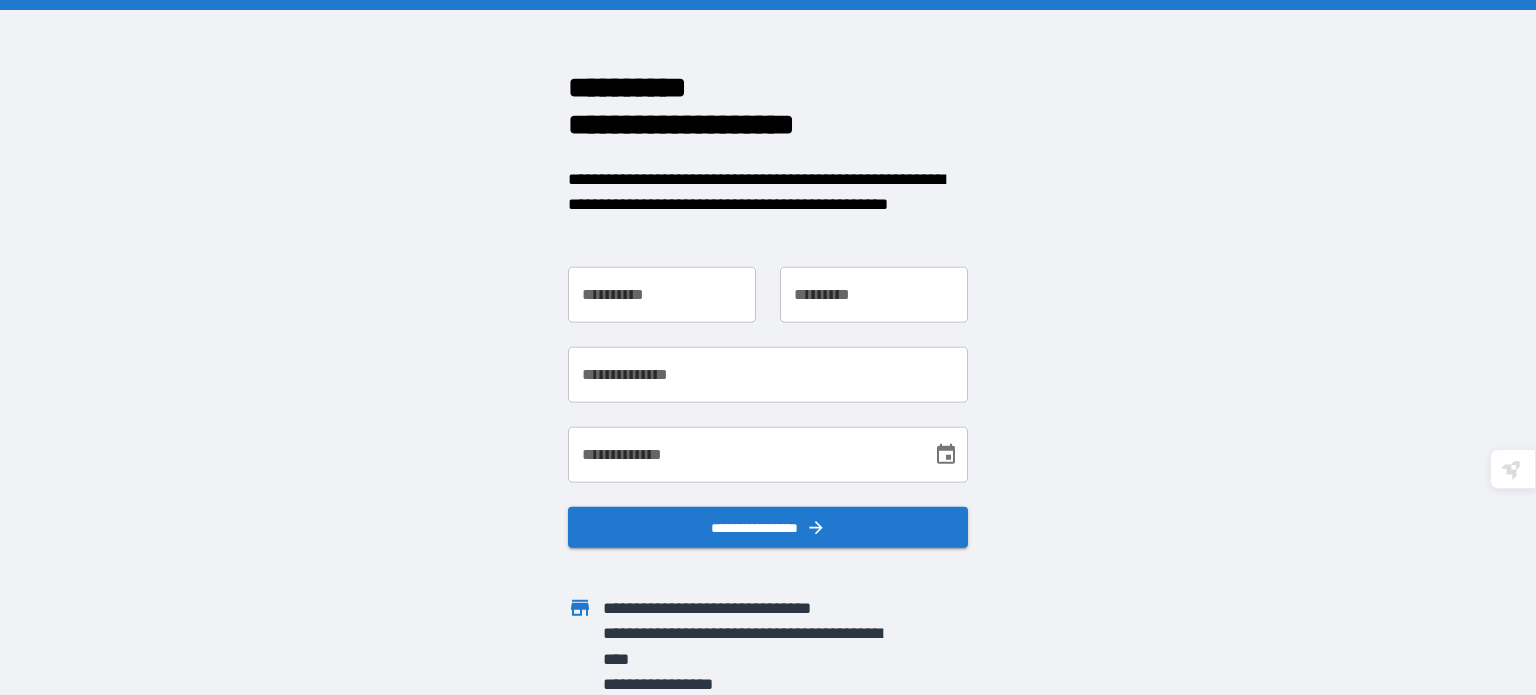 scroll, scrollTop: 0, scrollLeft: 0, axis: both 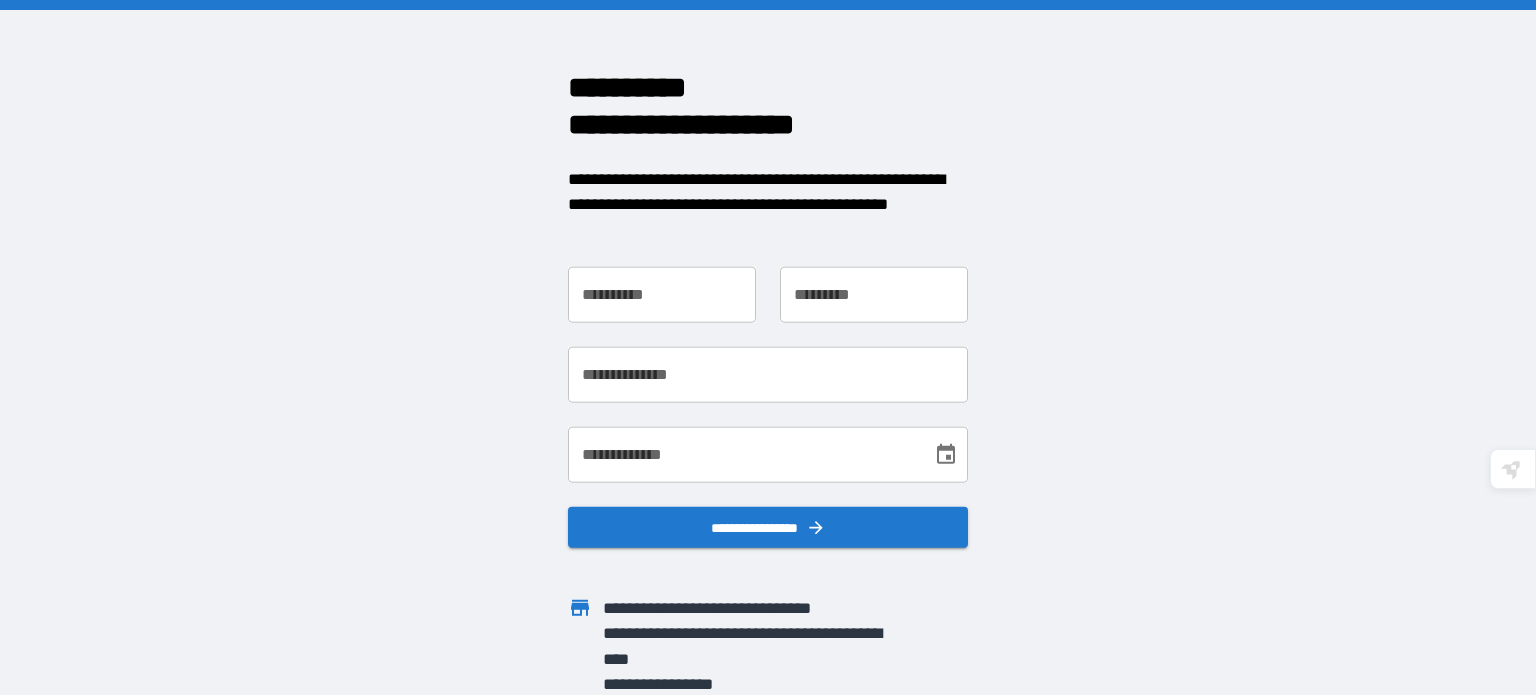 click on "**********" at bounding box center (662, 295) 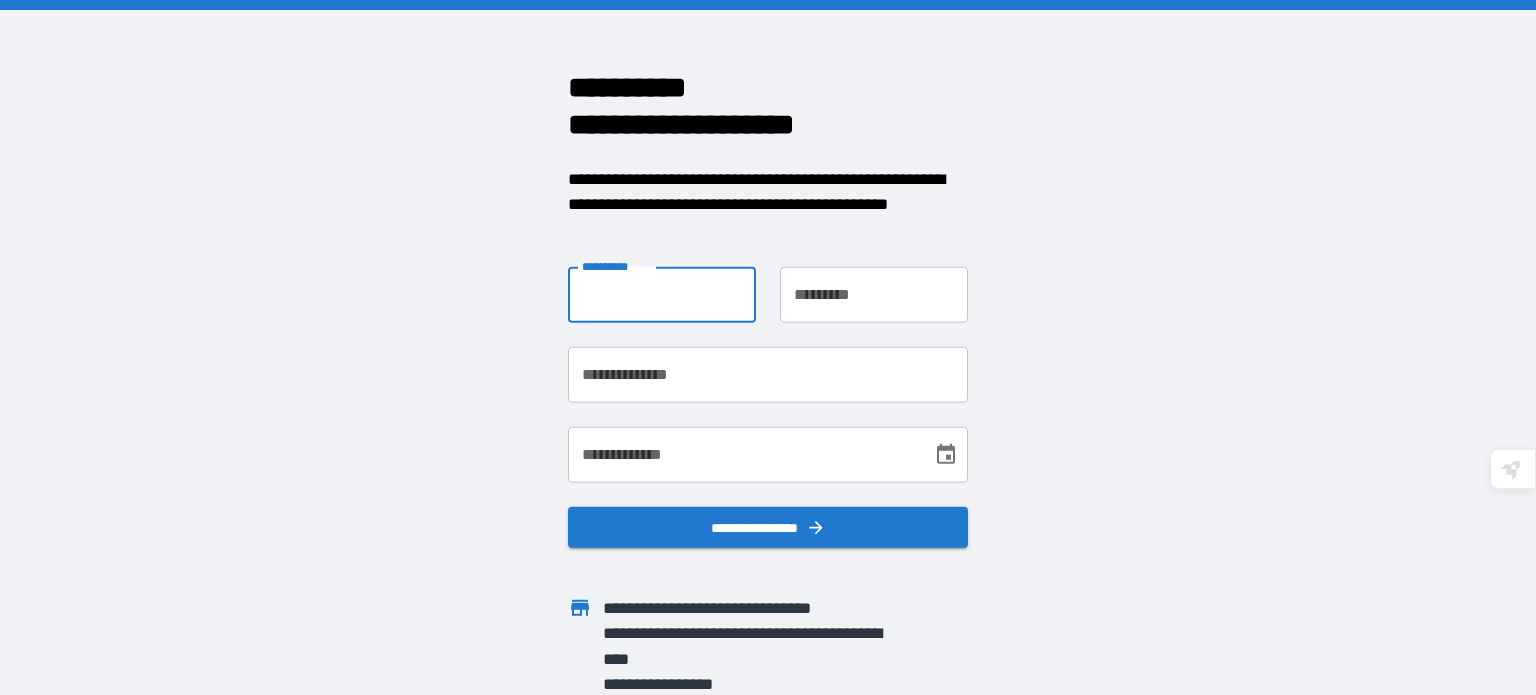 type on "*******" 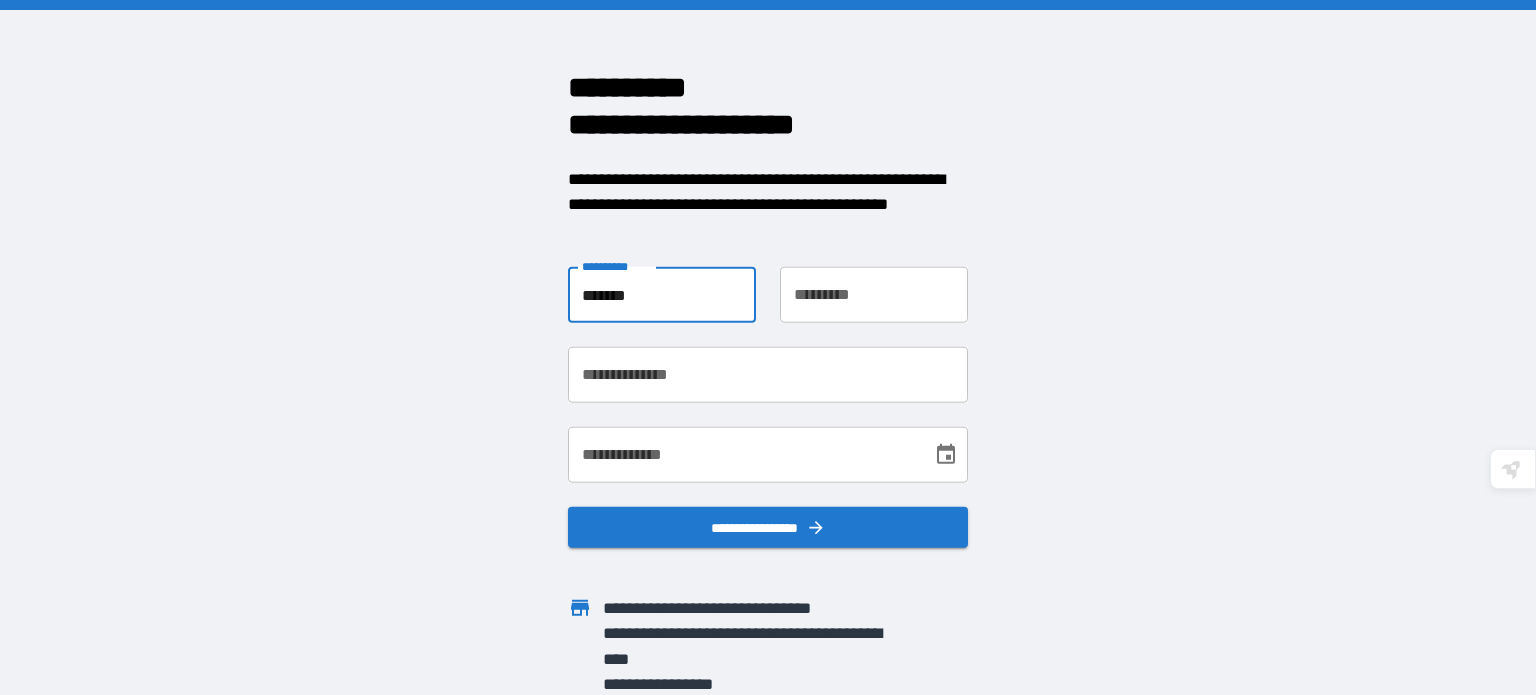 type on "**********" 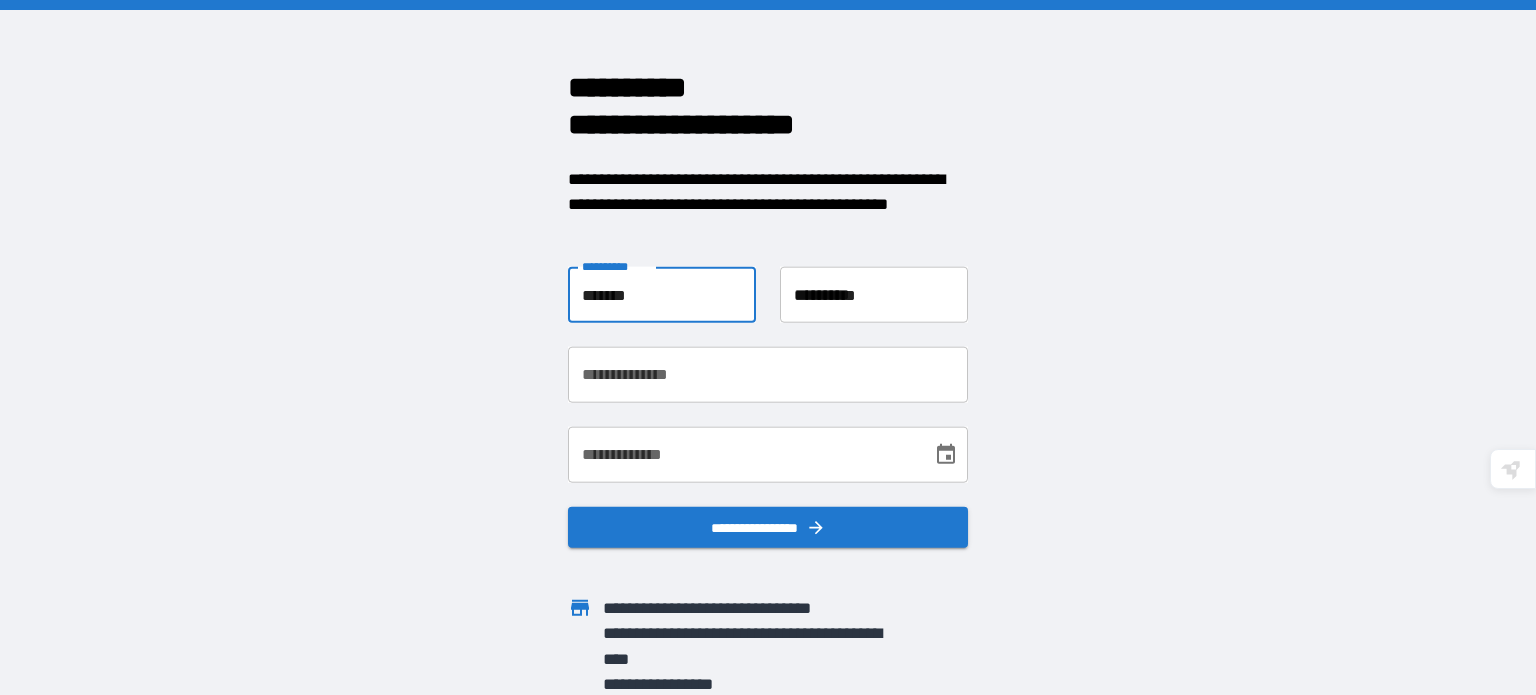 type on "**********" 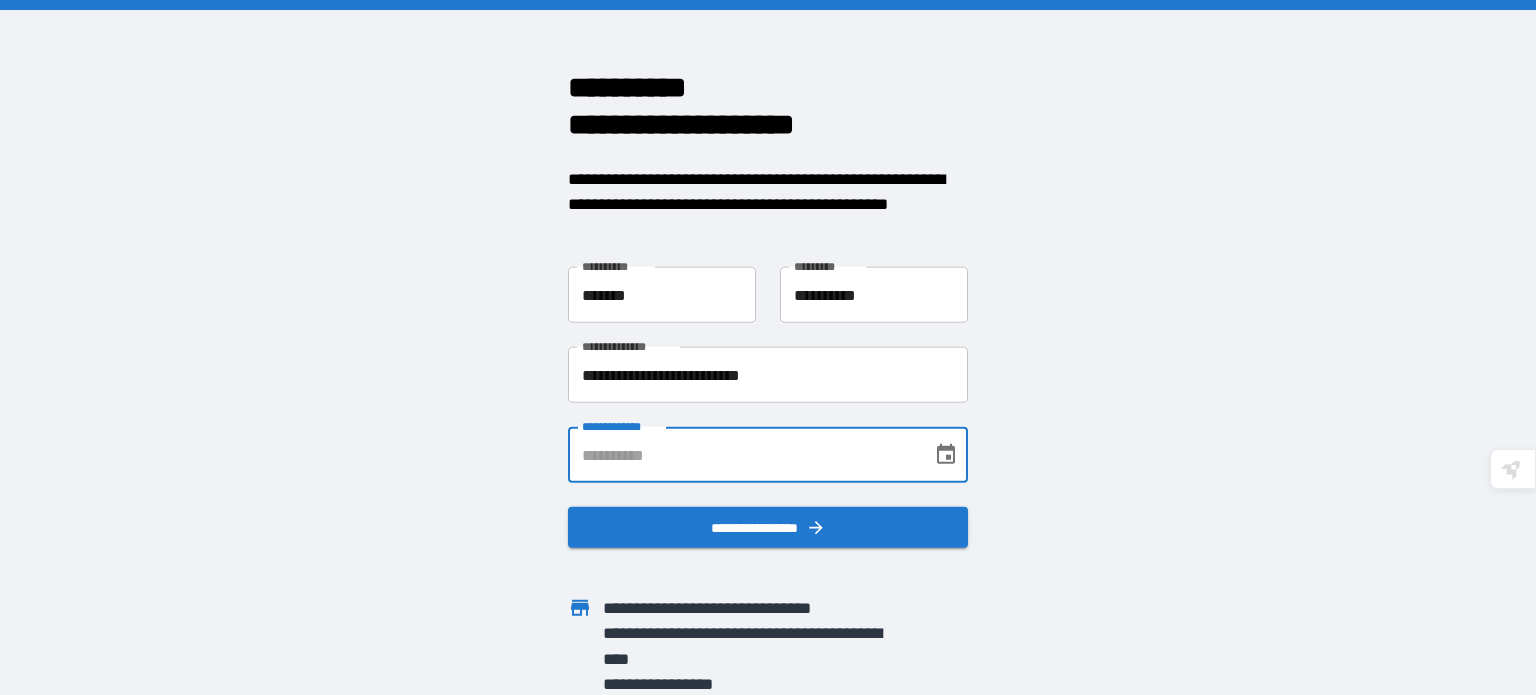 click on "**********" at bounding box center (743, 455) 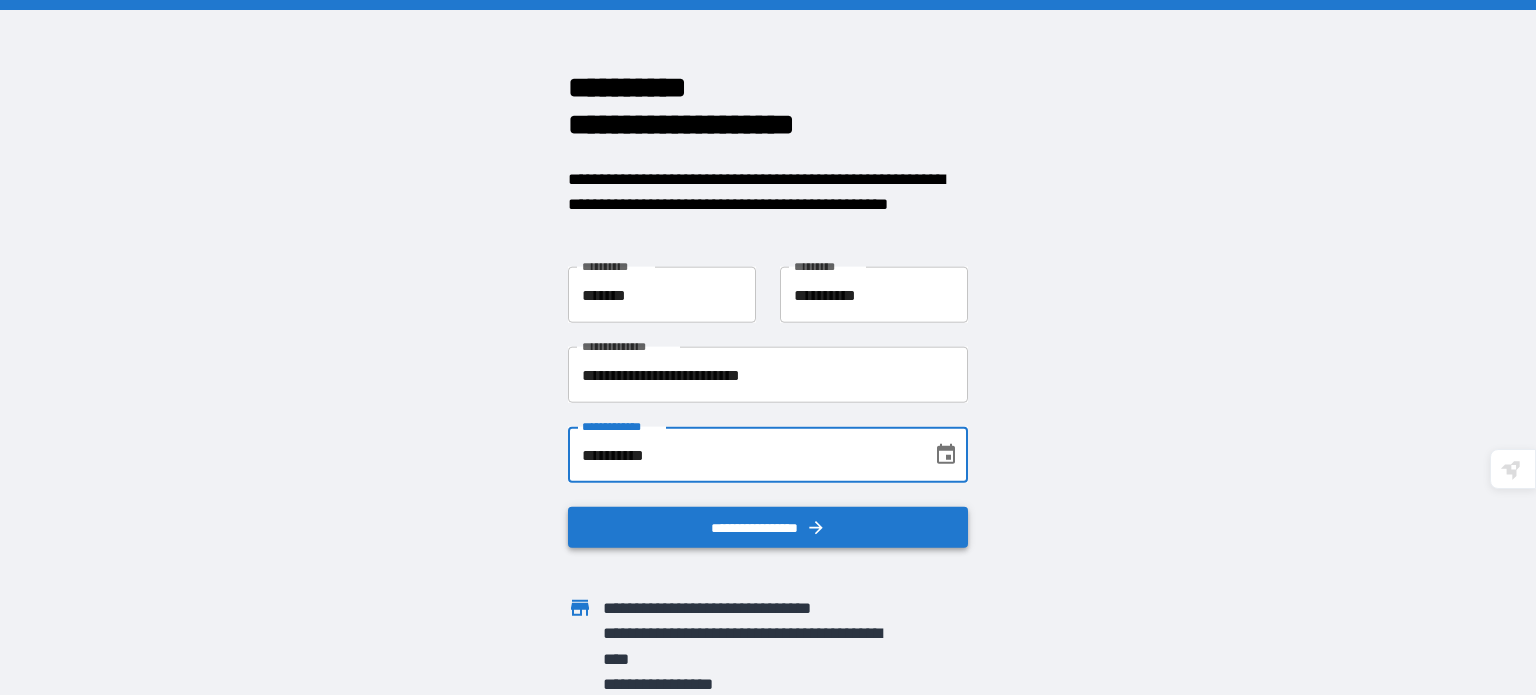 type on "**********" 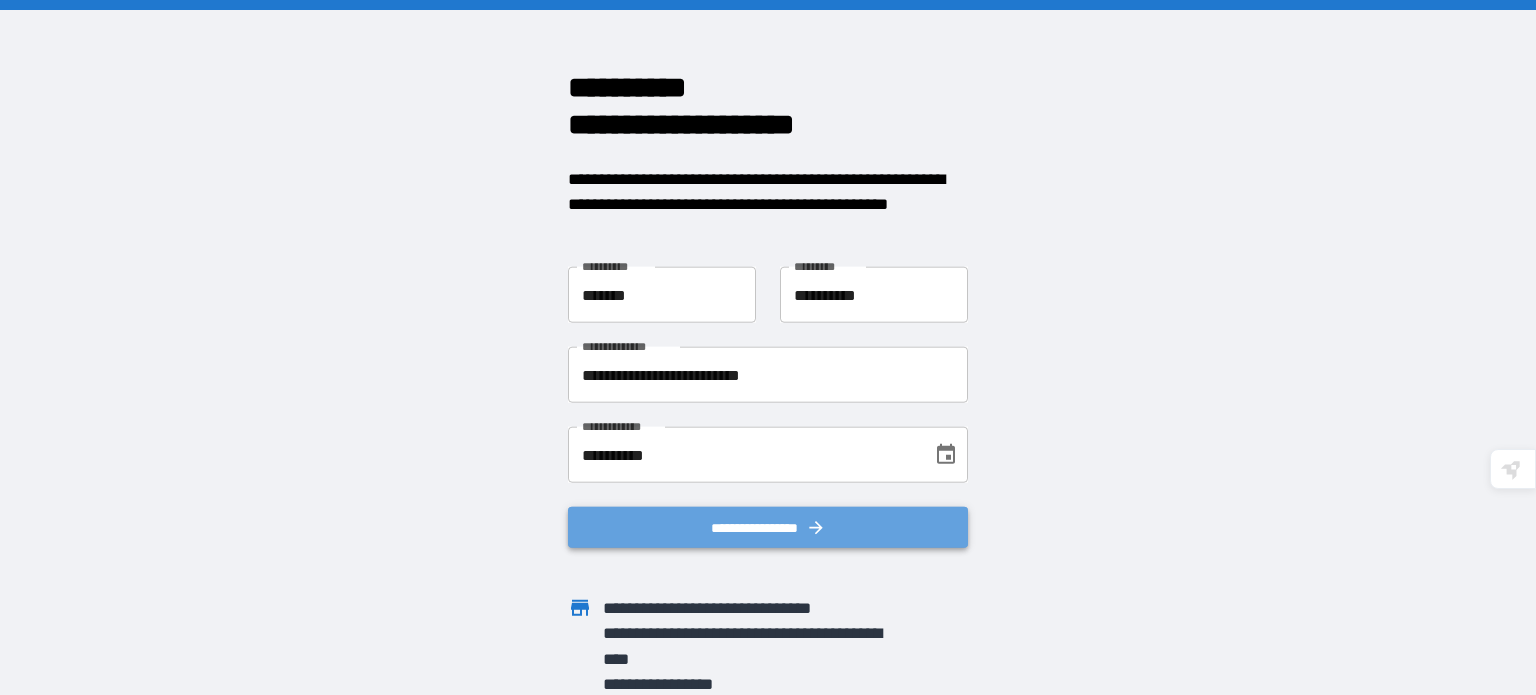click on "**********" at bounding box center [768, 527] 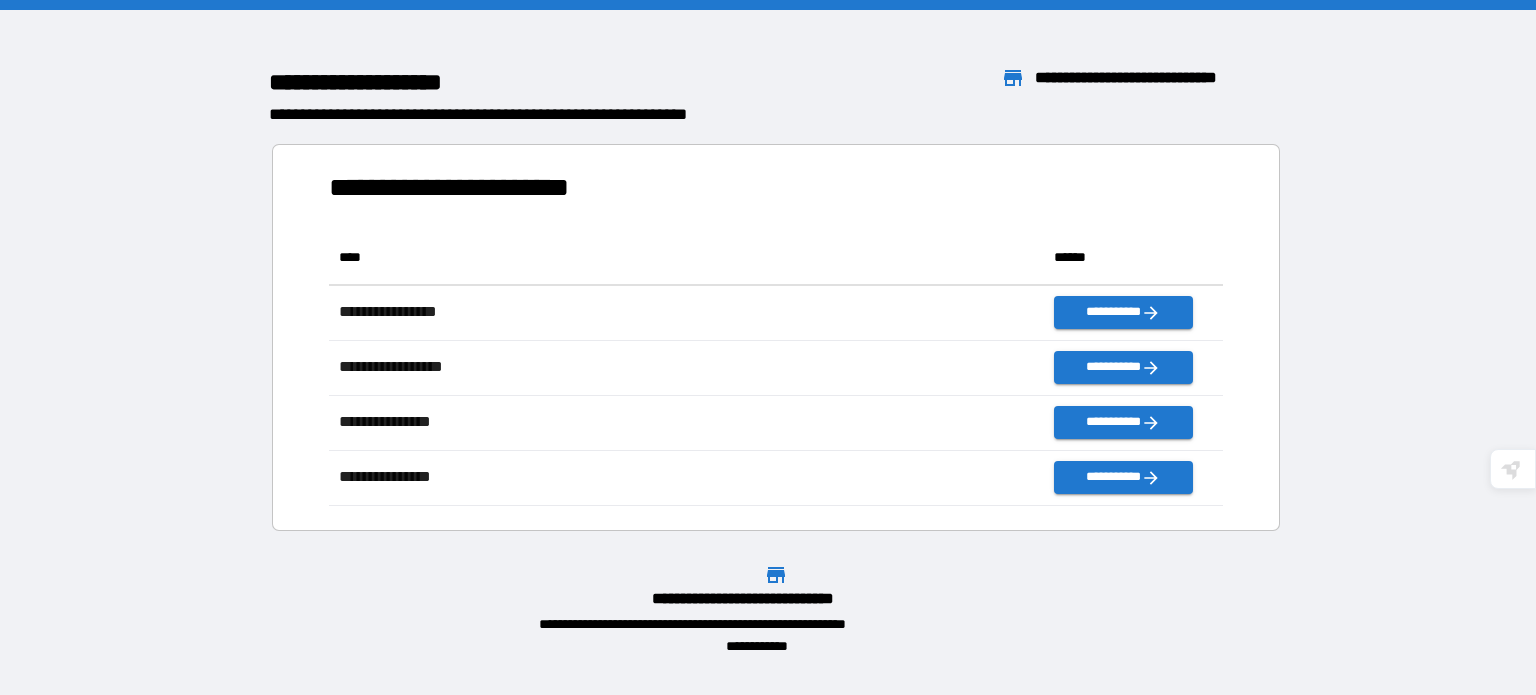 scroll, scrollTop: 16, scrollLeft: 16, axis: both 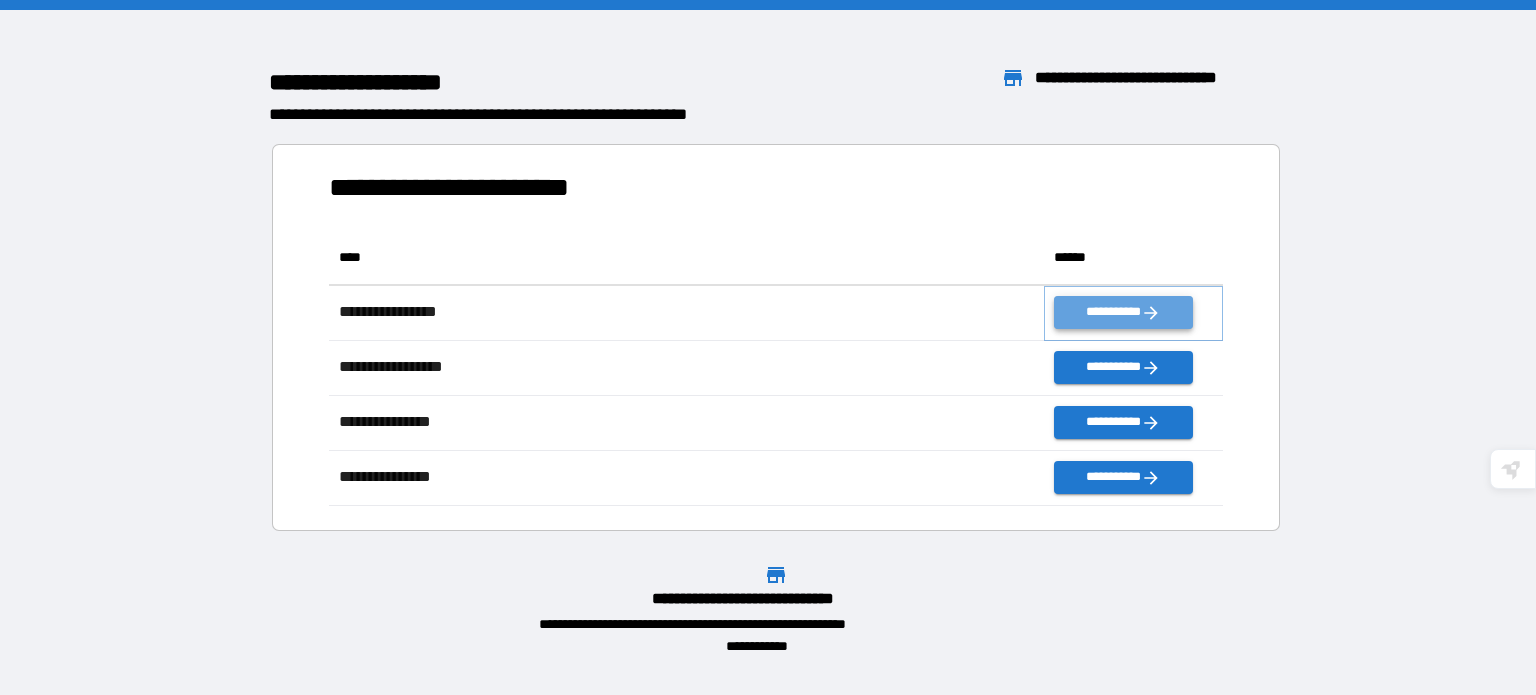 click on "**********" at bounding box center (1123, 313) 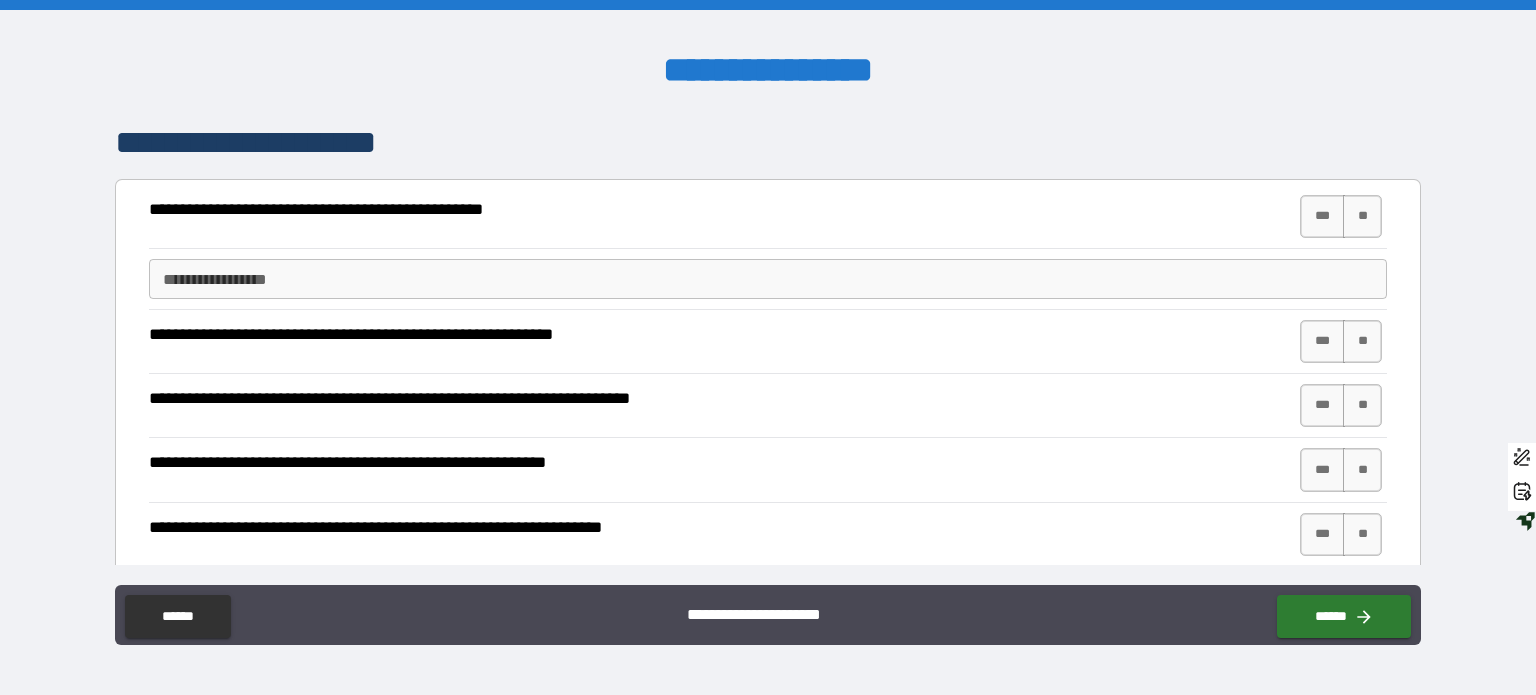 click on "**********" at bounding box center [768, 279] 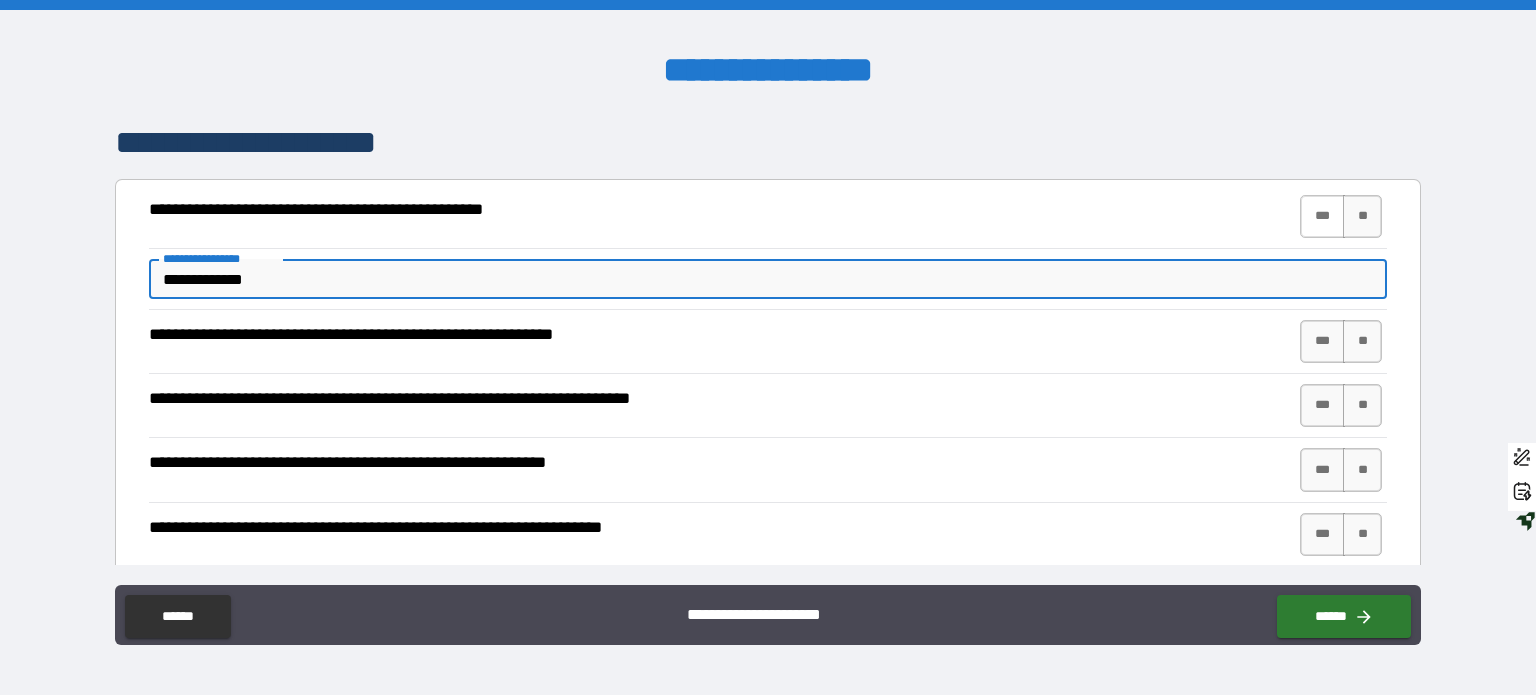 type on "**********" 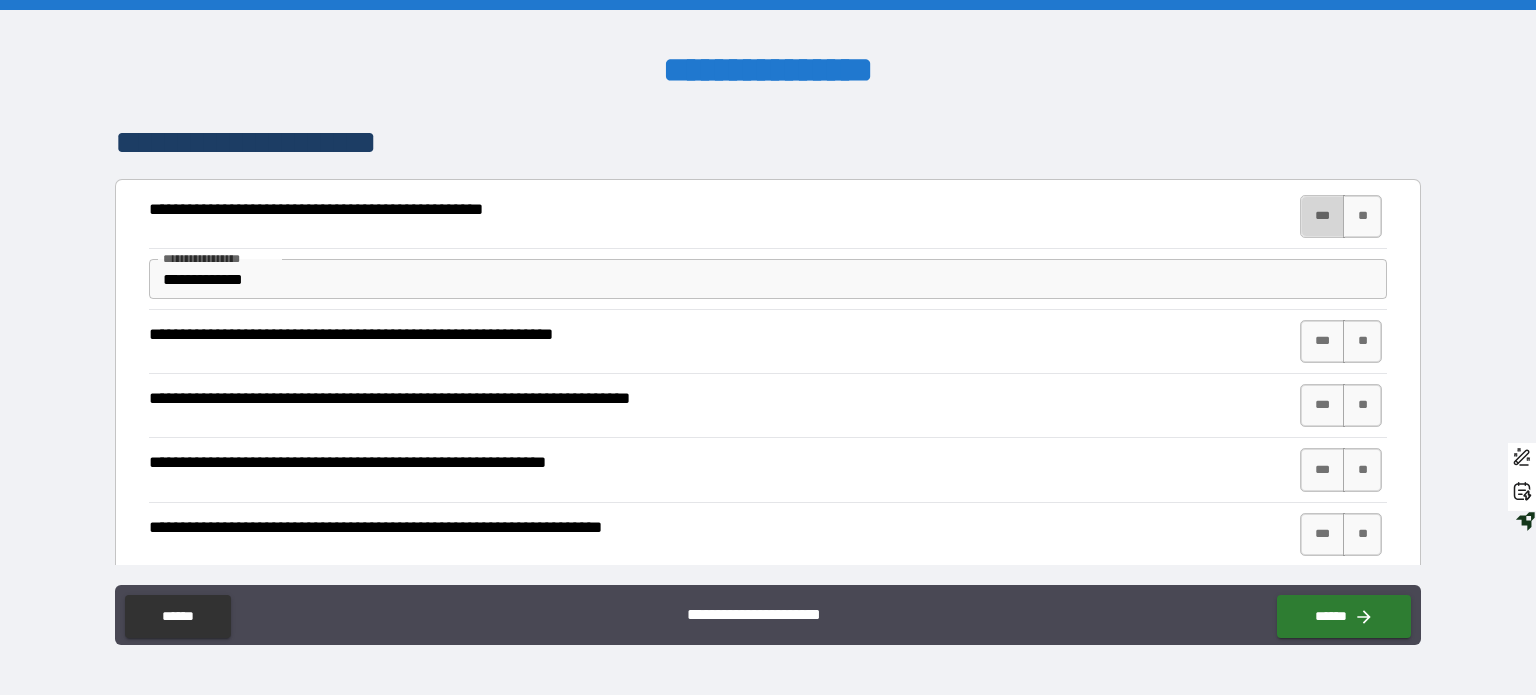 click on "***" at bounding box center [1322, 216] 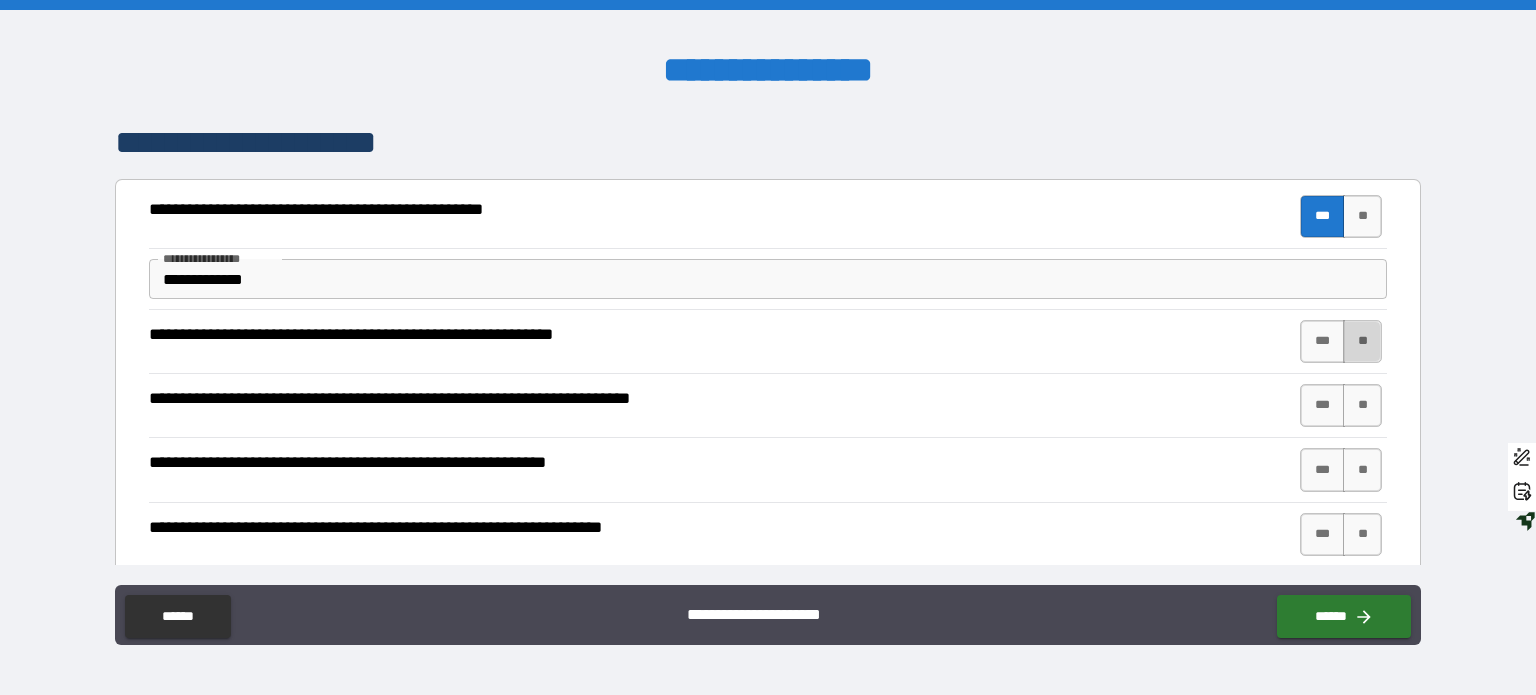 click on "**" at bounding box center (1362, 341) 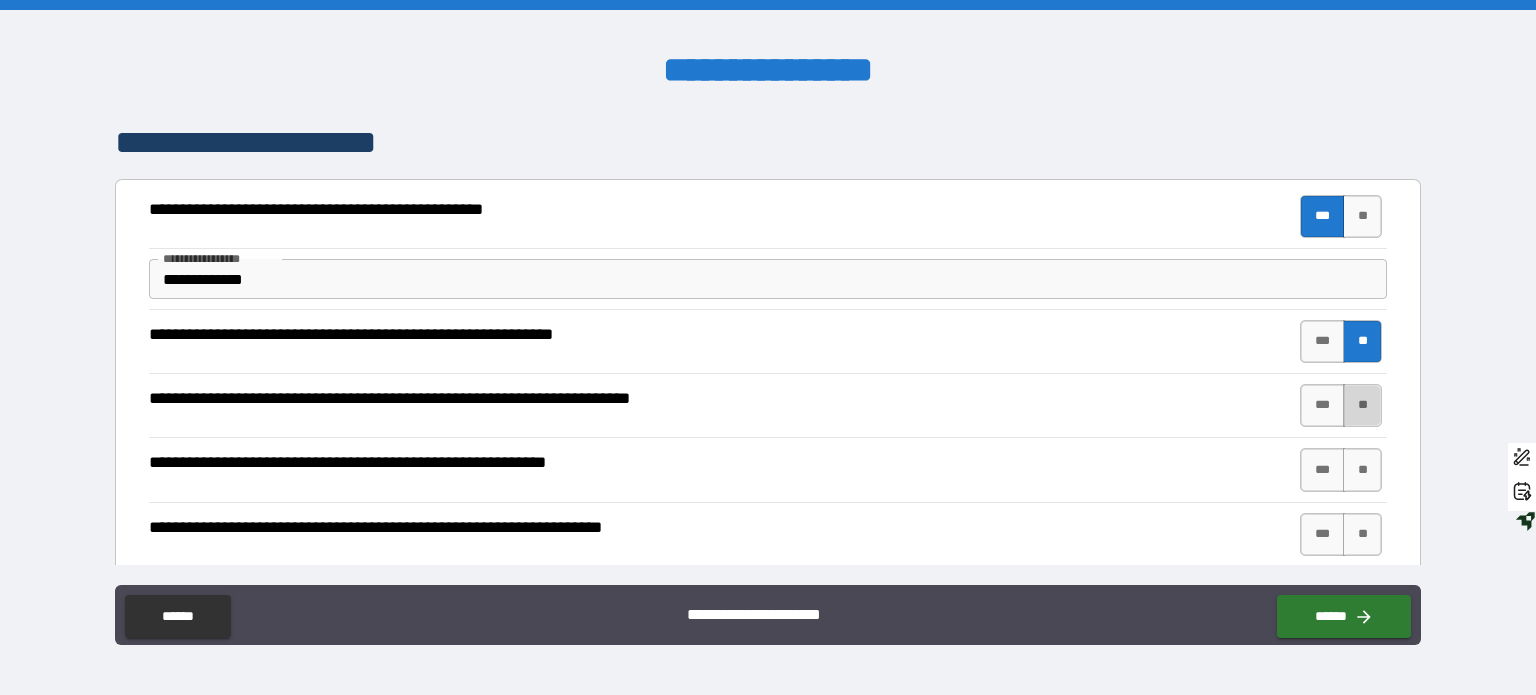 click on "**" at bounding box center [1362, 405] 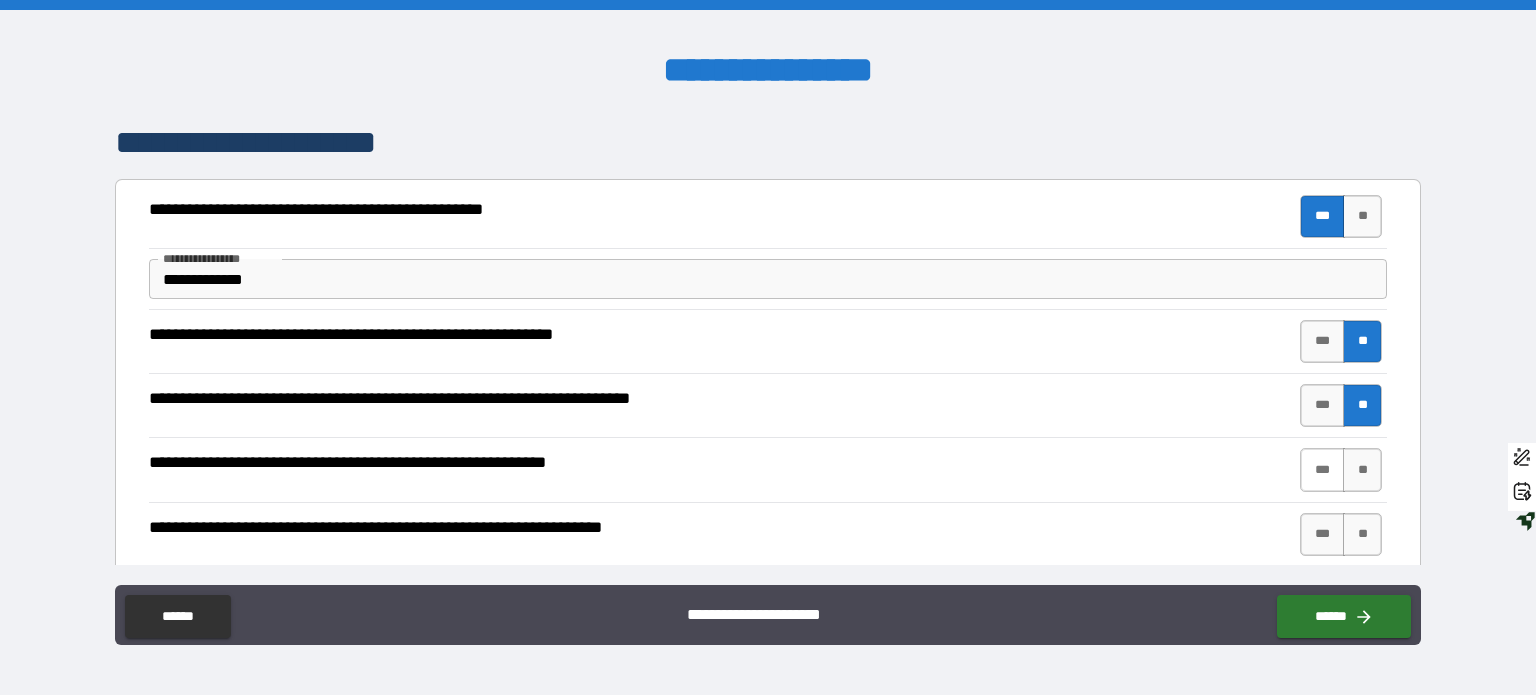 click on "***" at bounding box center [1322, 469] 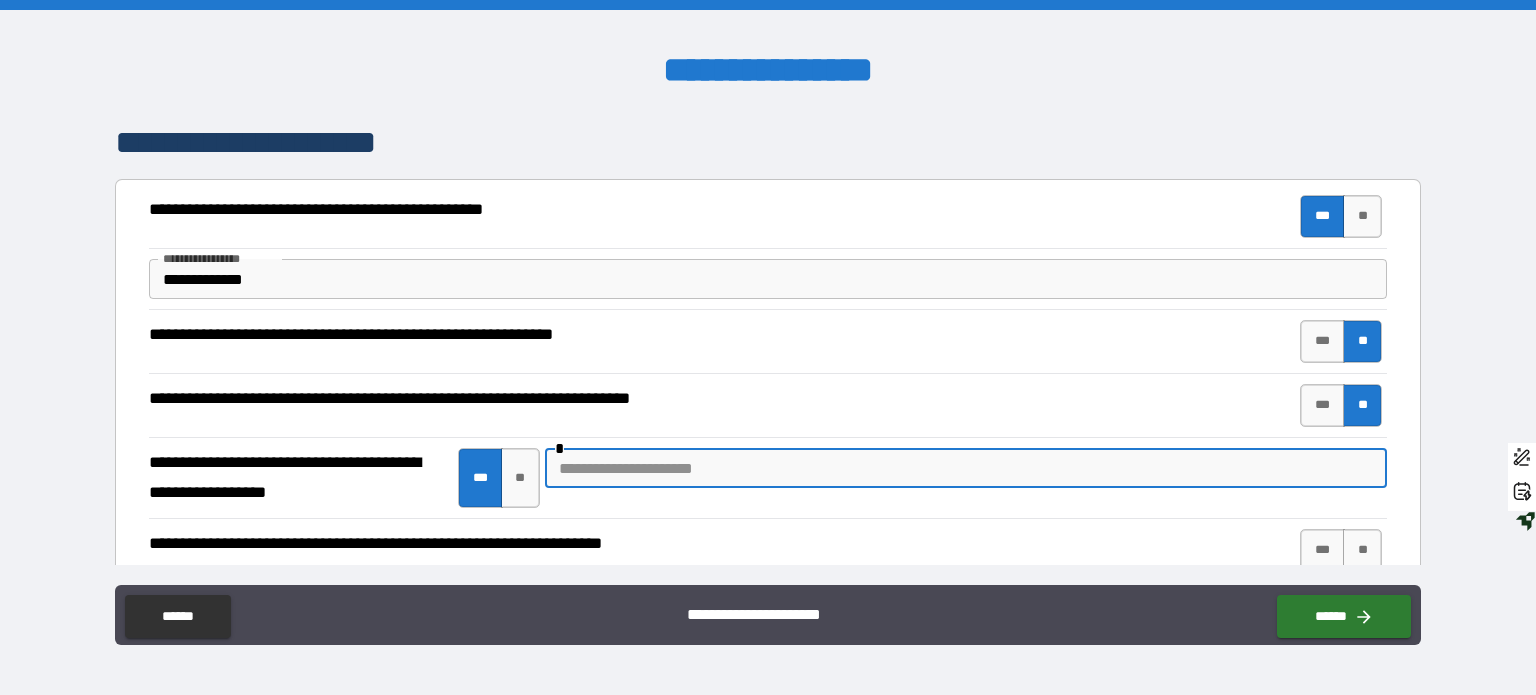 click at bounding box center (966, 468) 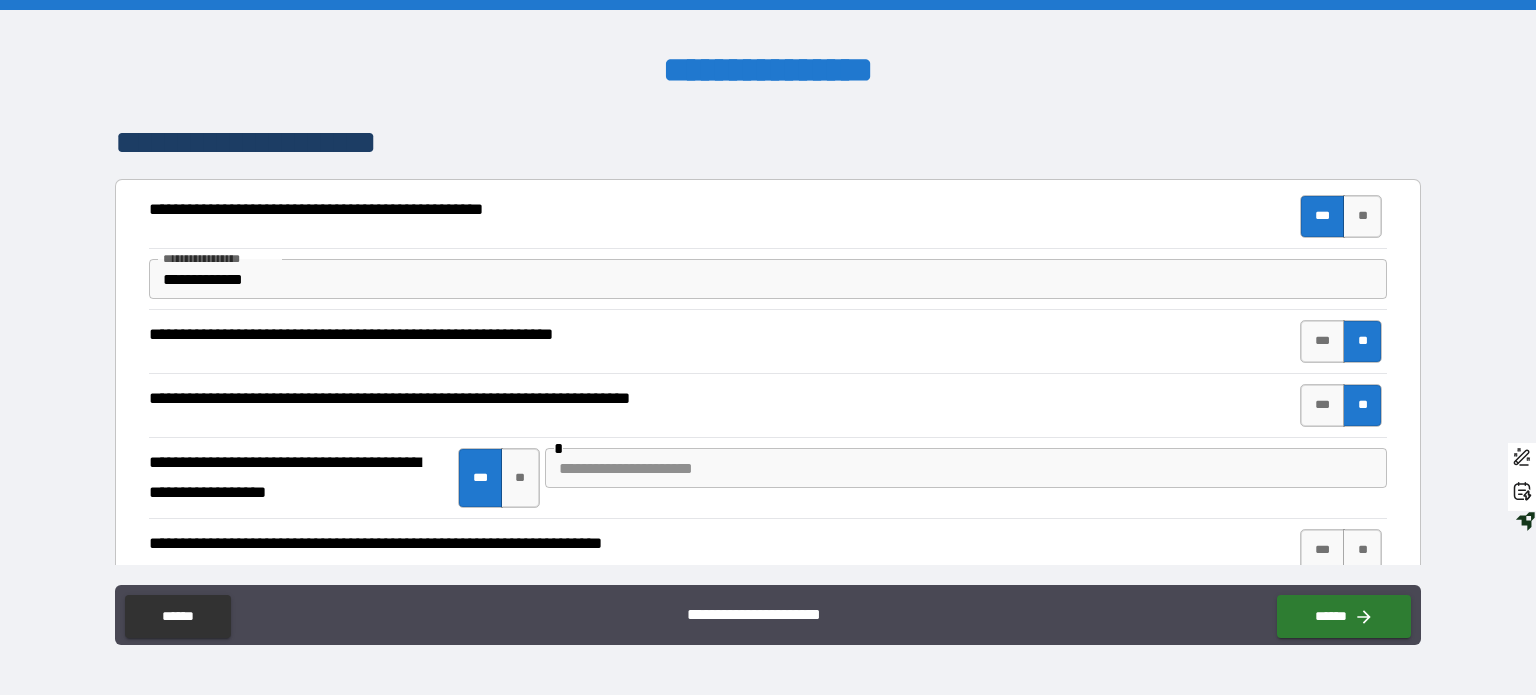 click at bounding box center (966, 468) 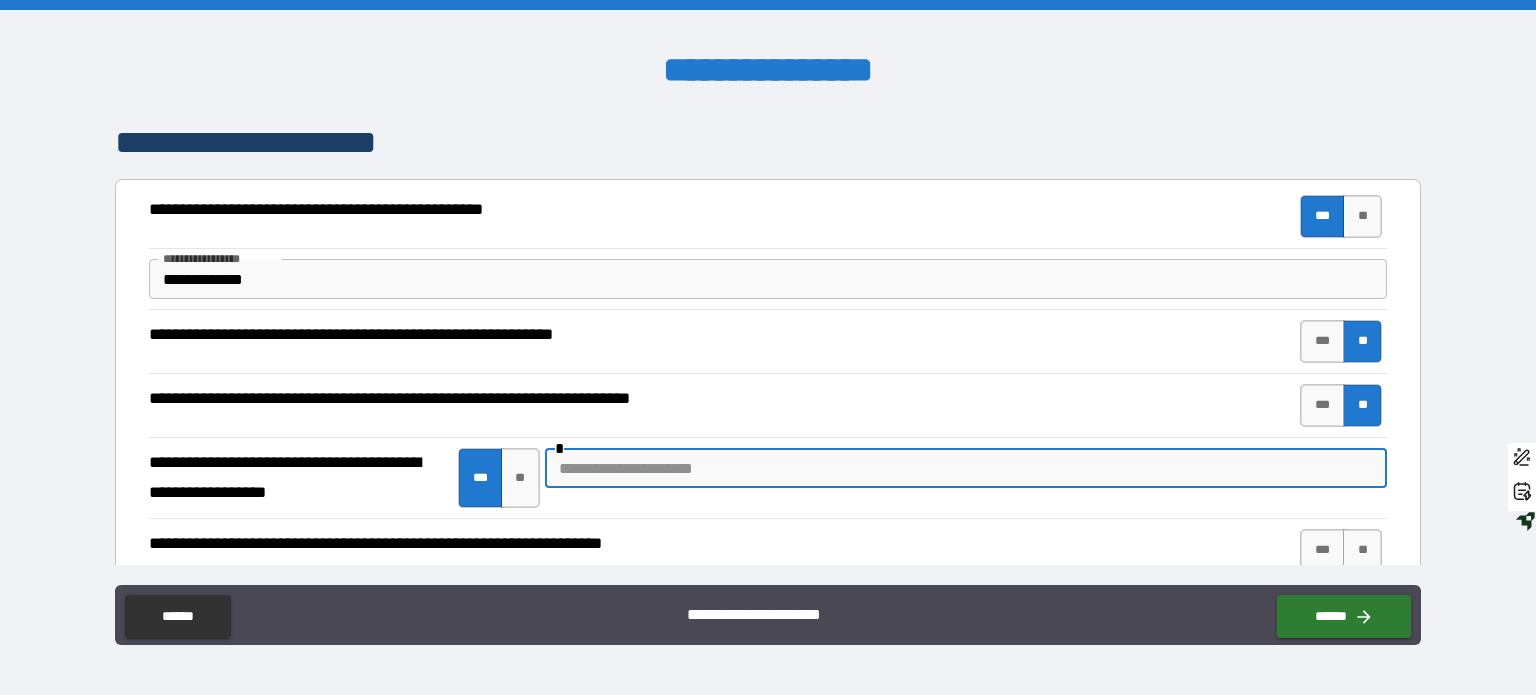 paste on "**********" 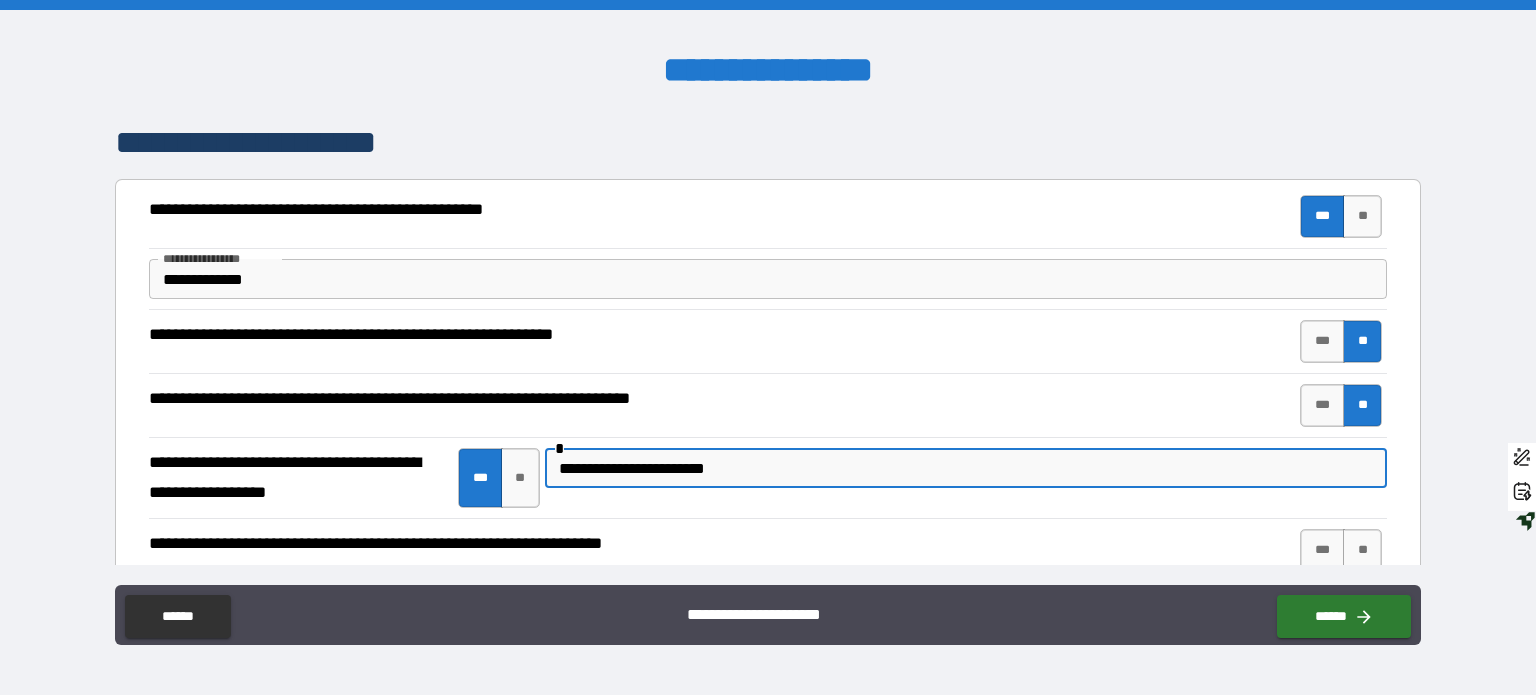 click on "**********" at bounding box center (966, 468) 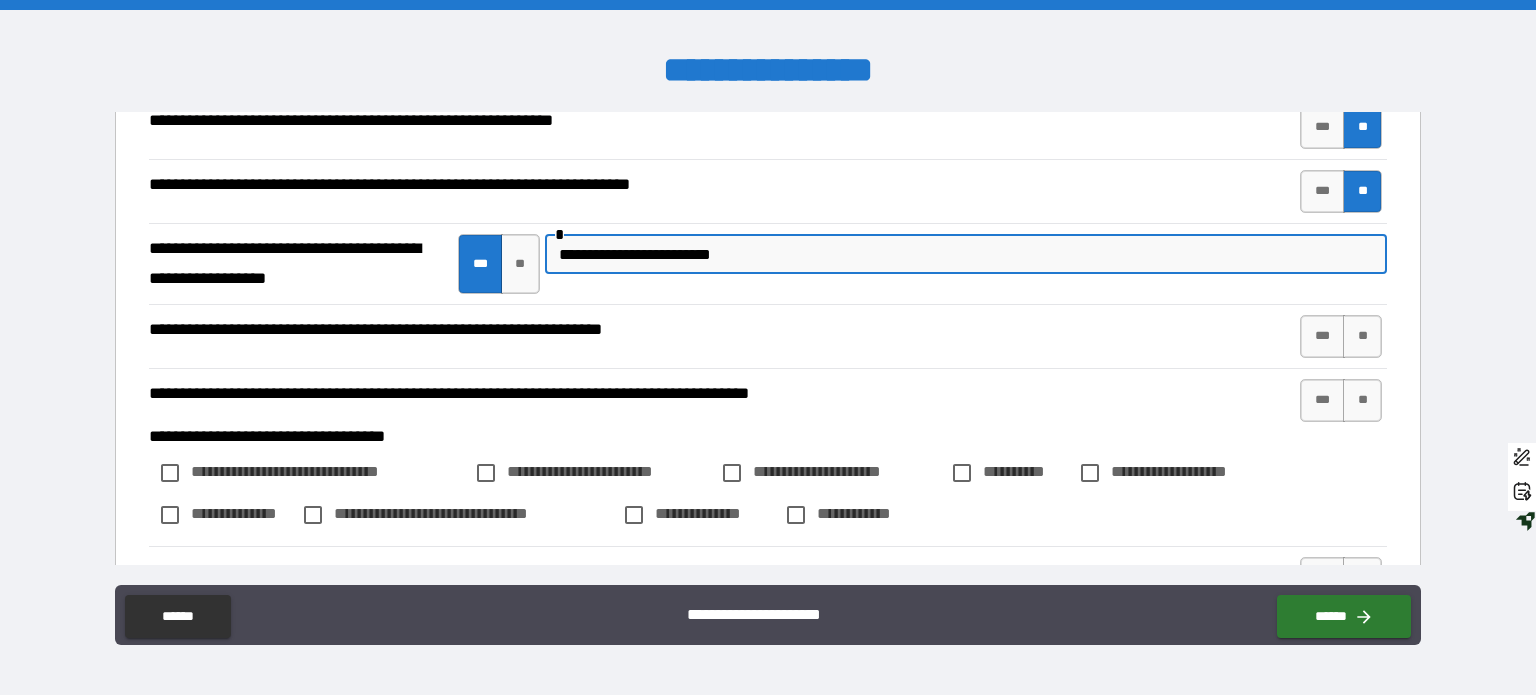 scroll, scrollTop: 287, scrollLeft: 0, axis: vertical 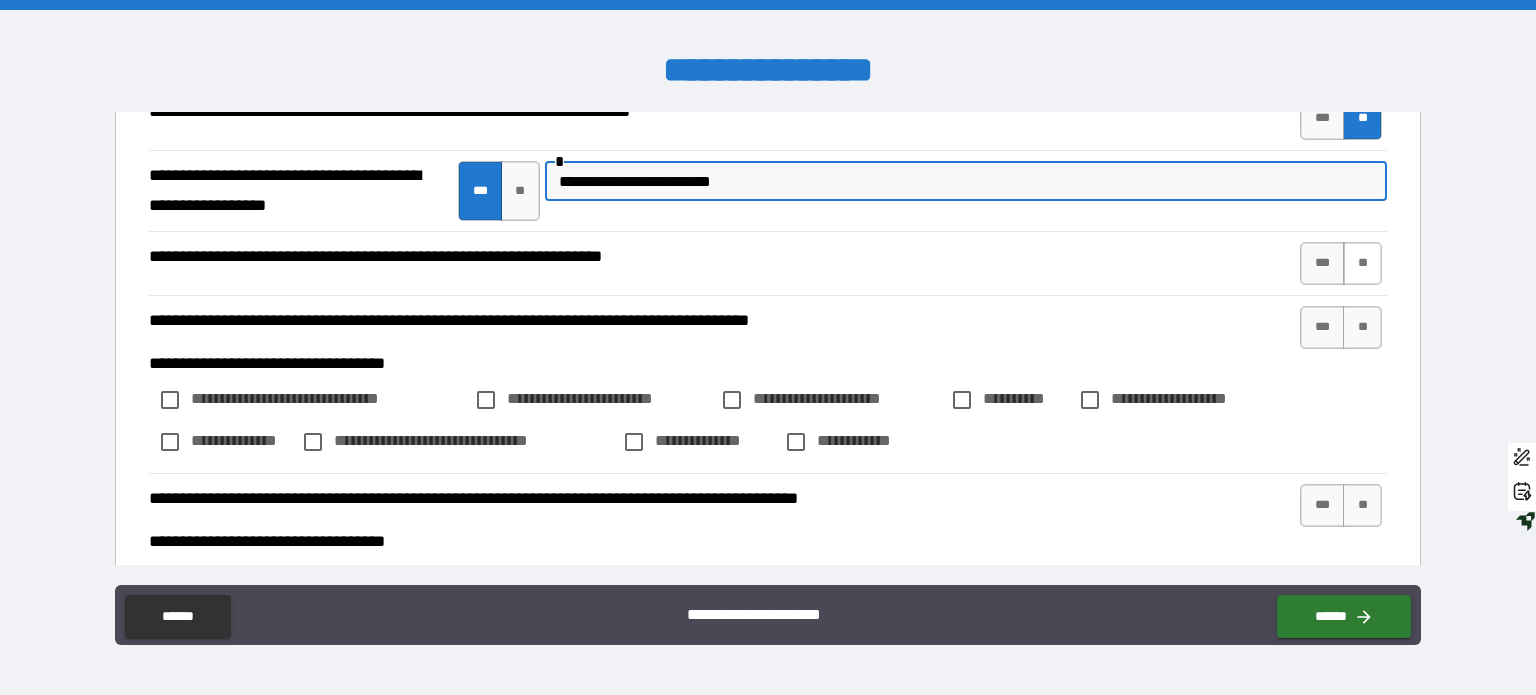 type on "**********" 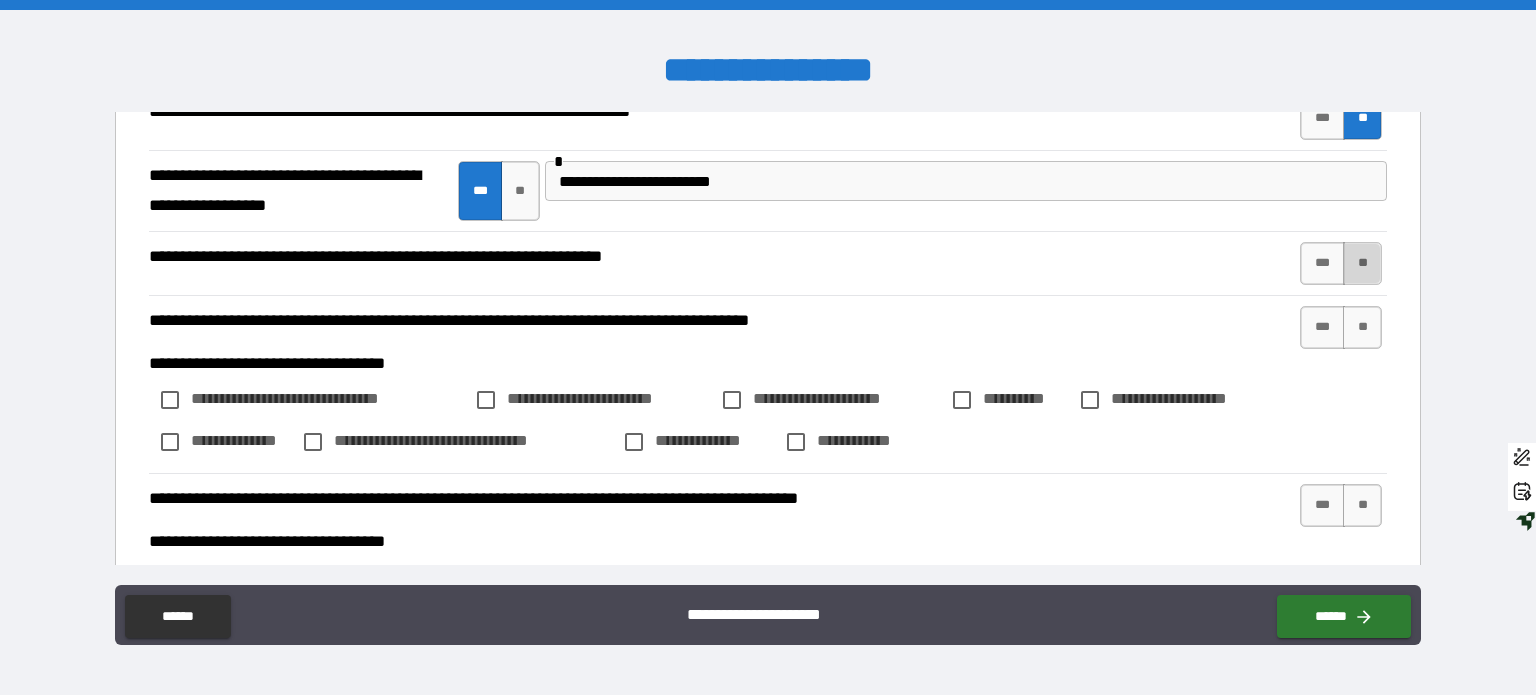click on "**" at bounding box center [1362, 263] 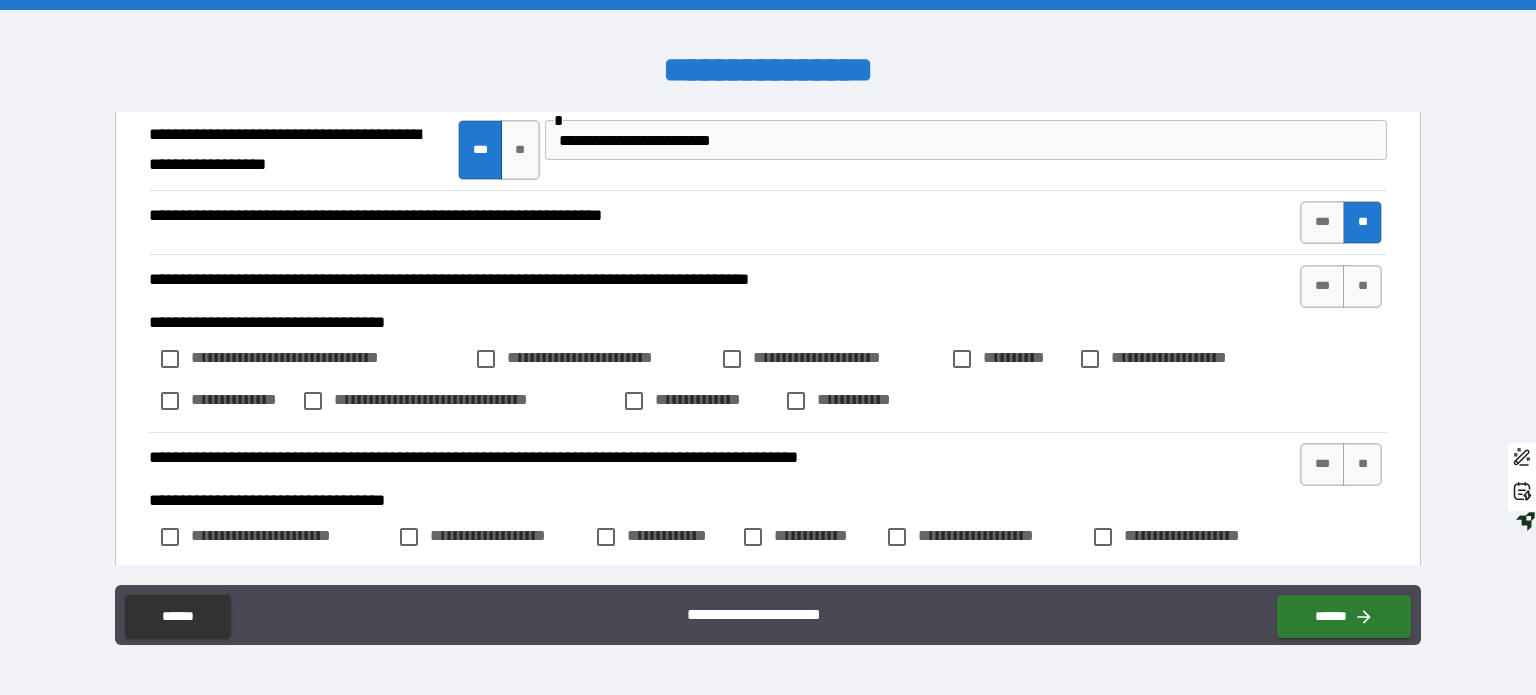 scroll, scrollTop: 358, scrollLeft: 0, axis: vertical 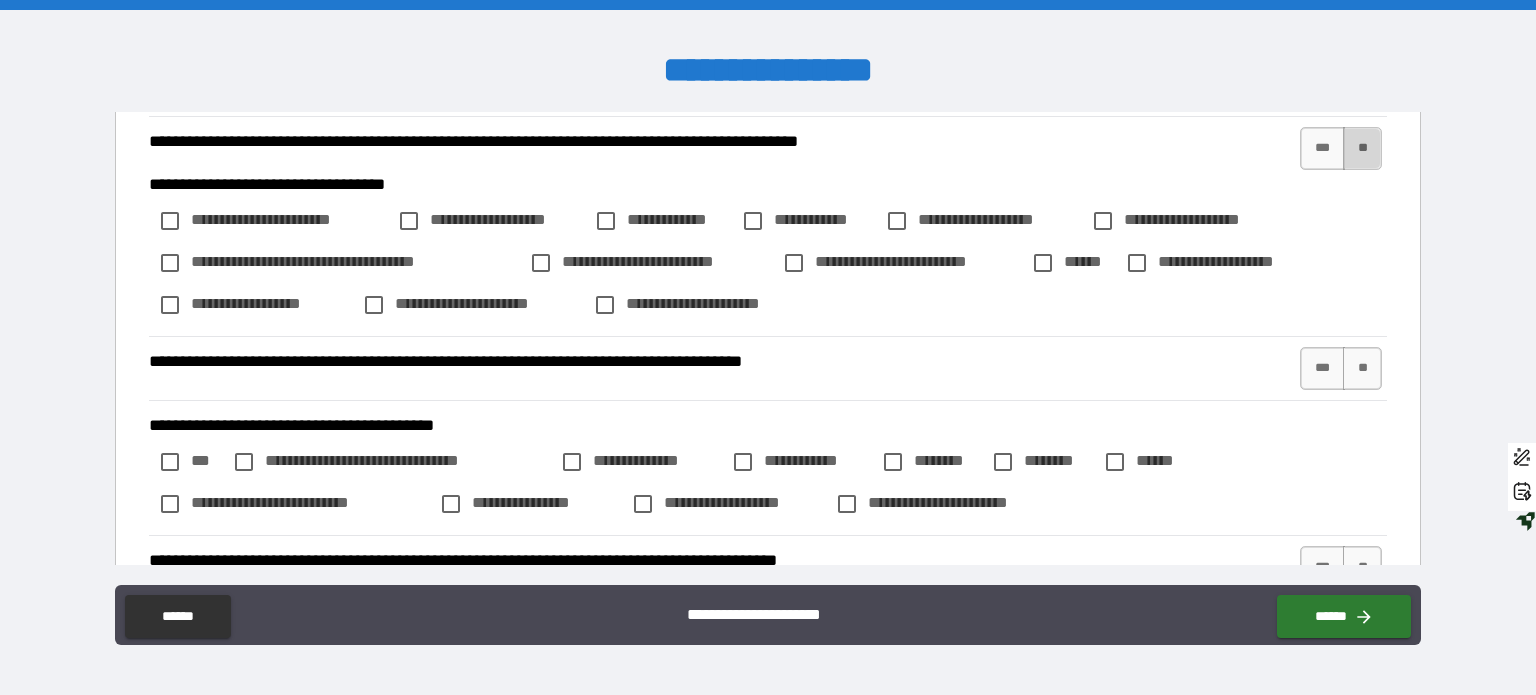 click on "**" at bounding box center (1362, 148) 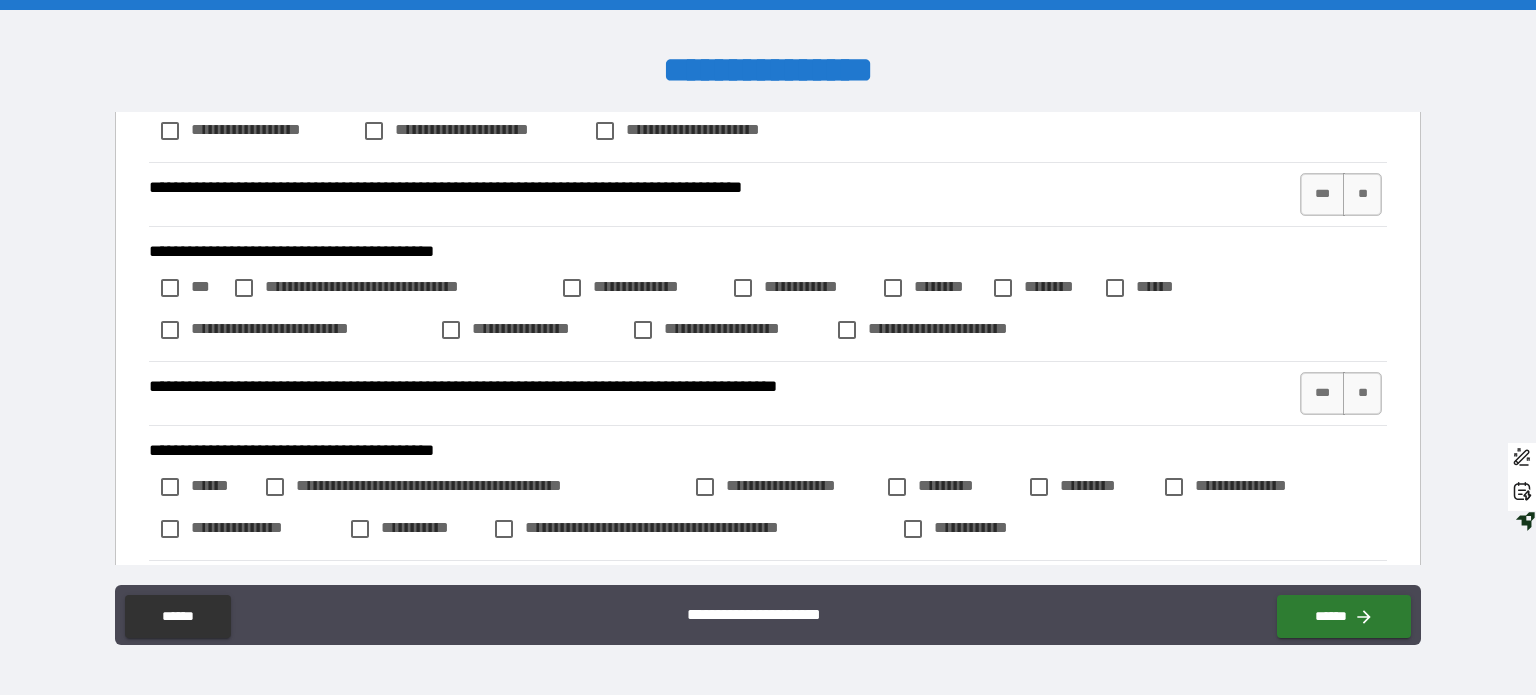 scroll, scrollTop: 829, scrollLeft: 0, axis: vertical 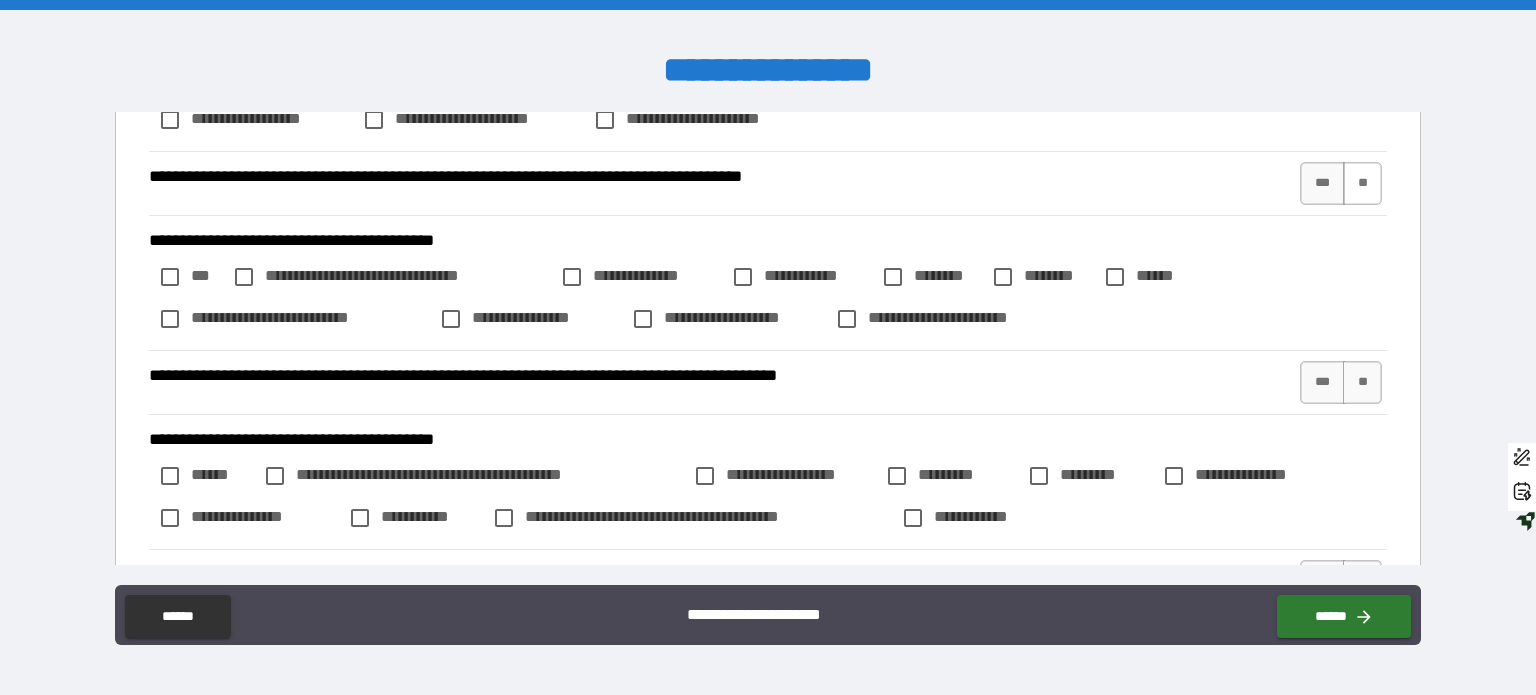 click on "**" at bounding box center (1362, 183) 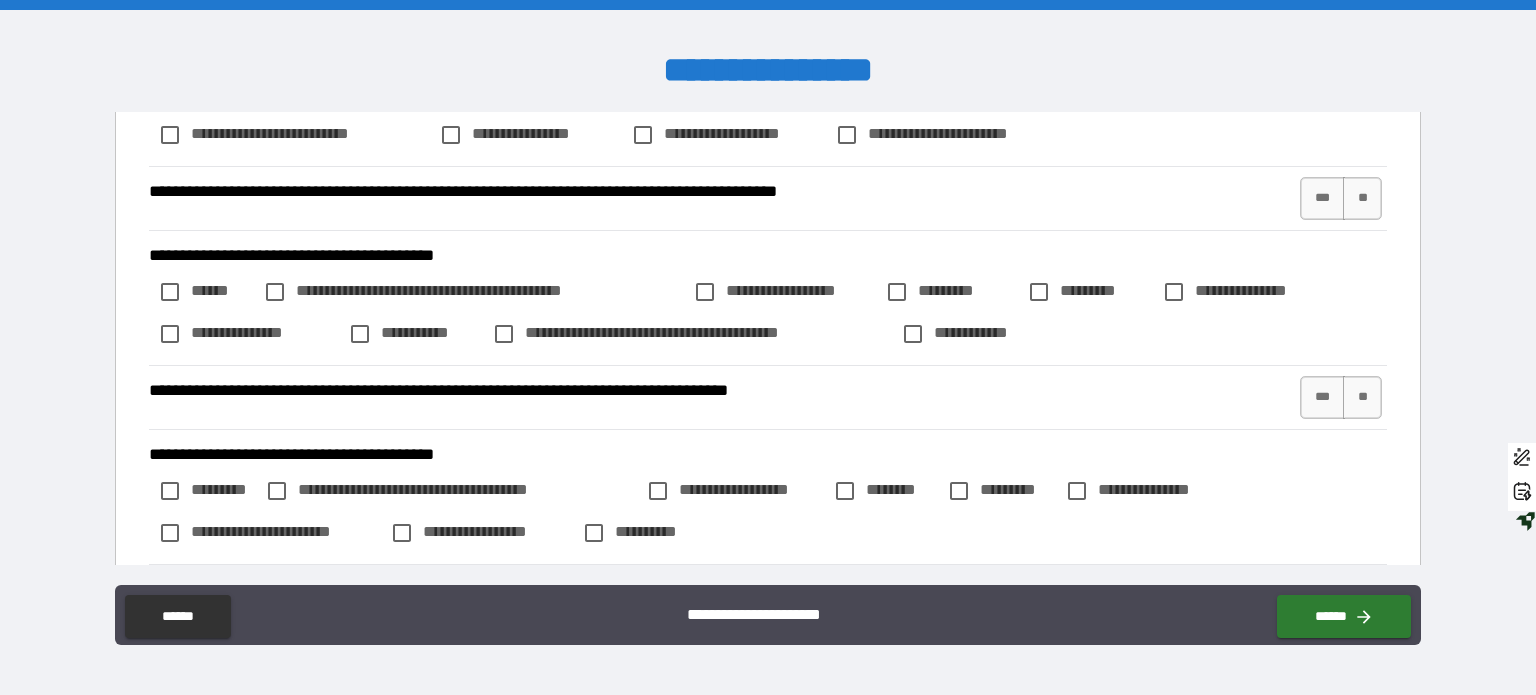 scroll, scrollTop: 1023, scrollLeft: 0, axis: vertical 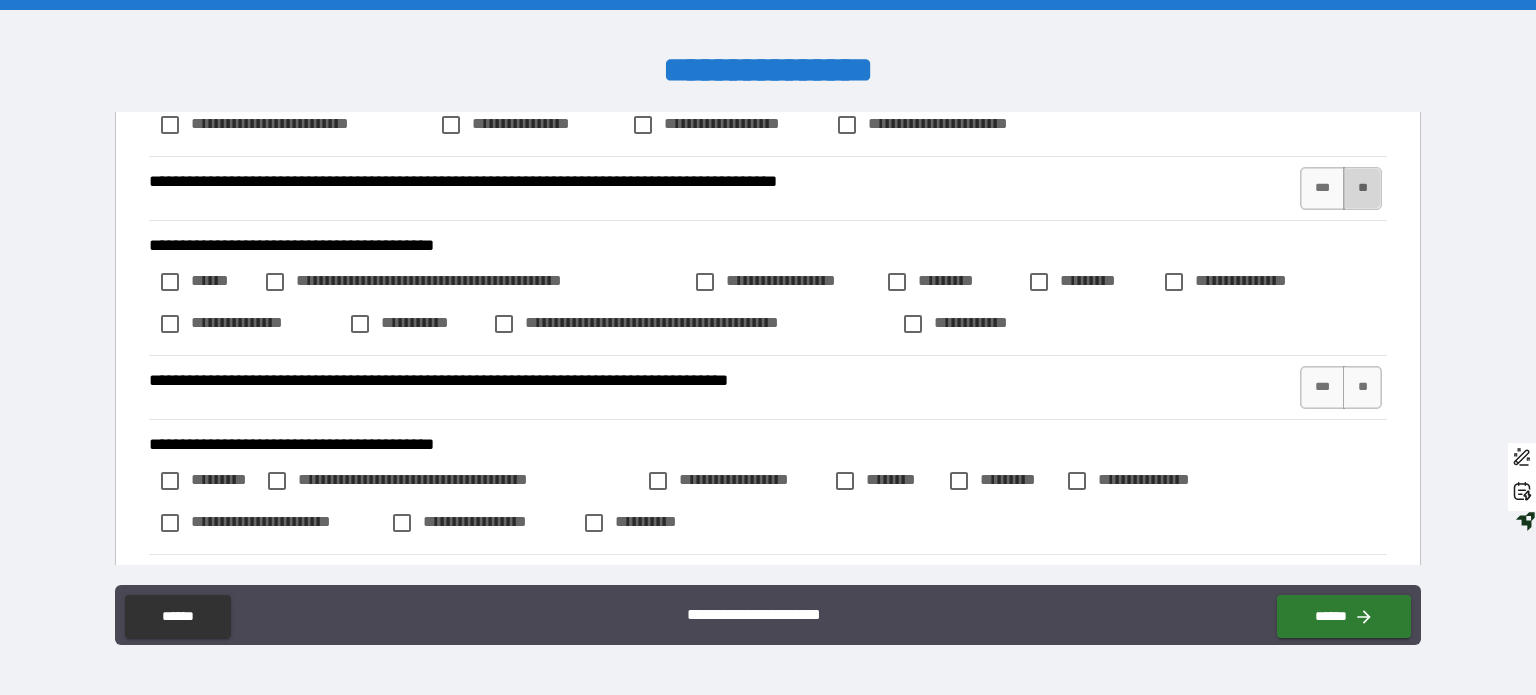 click on "**" at bounding box center [1362, 188] 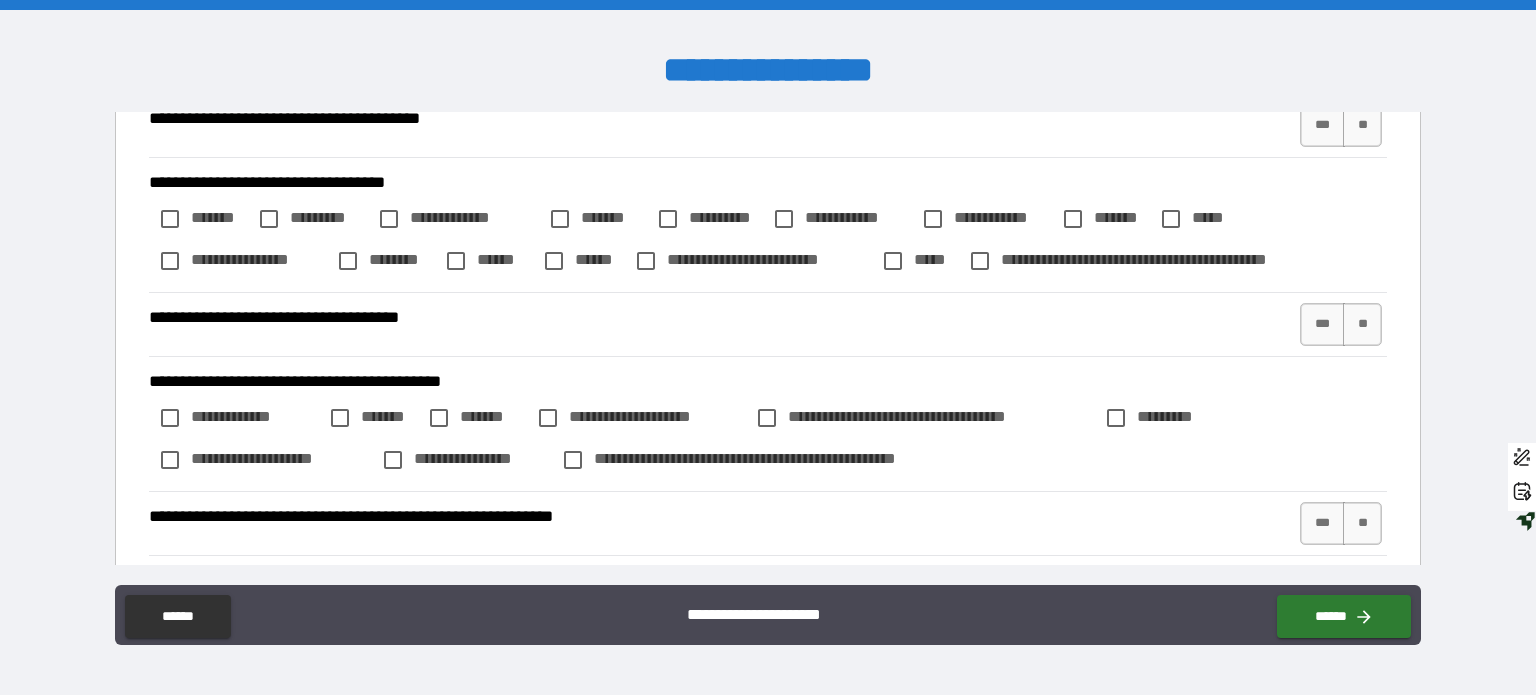 scroll, scrollTop: 1494, scrollLeft: 0, axis: vertical 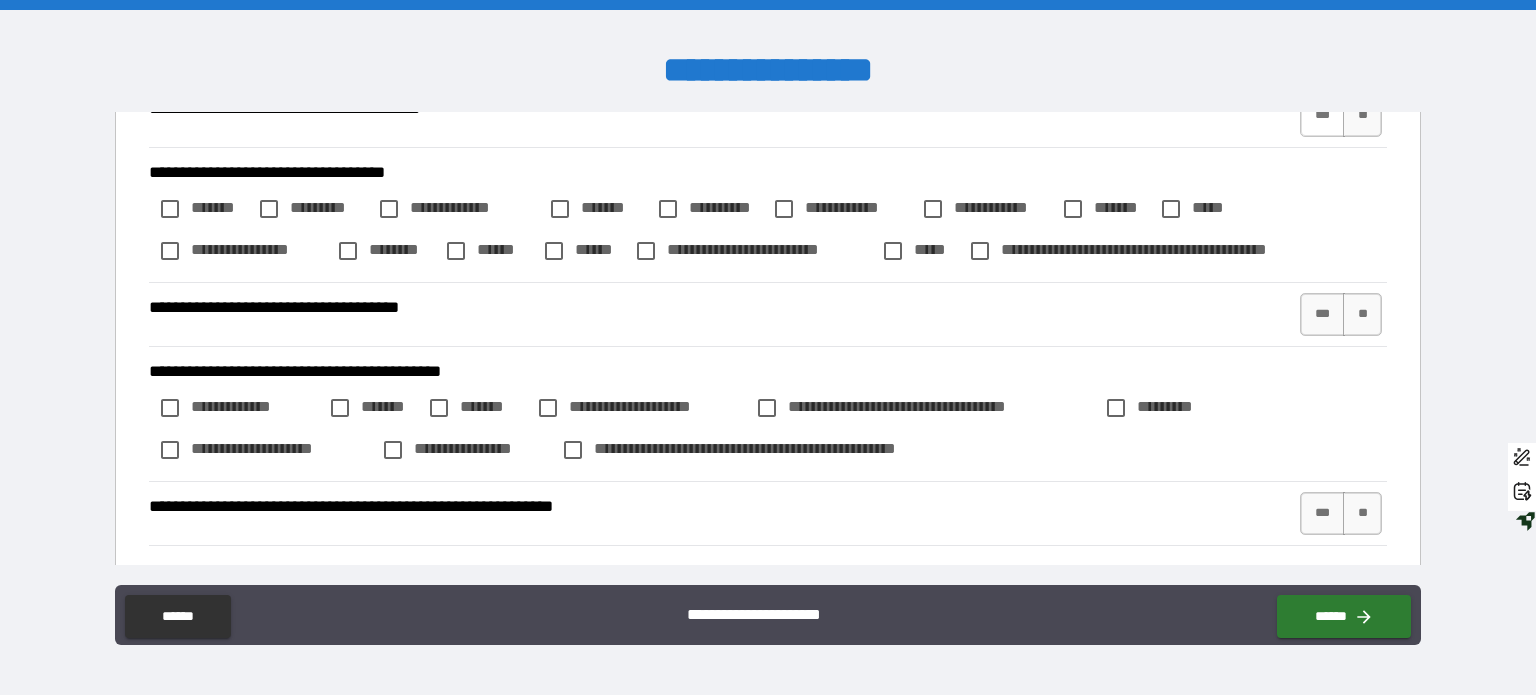 click on "***" at bounding box center (1322, 115) 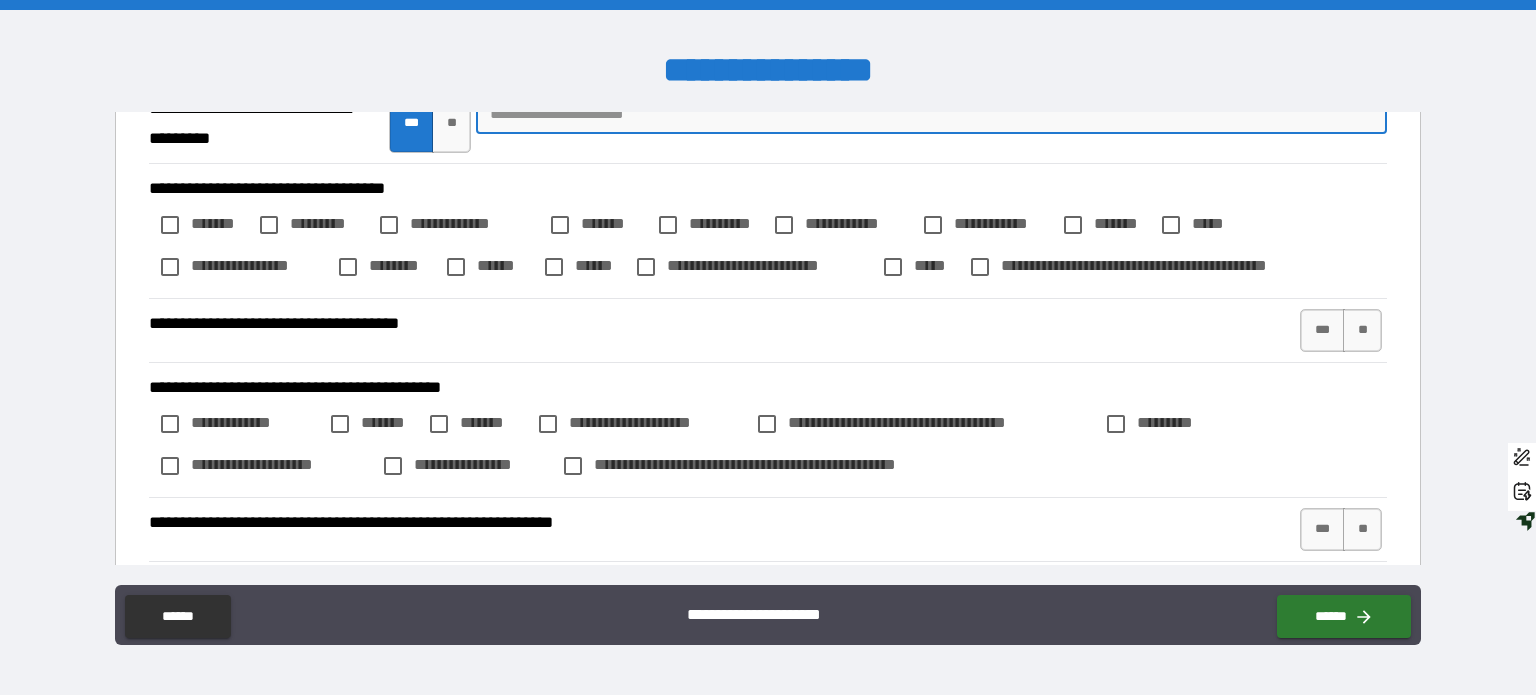 click at bounding box center [931, 114] 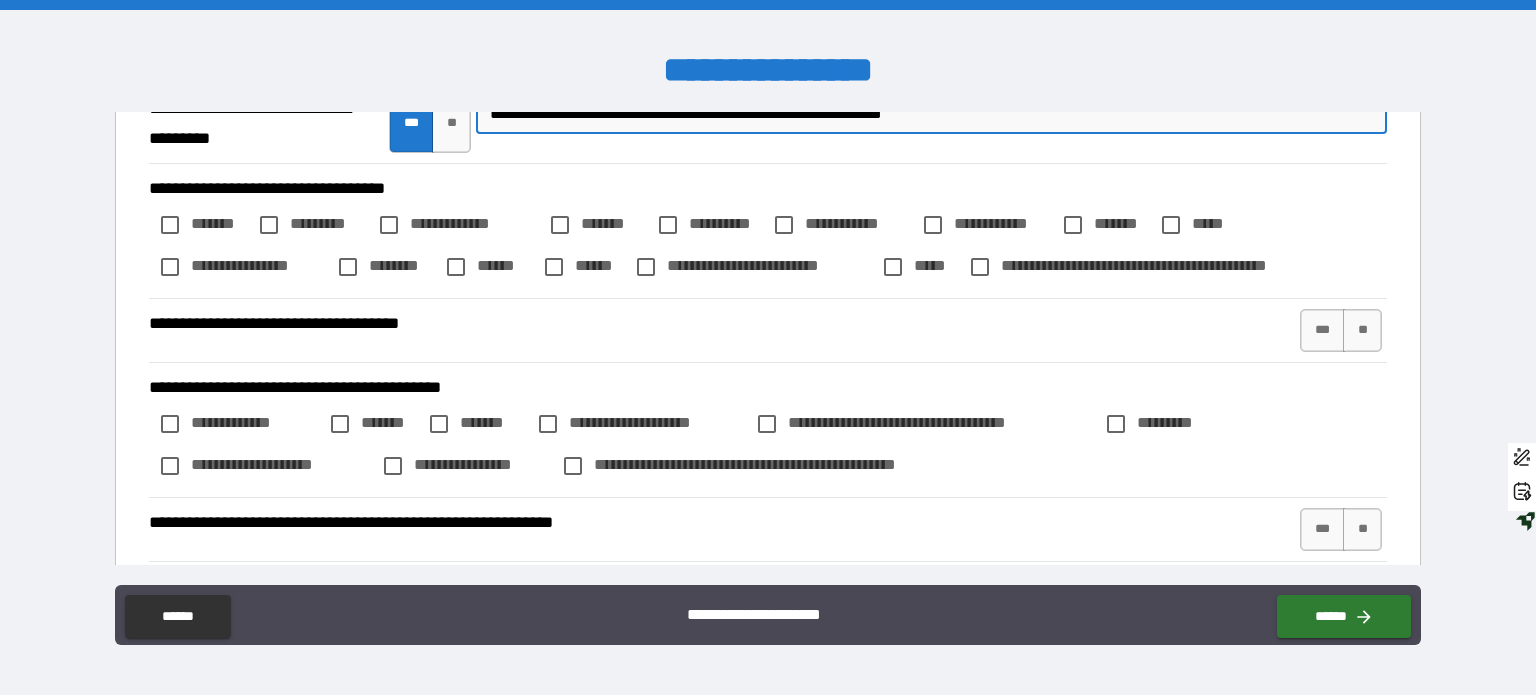 click on "**********" at bounding box center (931, 114) 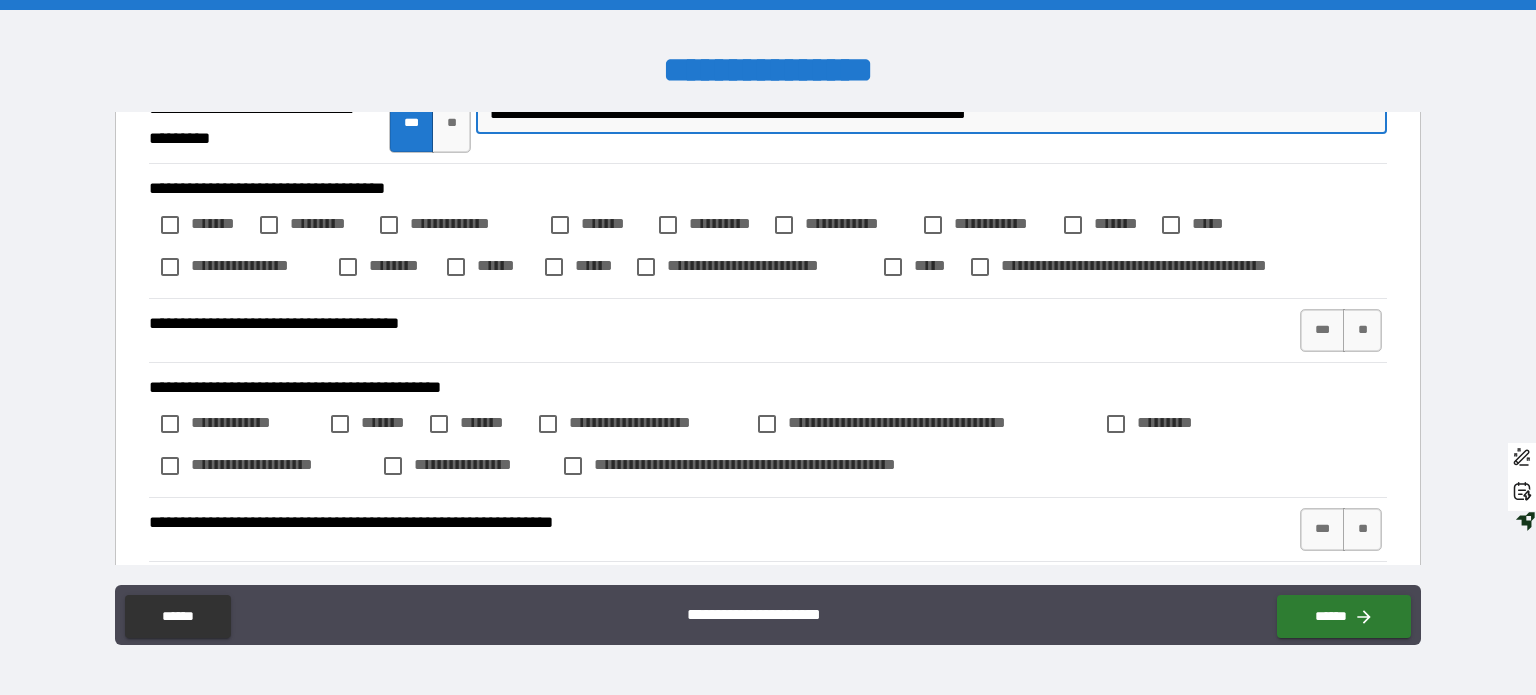click on "**********" at bounding box center [931, 114] 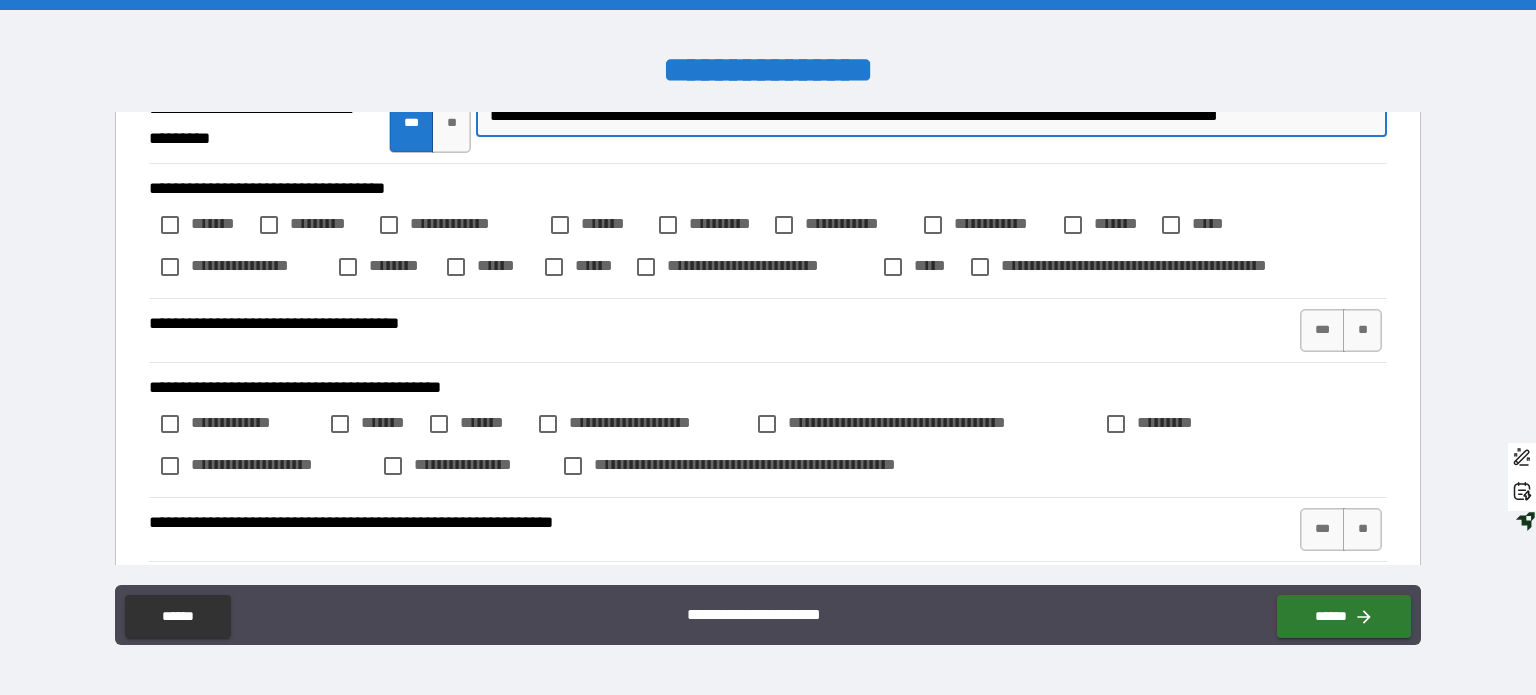 scroll, scrollTop: 0, scrollLeft: 132, axis: horizontal 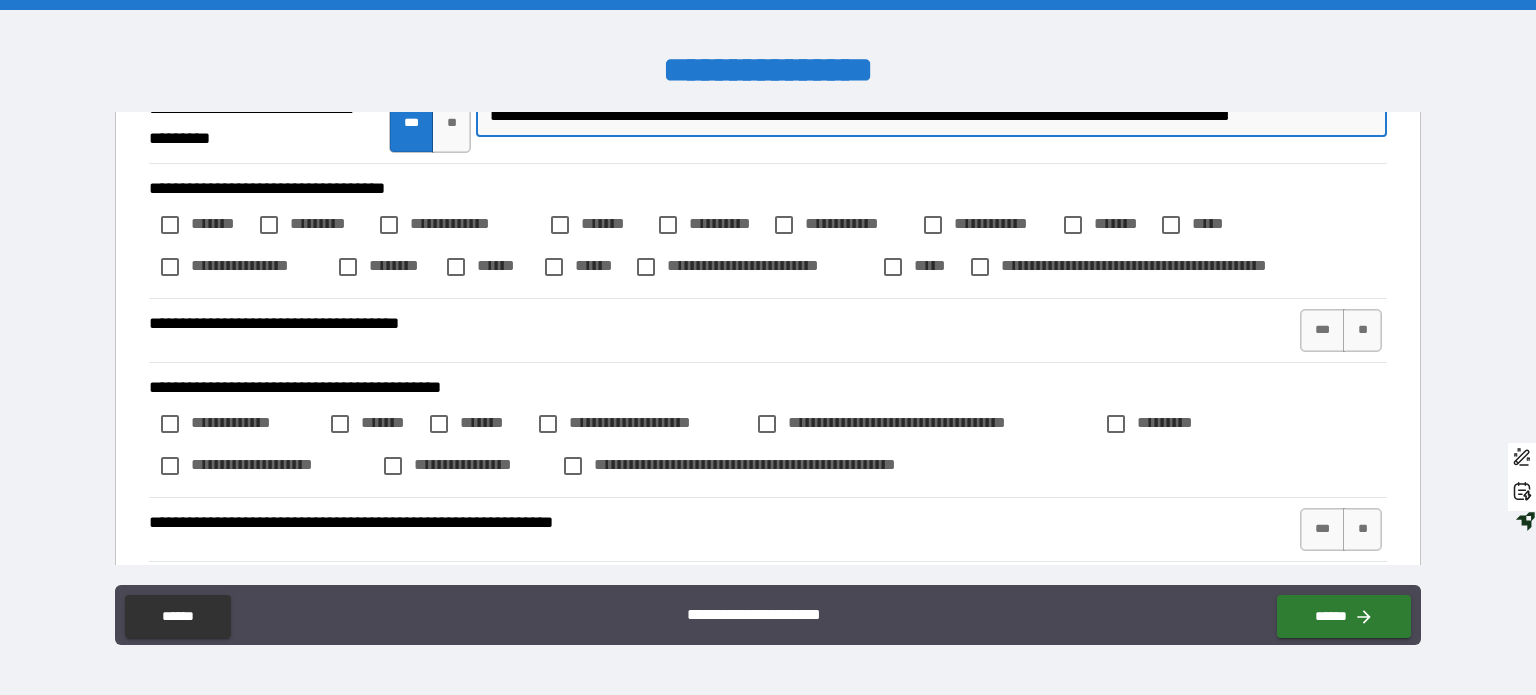 type on "**********" 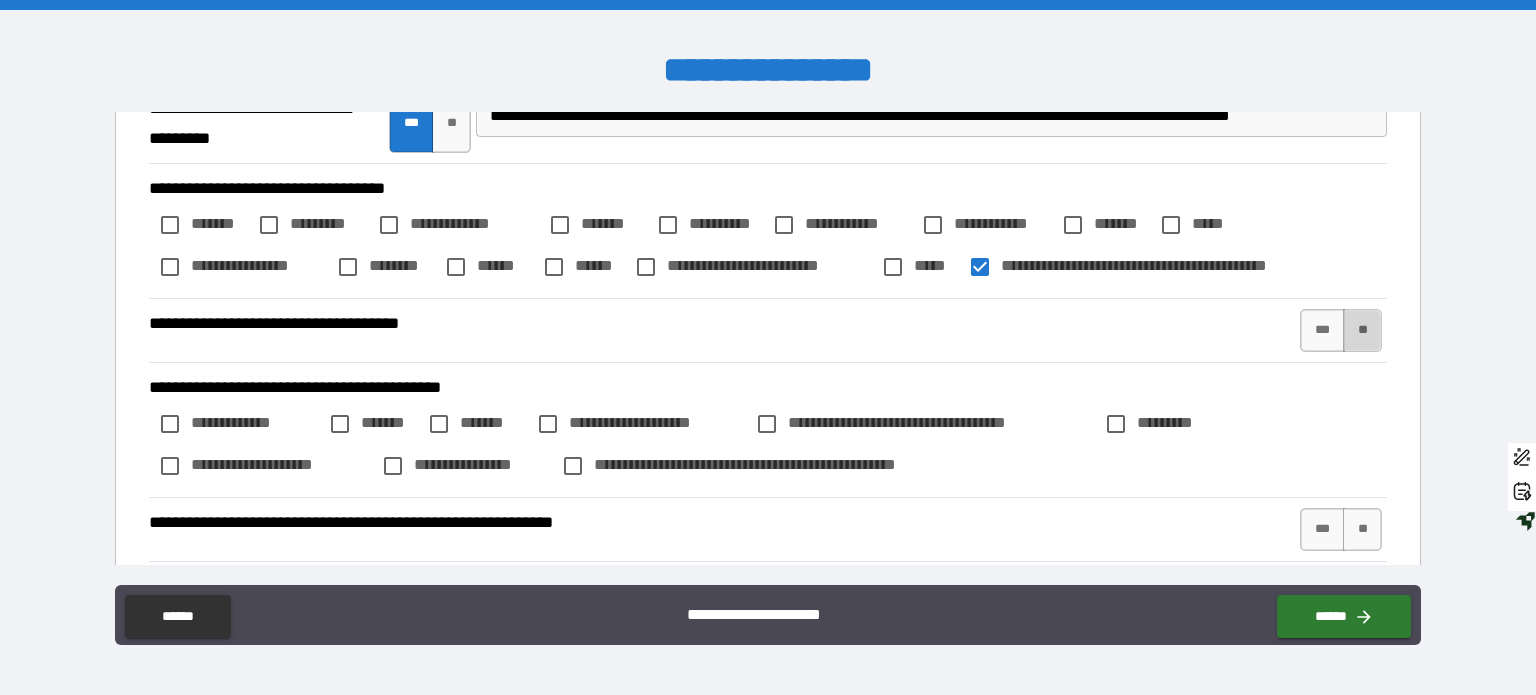 click on "**" at bounding box center (1362, 330) 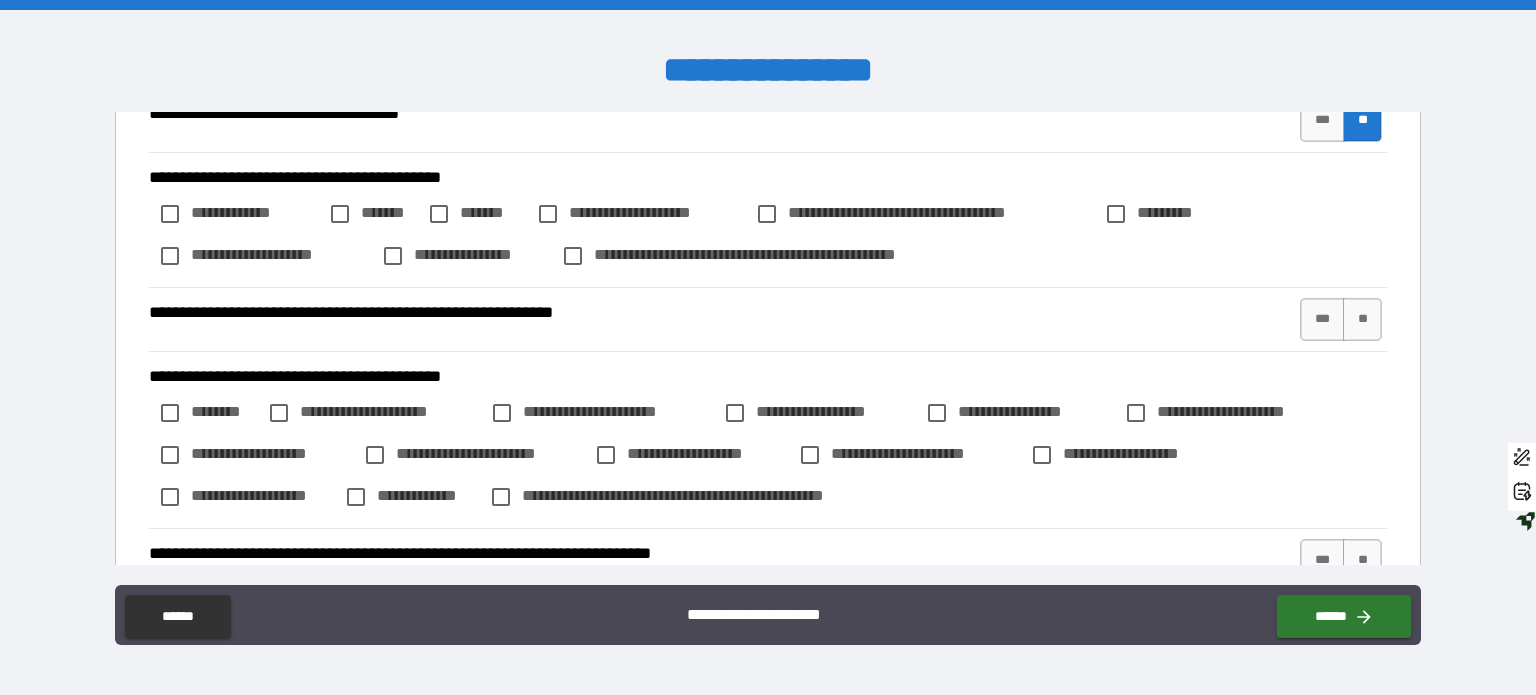 scroll, scrollTop: 1766, scrollLeft: 0, axis: vertical 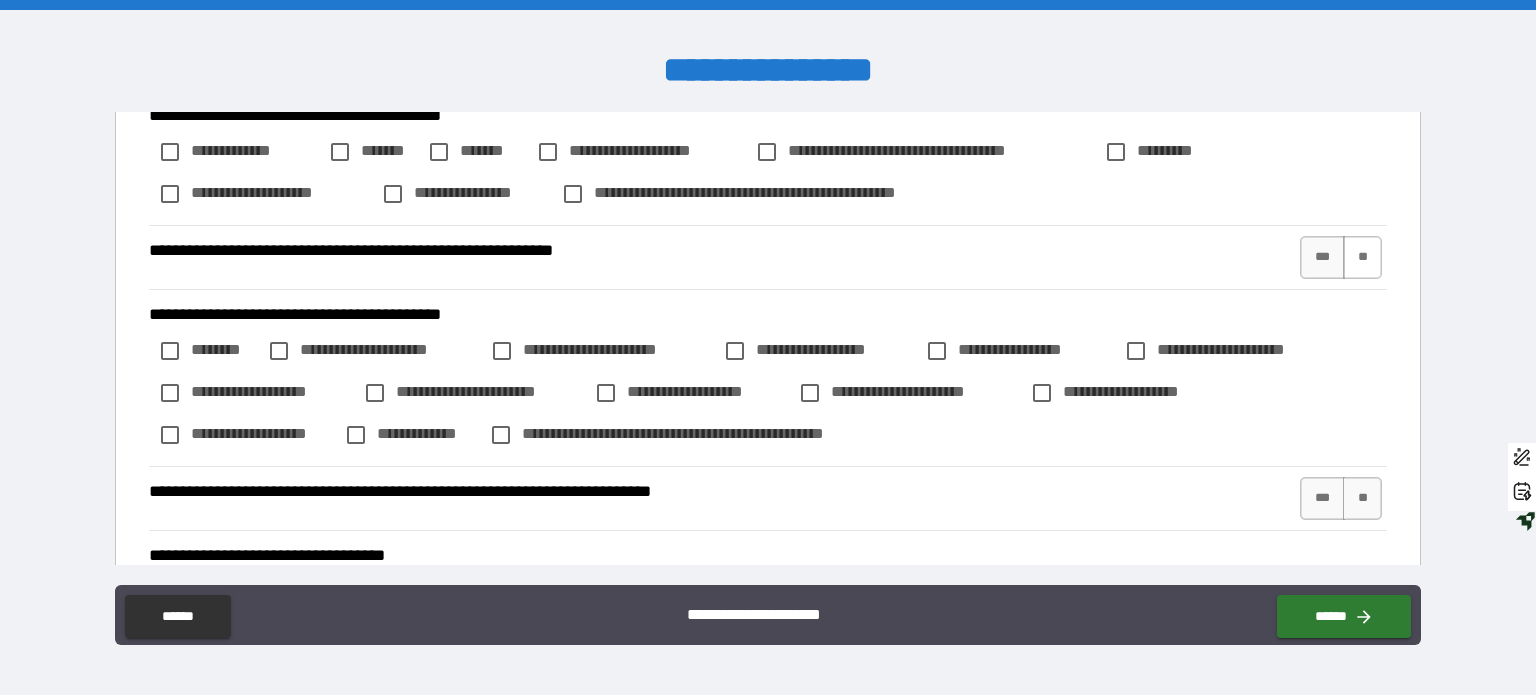 drag, startPoint x: 1359, startPoint y: 344, endPoint x: 1368, endPoint y: 339, distance: 10.29563 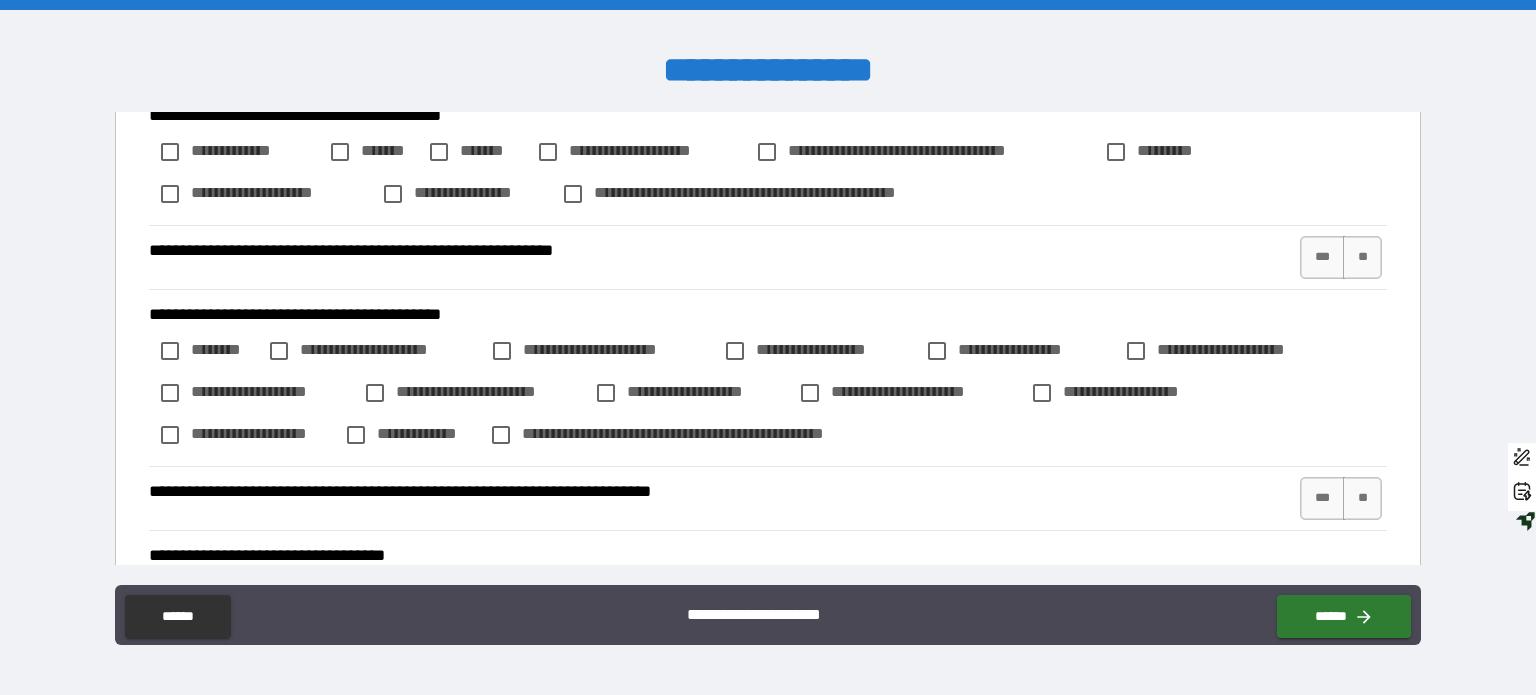 click on "**" at bounding box center [1362, 257] 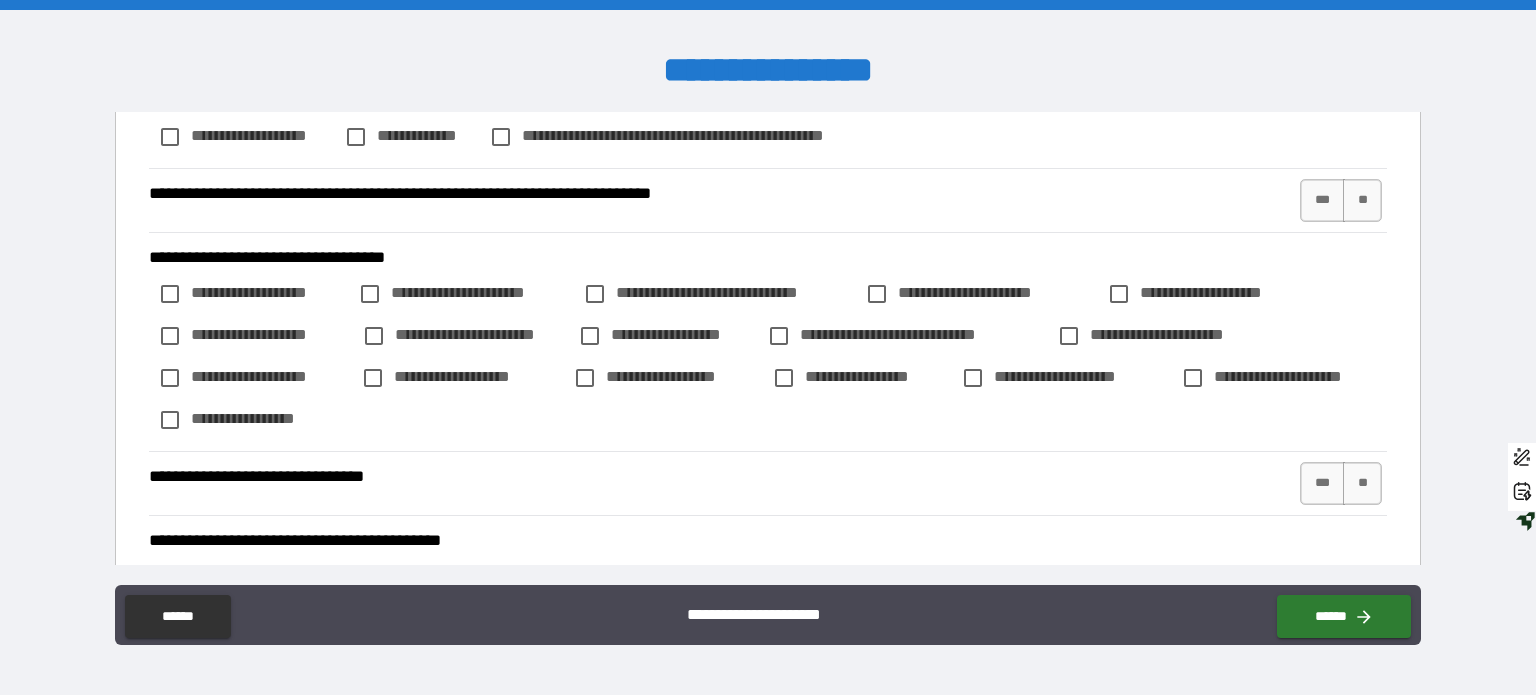 scroll, scrollTop: 2074, scrollLeft: 0, axis: vertical 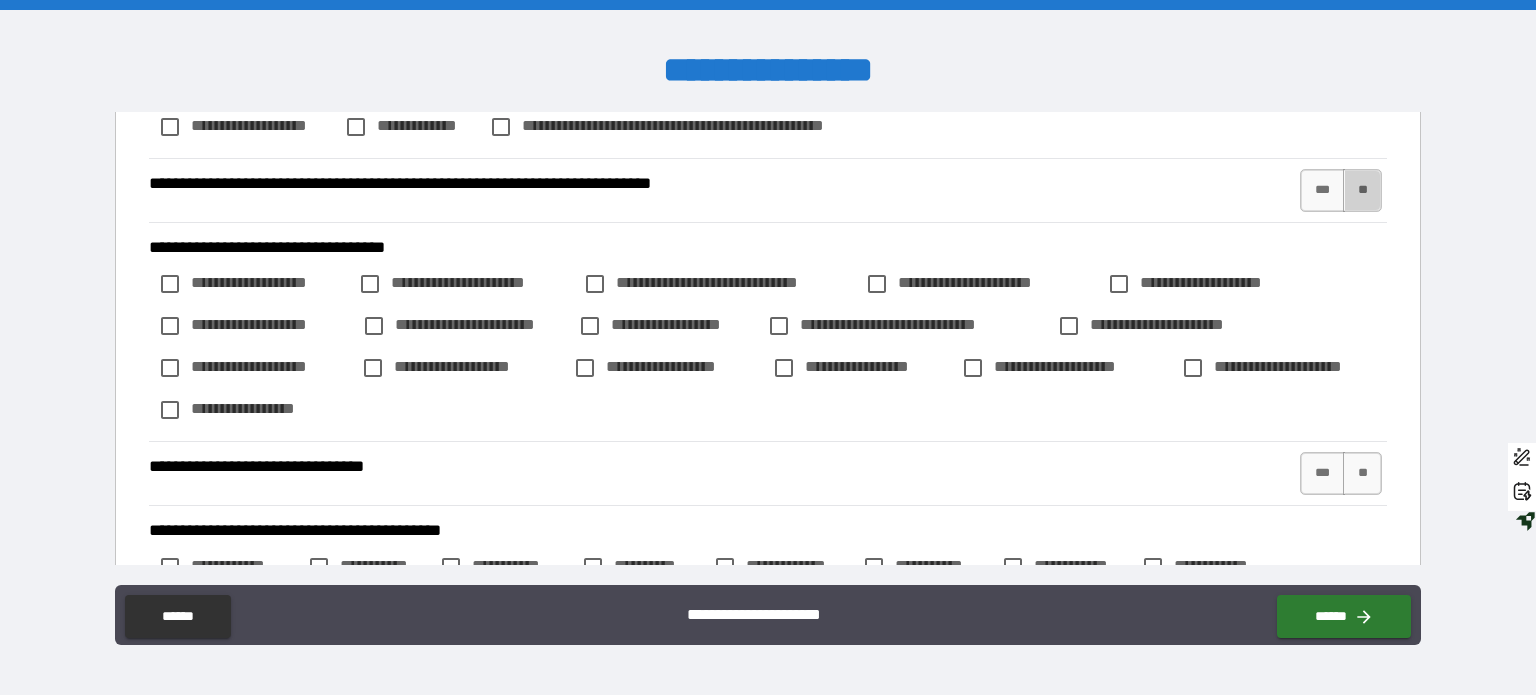 drag, startPoint x: 1357, startPoint y: 289, endPoint x: 1380, endPoint y: 292, distance: 23.194826 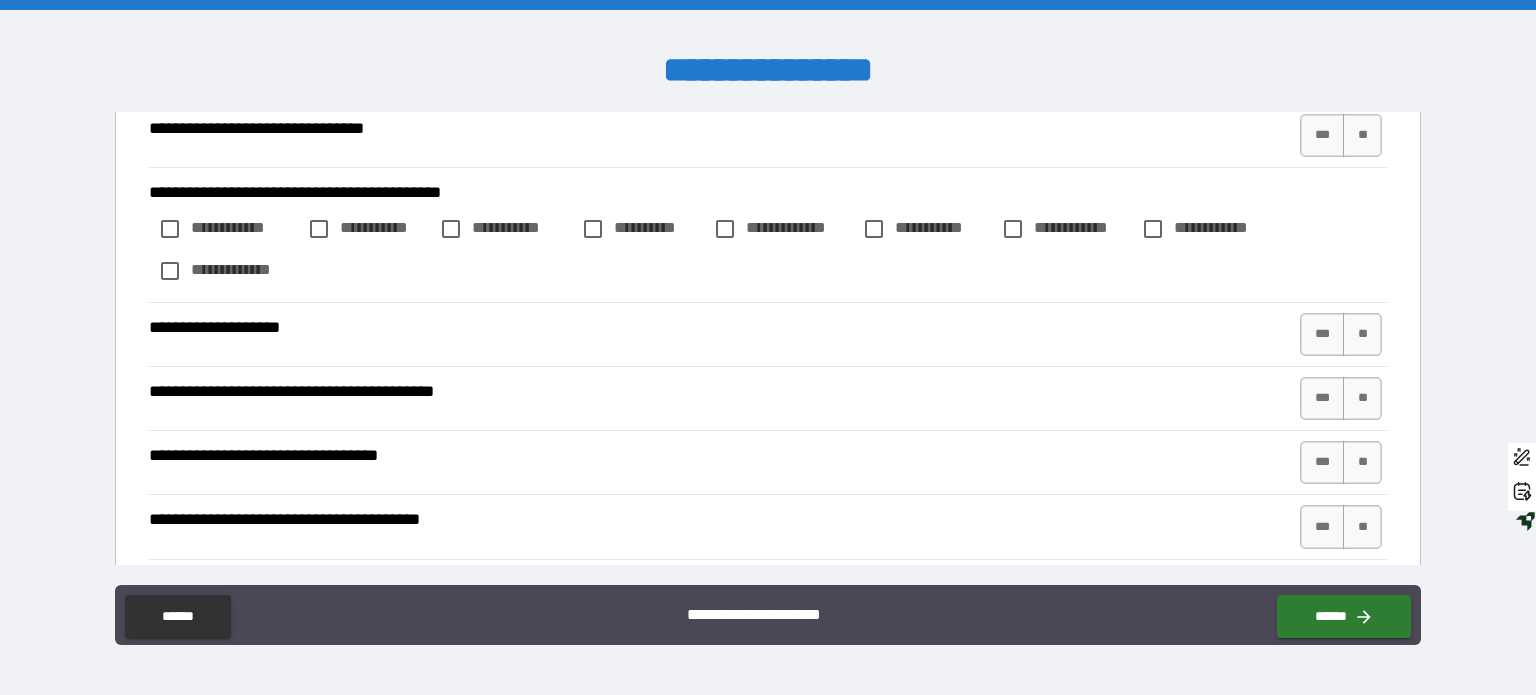 scroll, scrollTop: 2464, scrollLeft: 0, axis: vertical 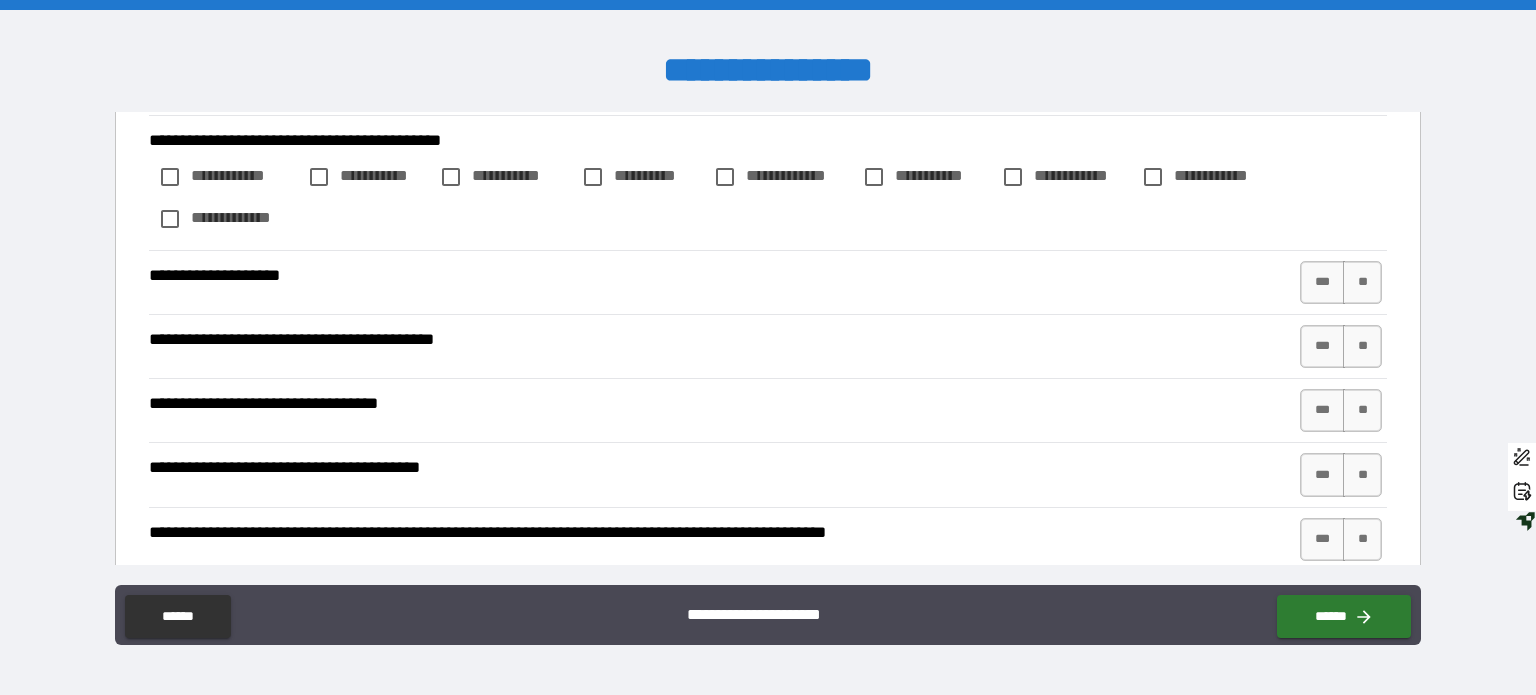 click on "**" at bounding box center [1362, 83] 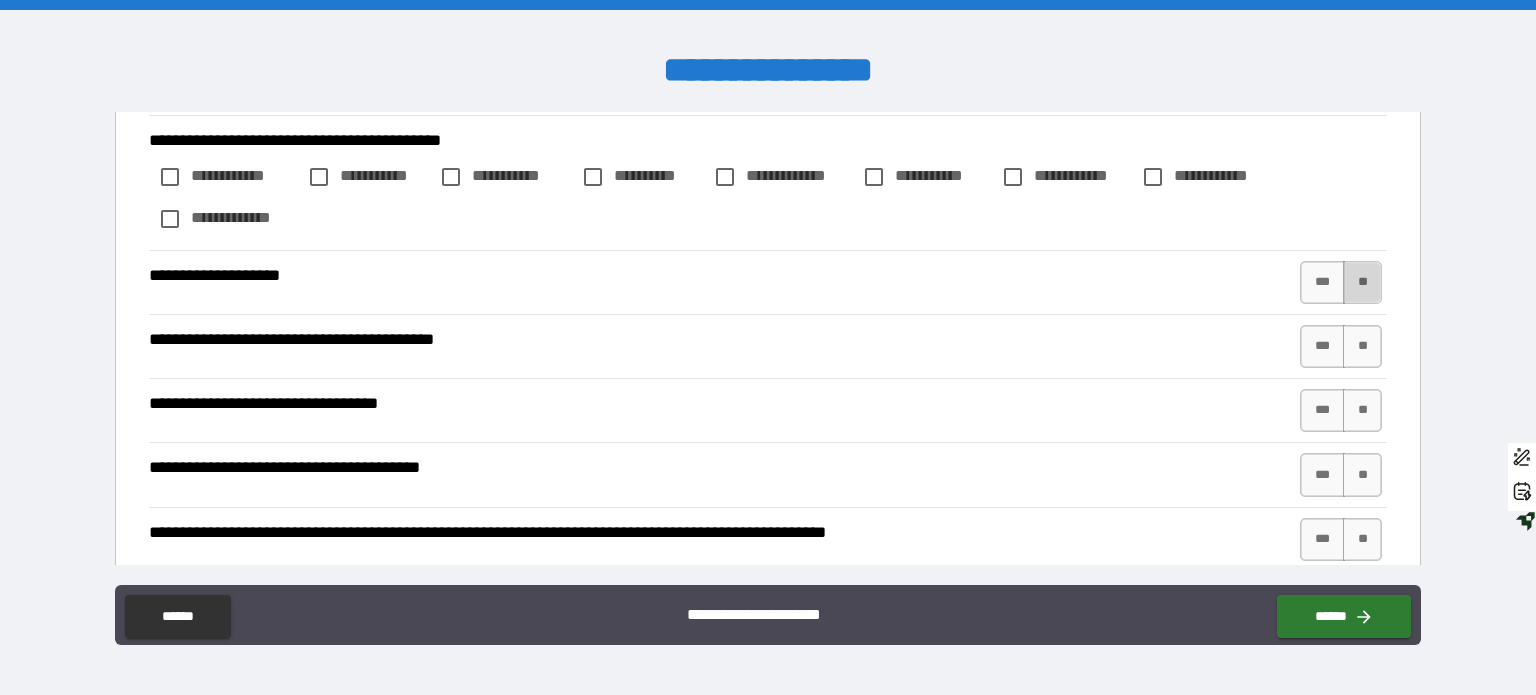 click on "**" at bounding box center (1362, 282) 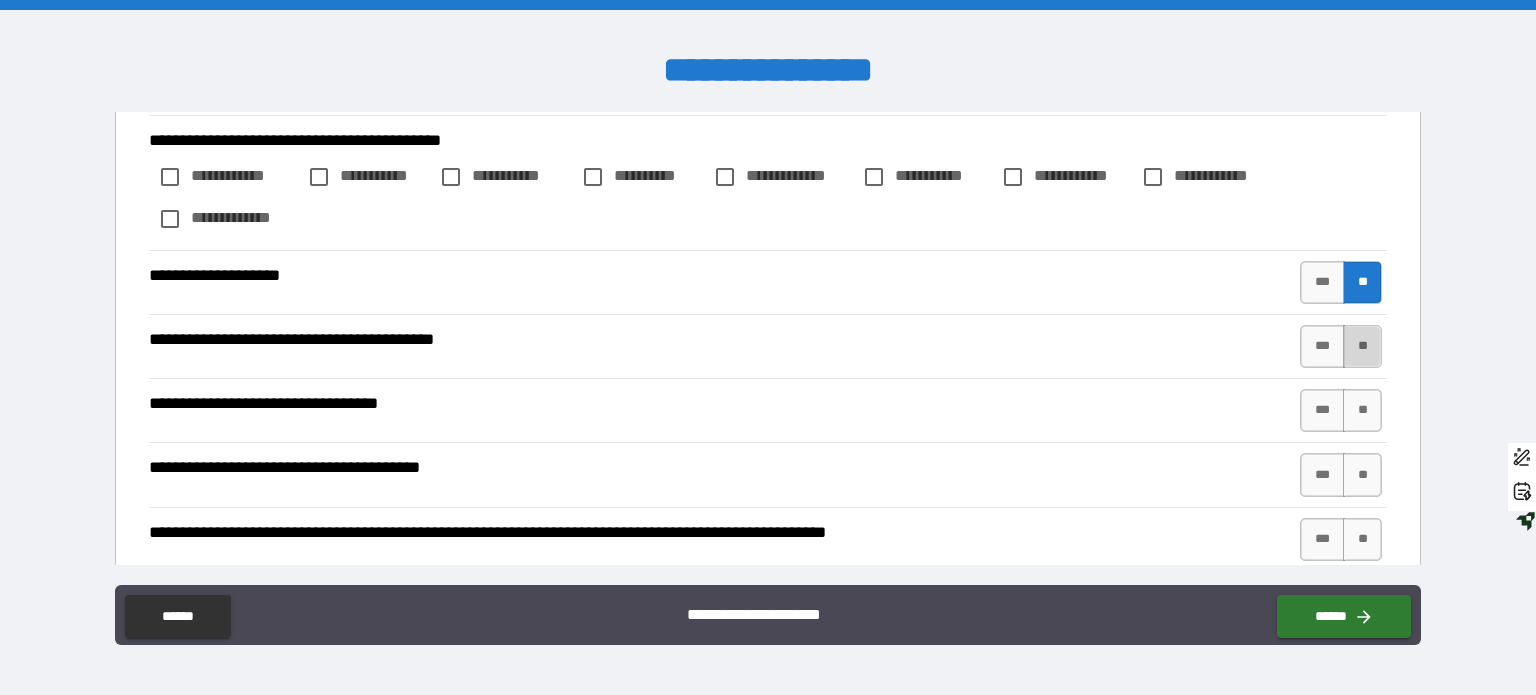 click on "**" at bounding box center [1362, 346] 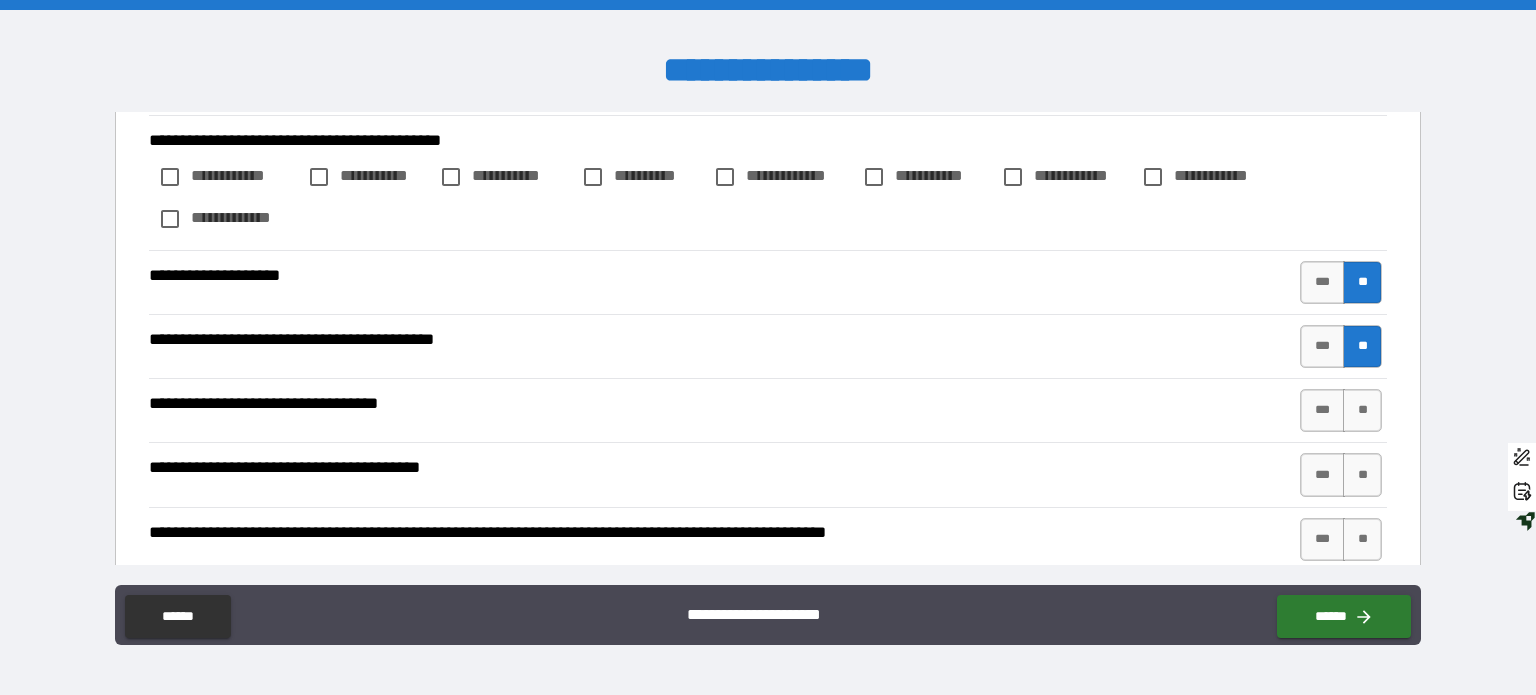 drag, startPoint x: 1361, startPoint y: 524, endPoint x: 1374, endPoint y: 447, distance: 78.08969 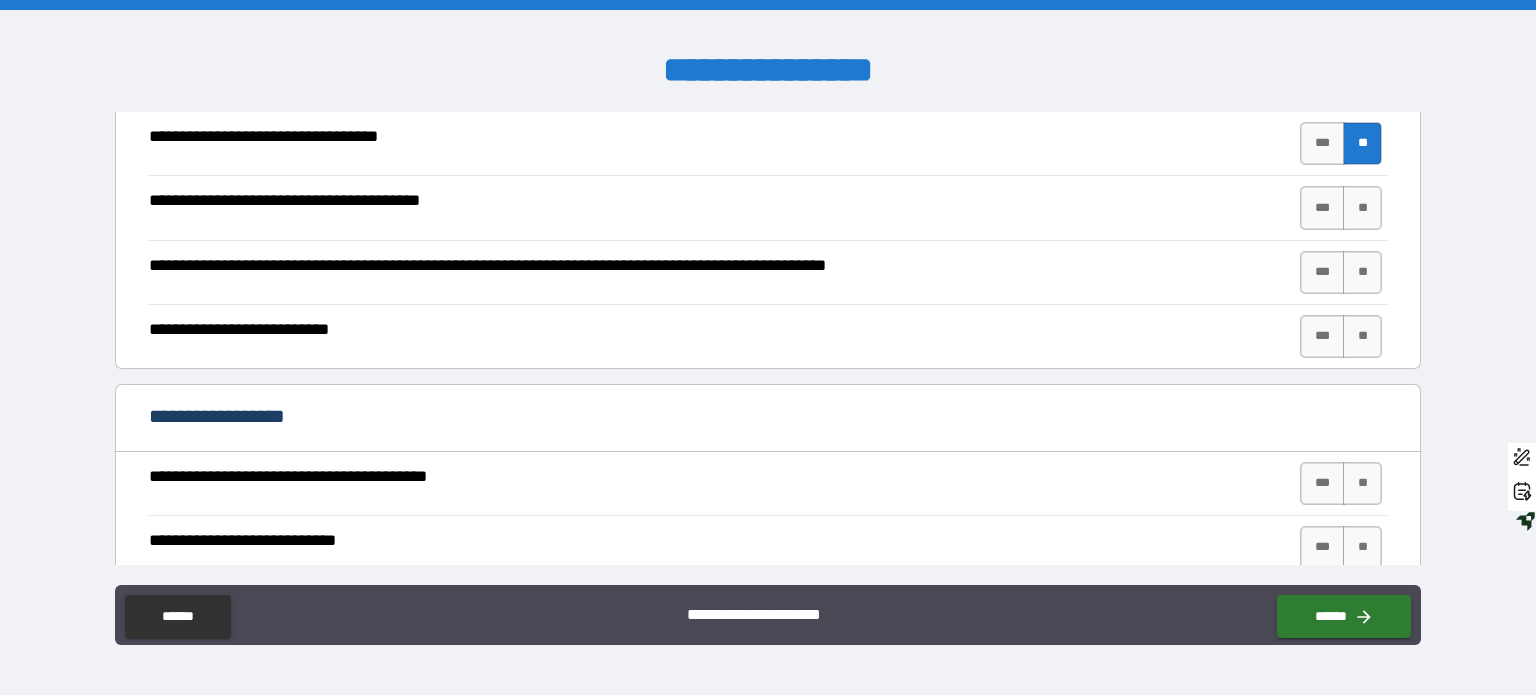 scroll, scrollTop: 2772, scrollLeft: 0, axis: vertical 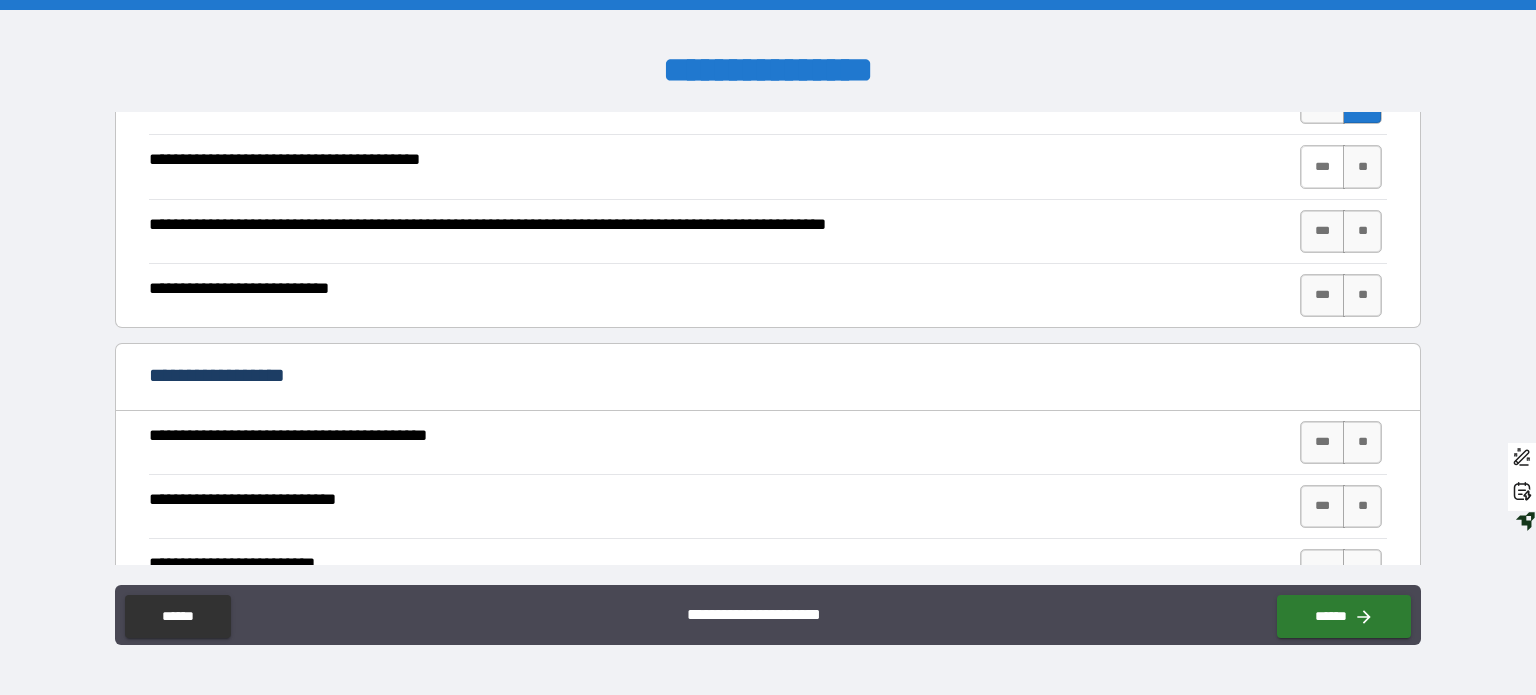 click on "***" at bounding box center (1322, 166) 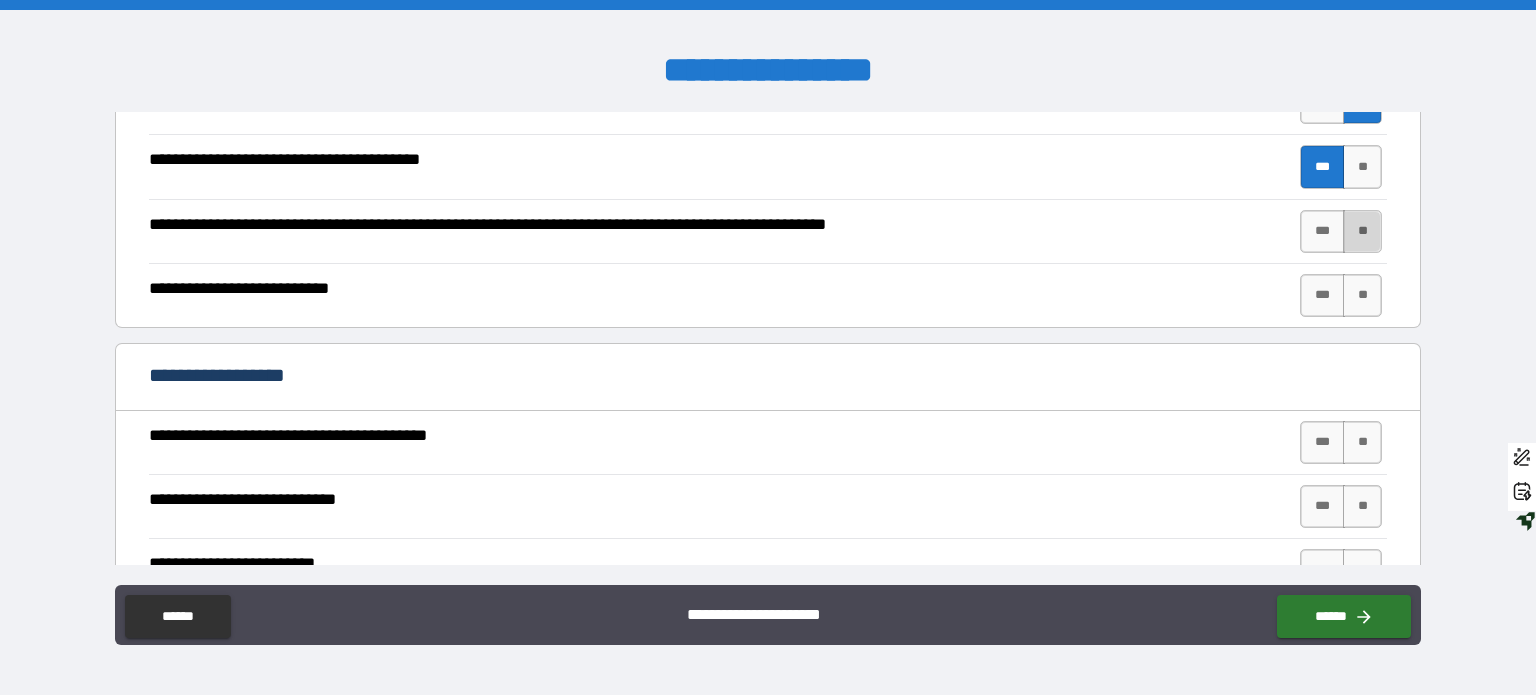 click on "**" at bounding box center (1362, 231) 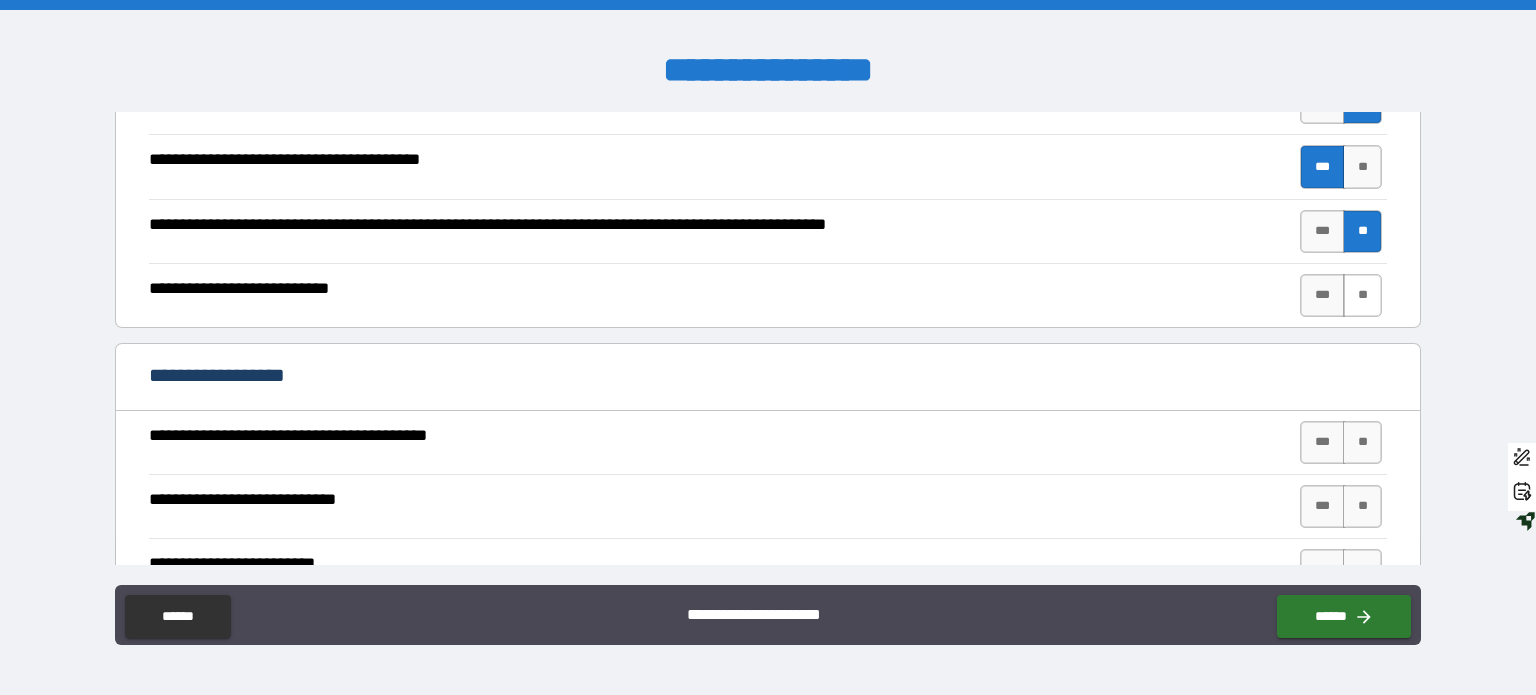 drag, startPoint x: 1344, startPoint y: 409, endPoint x: 1356, endPoint y: 408, distance: 12.0415945 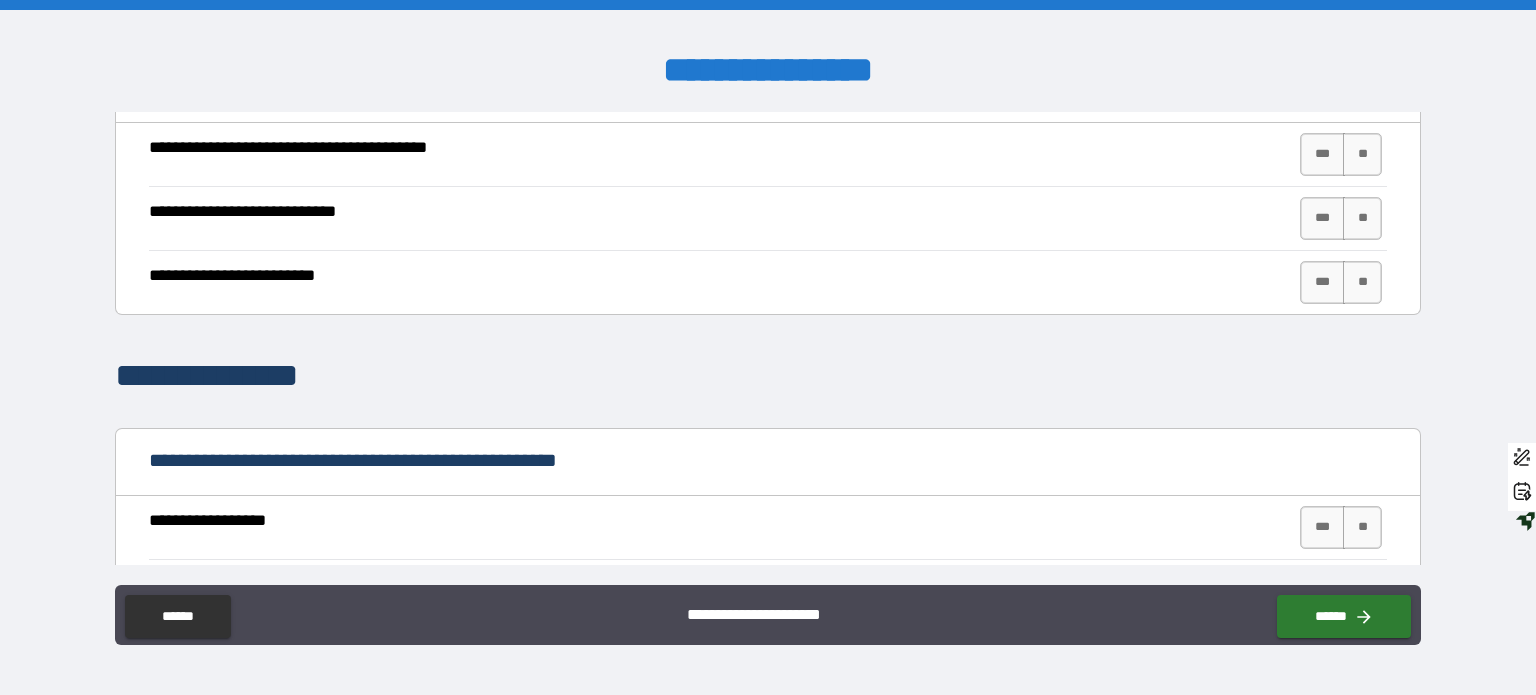 scroll, scrollTop: 3100, scrollLeft: 0, axis: vertical 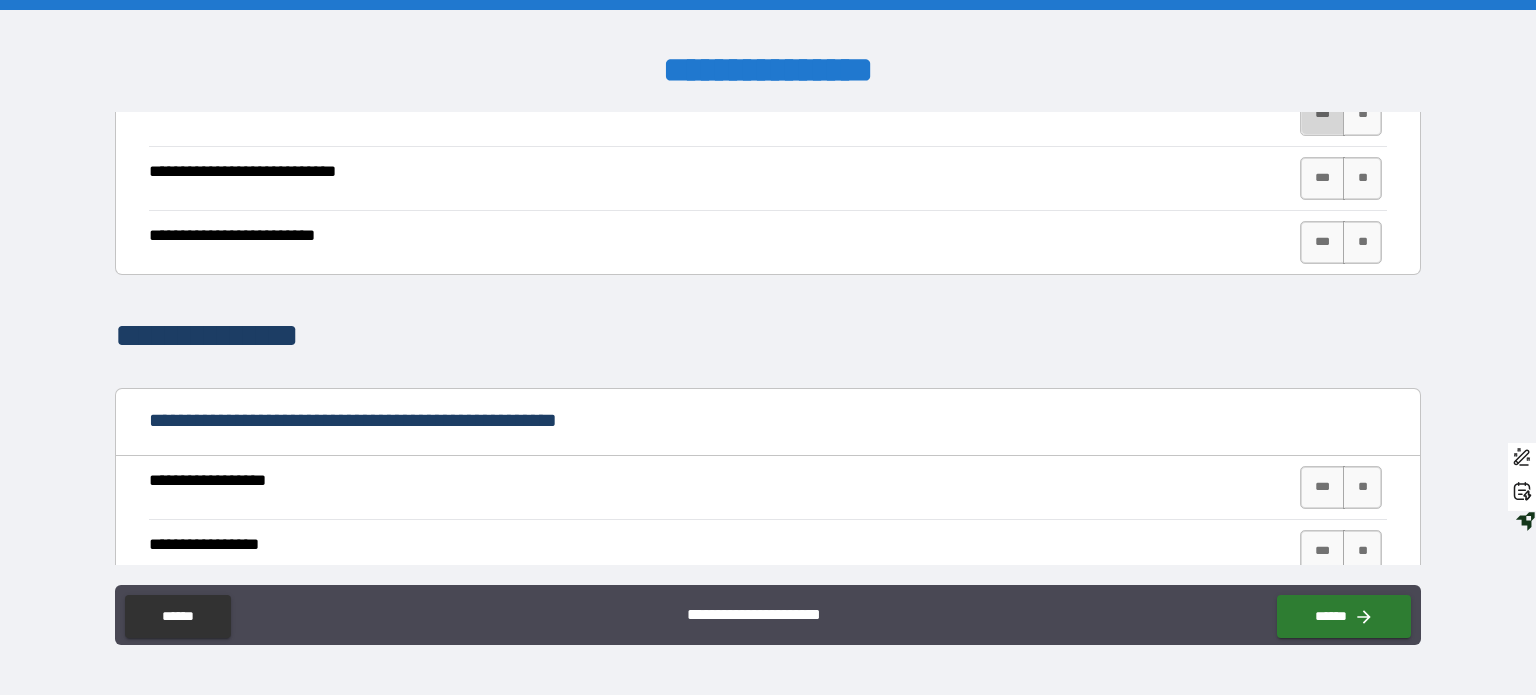 click on "***" at bounding box center (1322, 114) 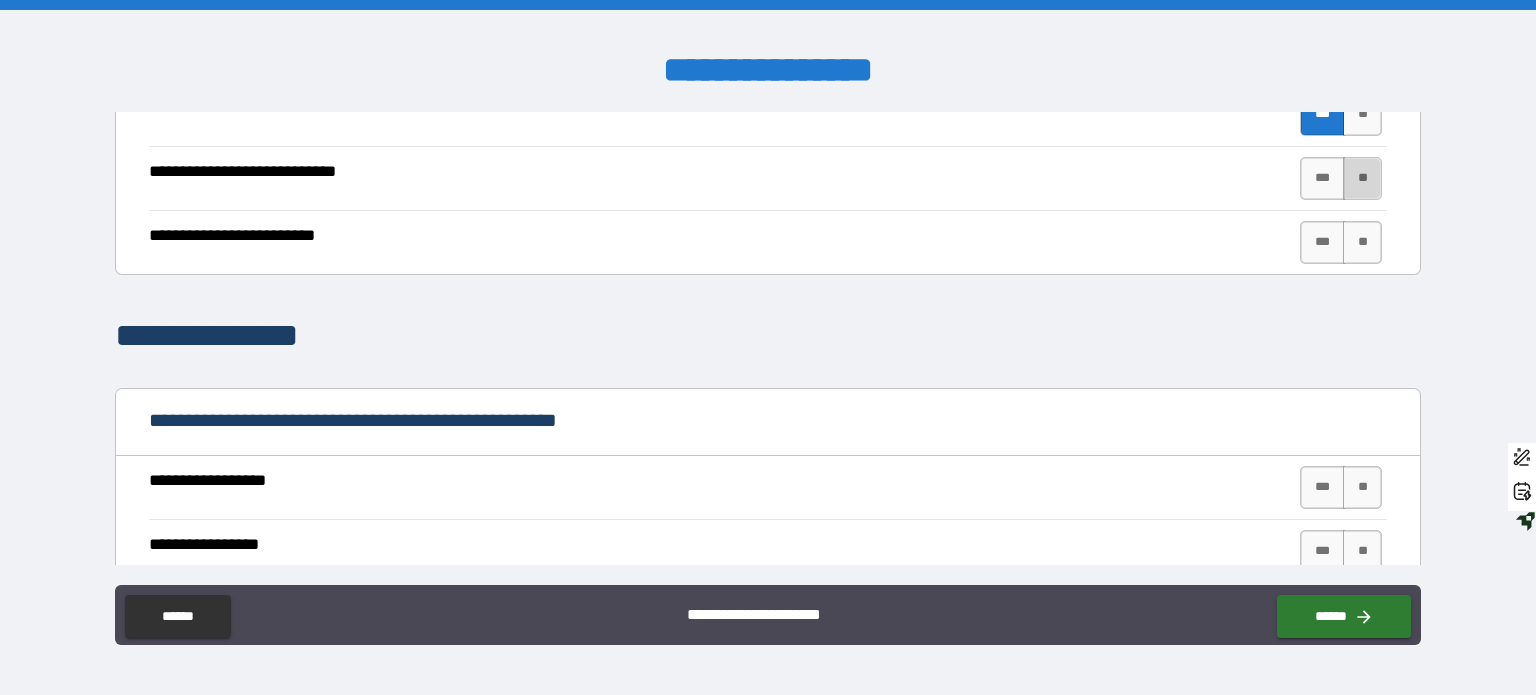 click on "**" at bounding box center [1362, 178] 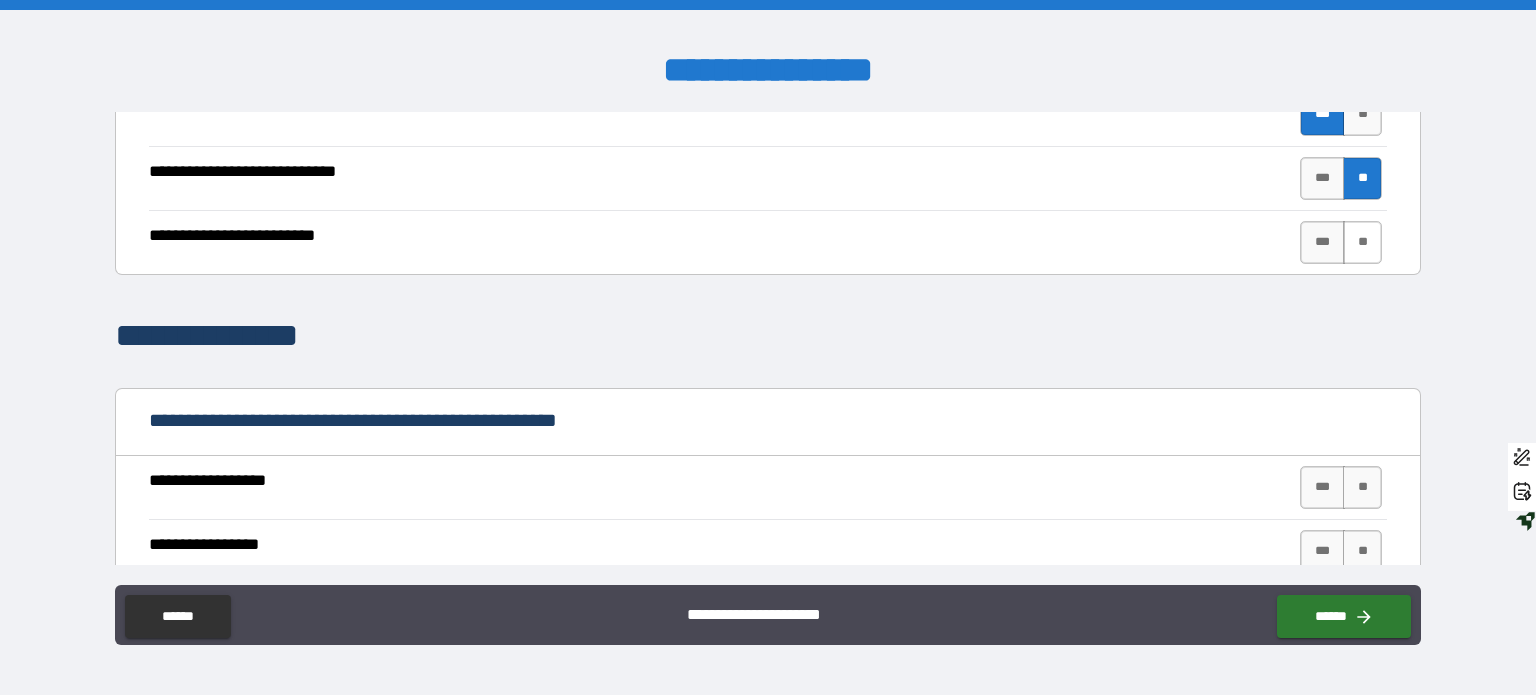 click on "**" at bounding box center [1362, 242] 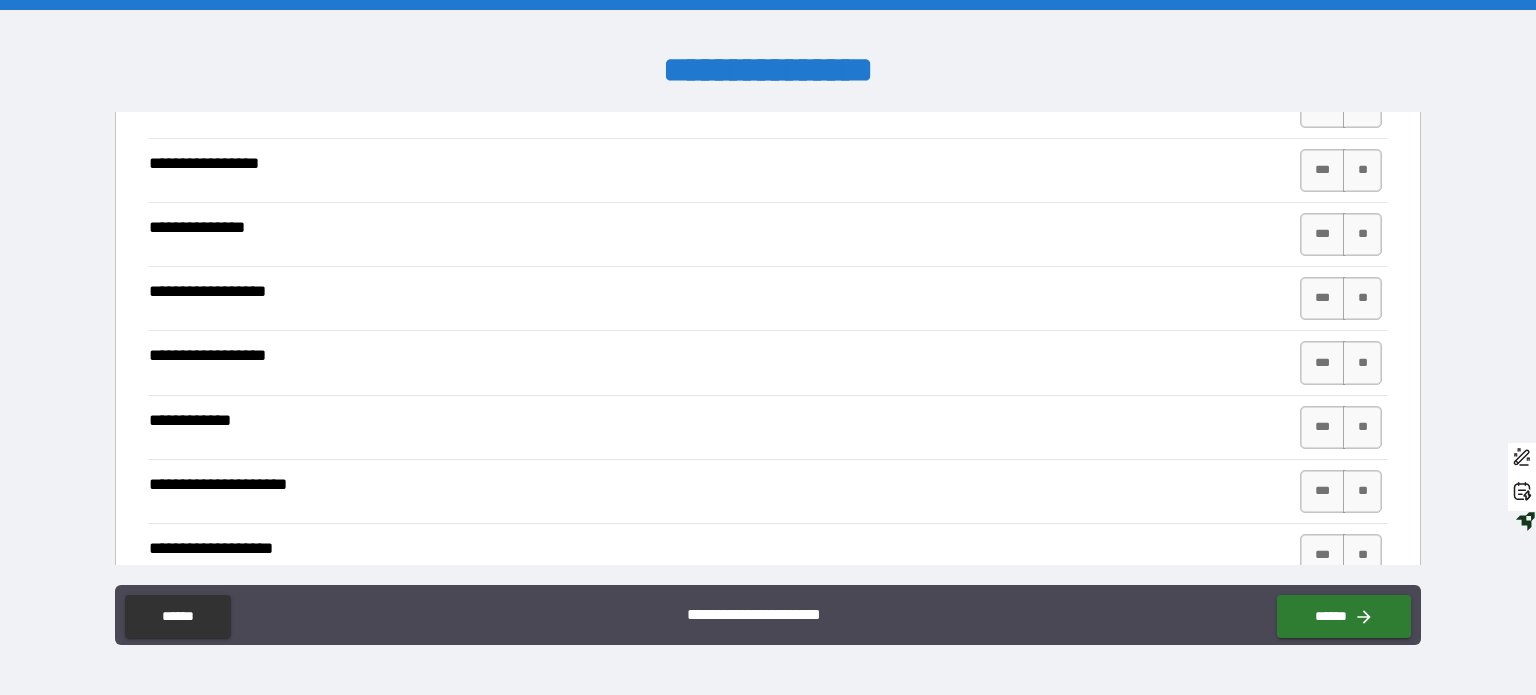 scroll, scrollTop: 3491, scrollLeft: 0, axis: vertical 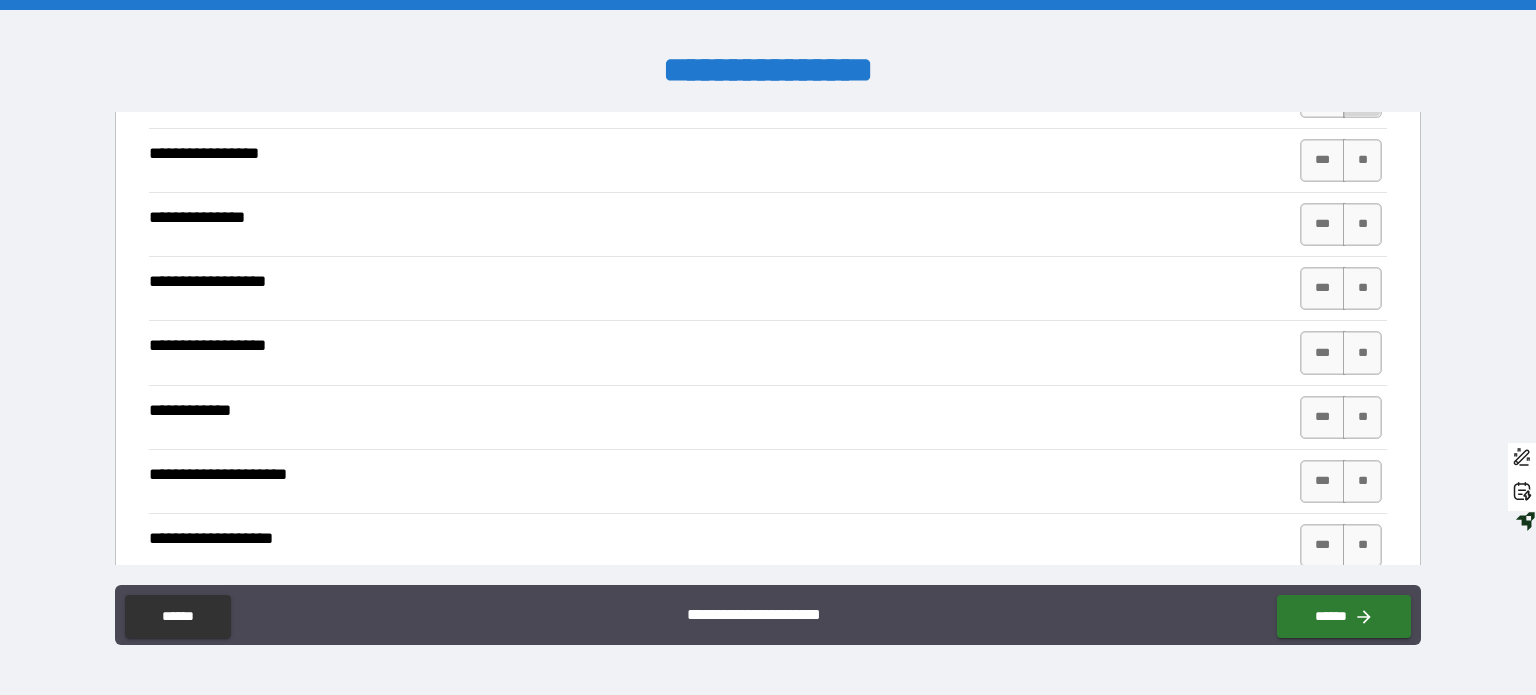 click on "**" at bounding box center (1362, 96) 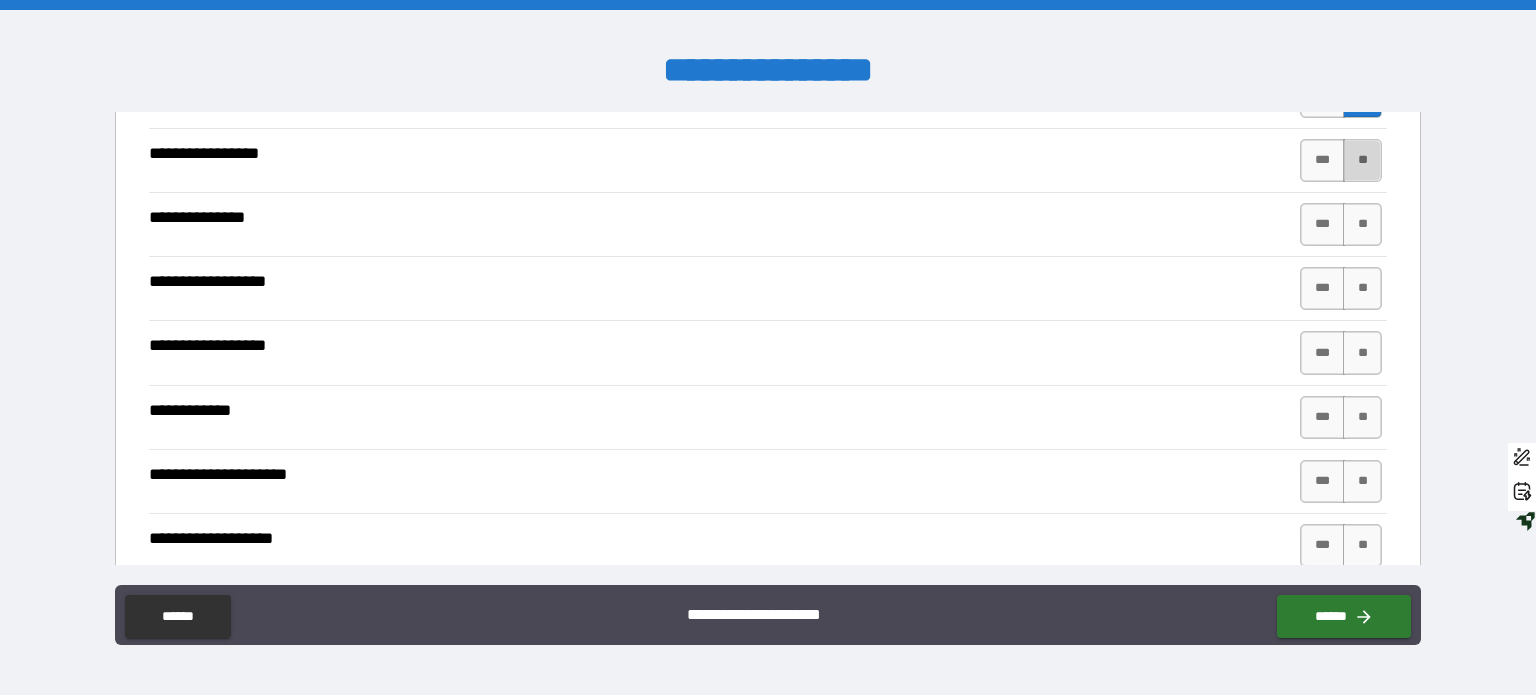 click on "**" at bounding box center [1362, 160] 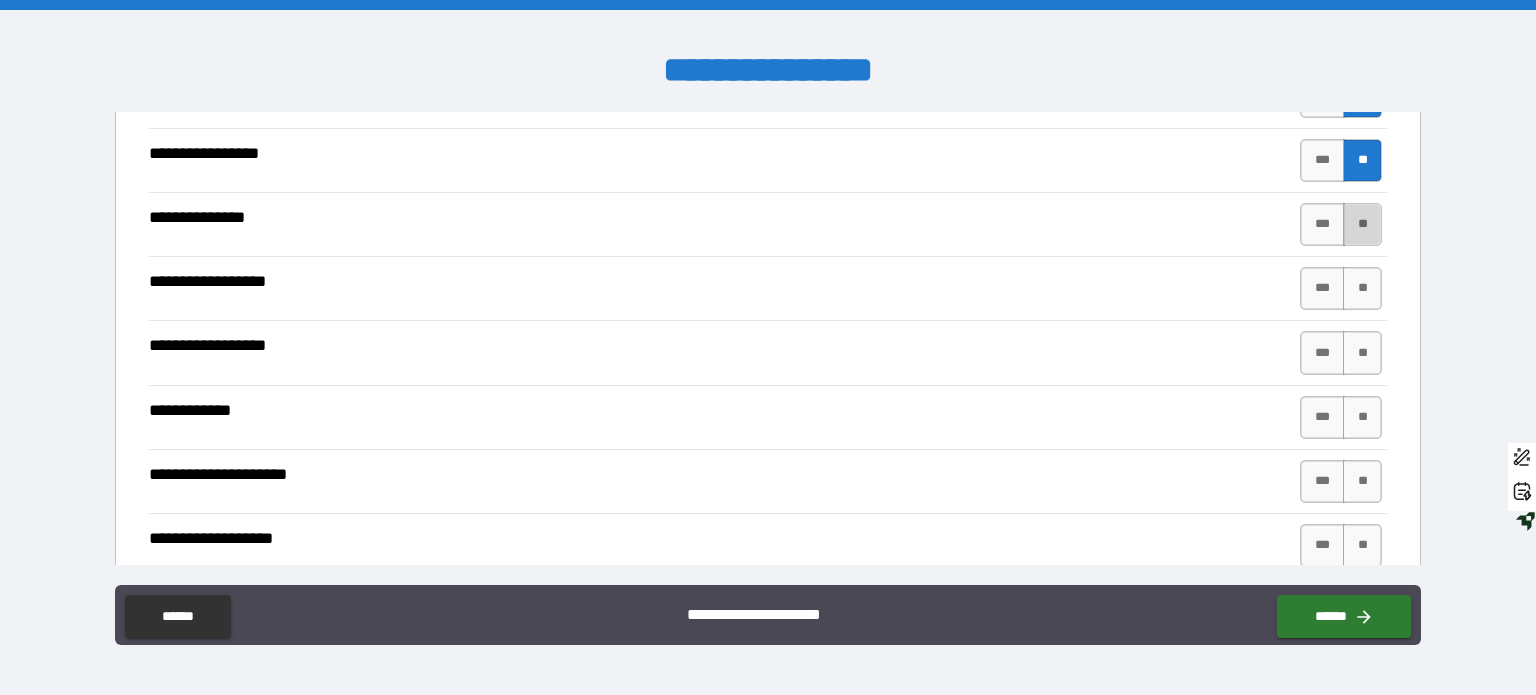 click on "**" at bounding box center (1362, 224) 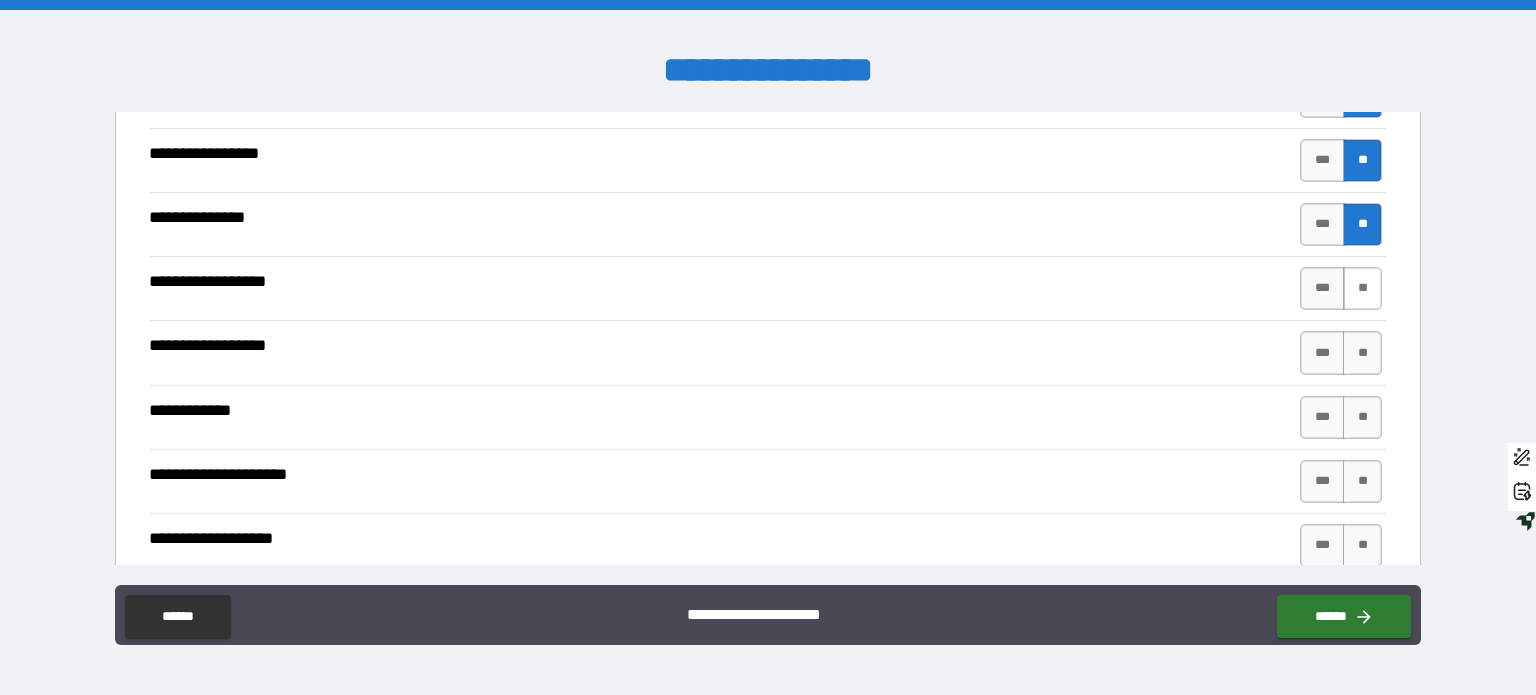 click on "**" at bounding box center [1362, 288] 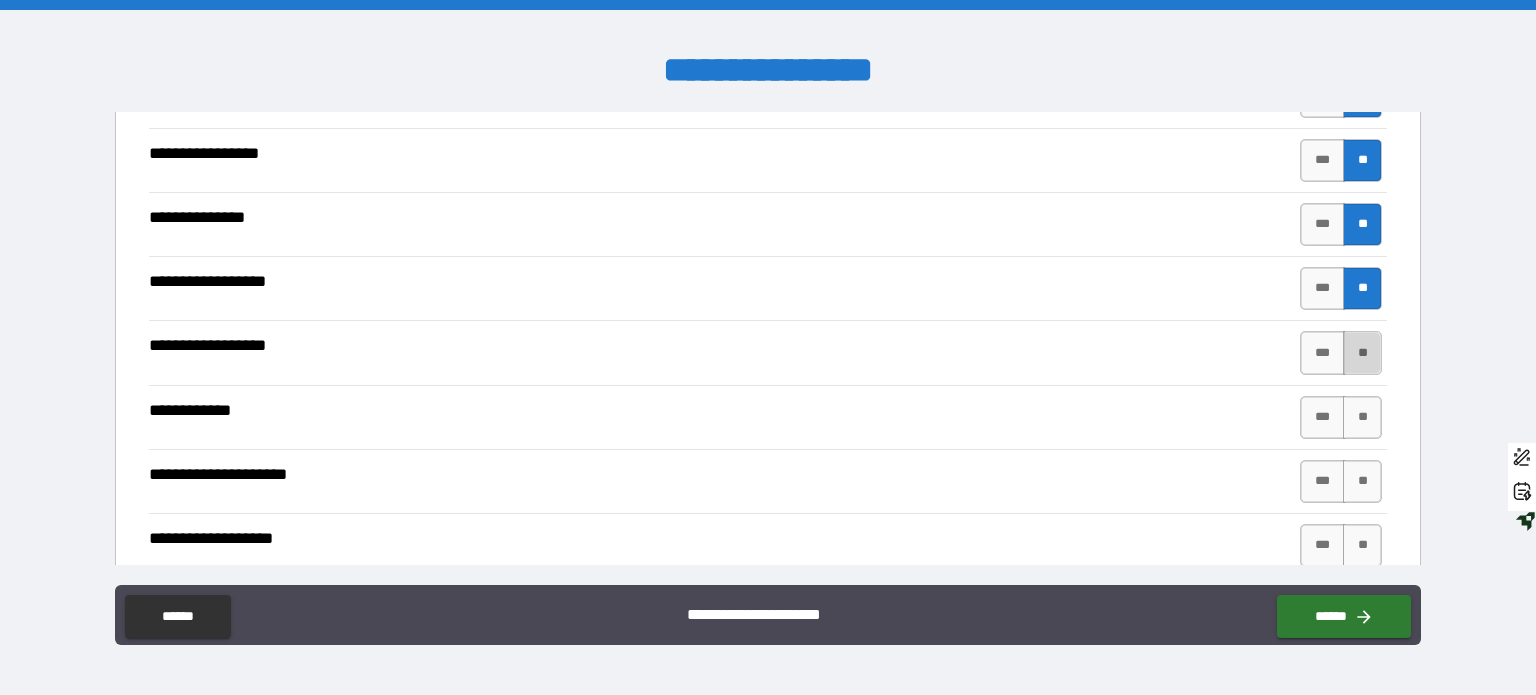 click on "**" at bounding box center [1362, 352] 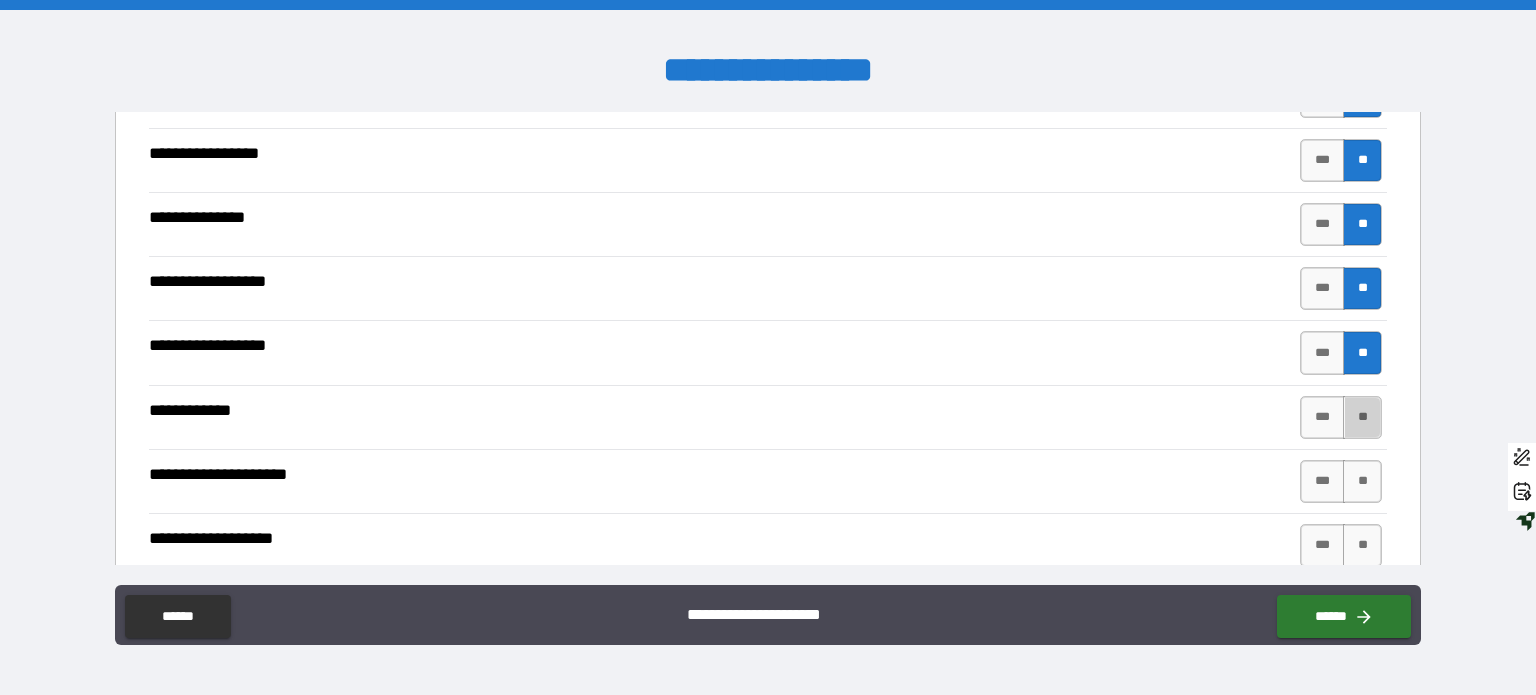 drag, startPoint x: 1361, startPoint y: 535, endPoint x: 1398, endPoint y: 433, distance: 108.503456 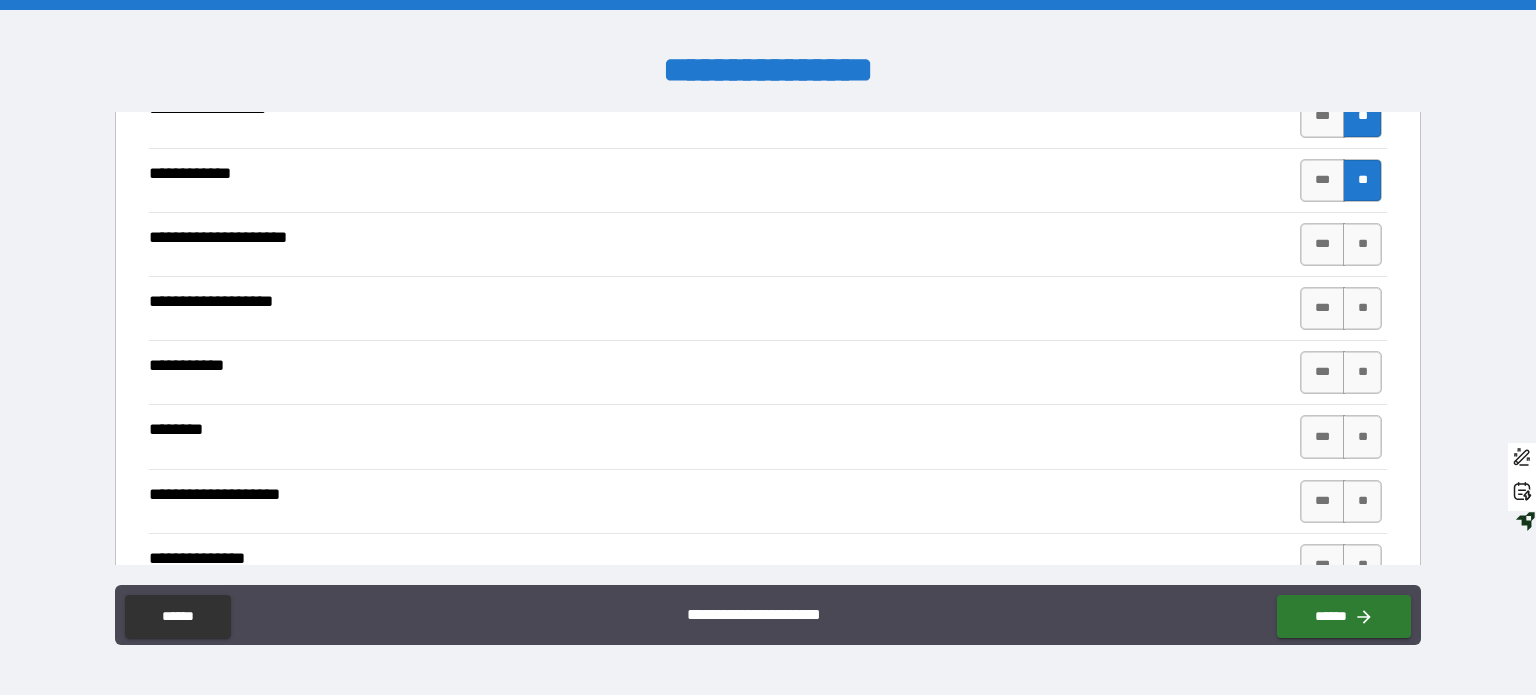 scroll, scrollTop: 3778, scrollLeft: 0, axis: vertical 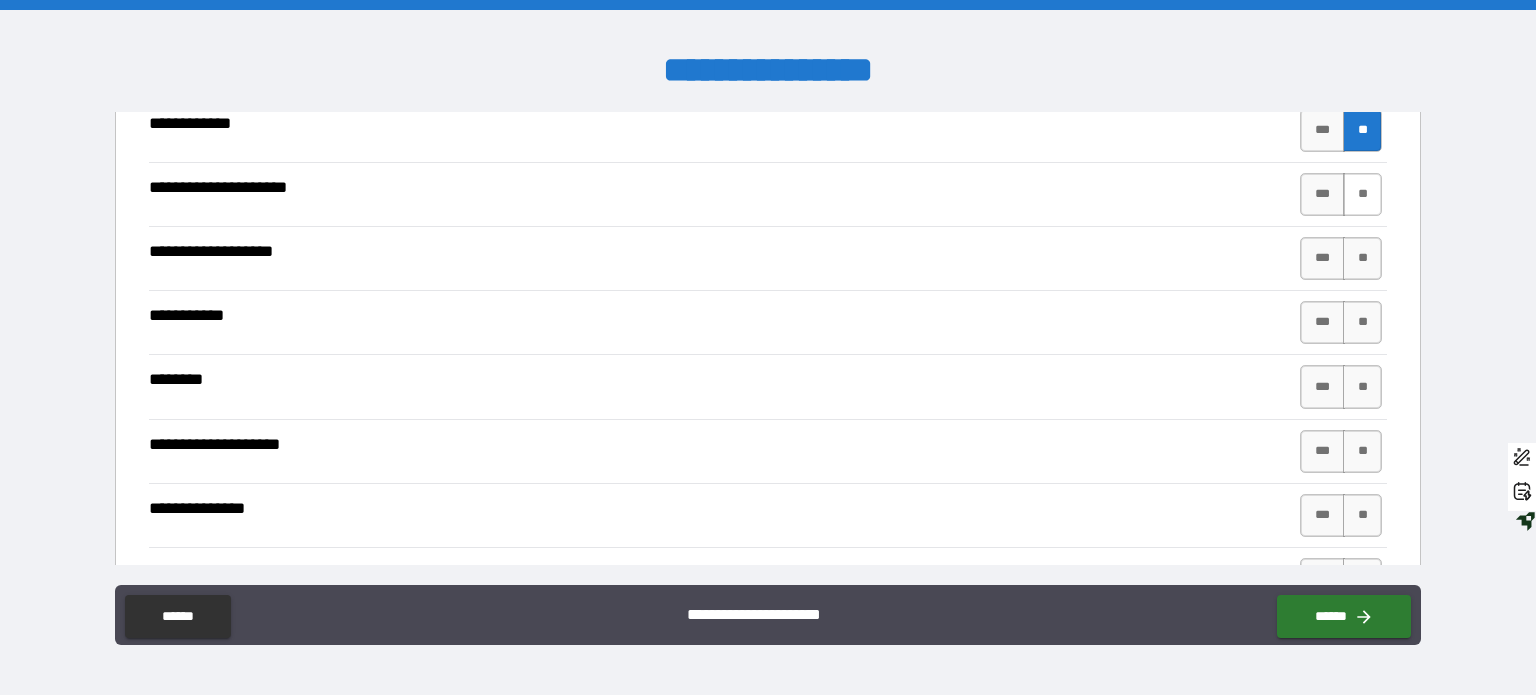 click on "**" at bounding box center (1362, 194) 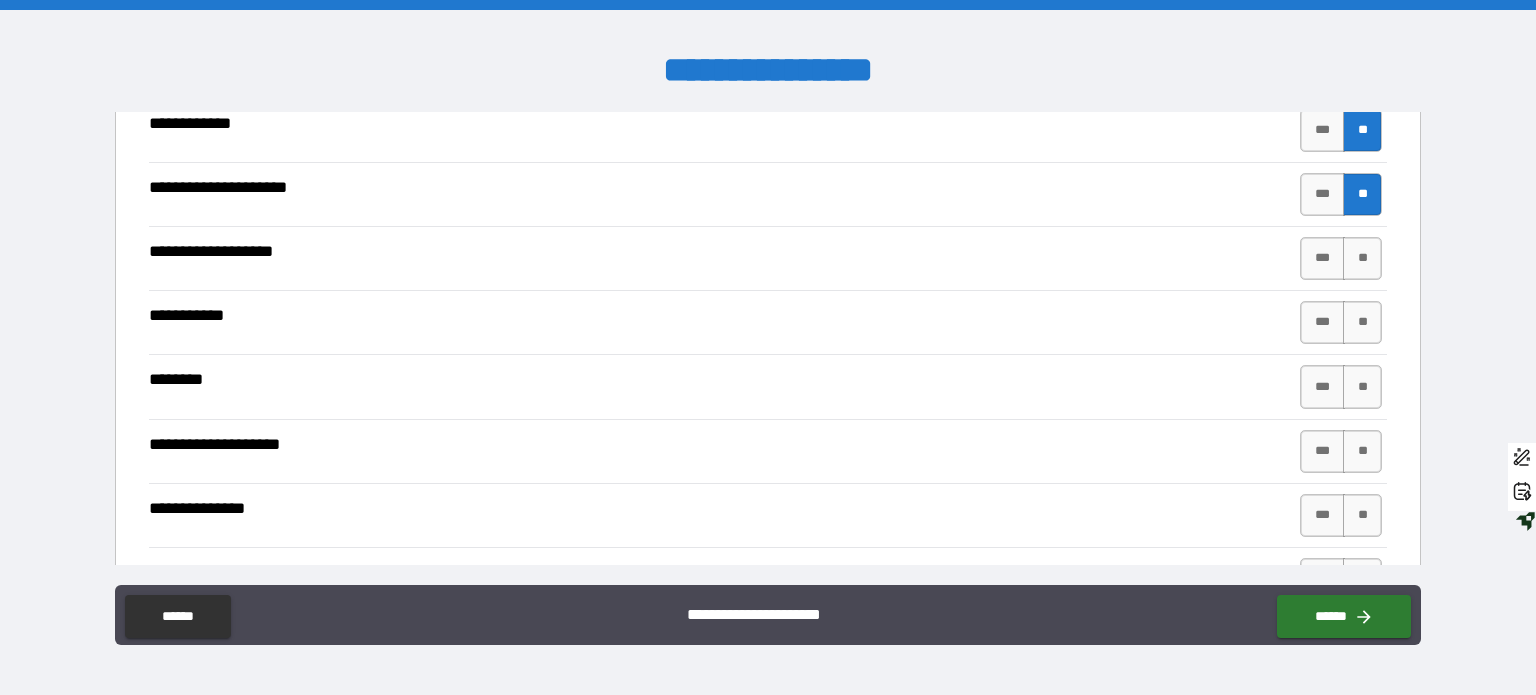 click on "**********" at bounding box center (768, 258) 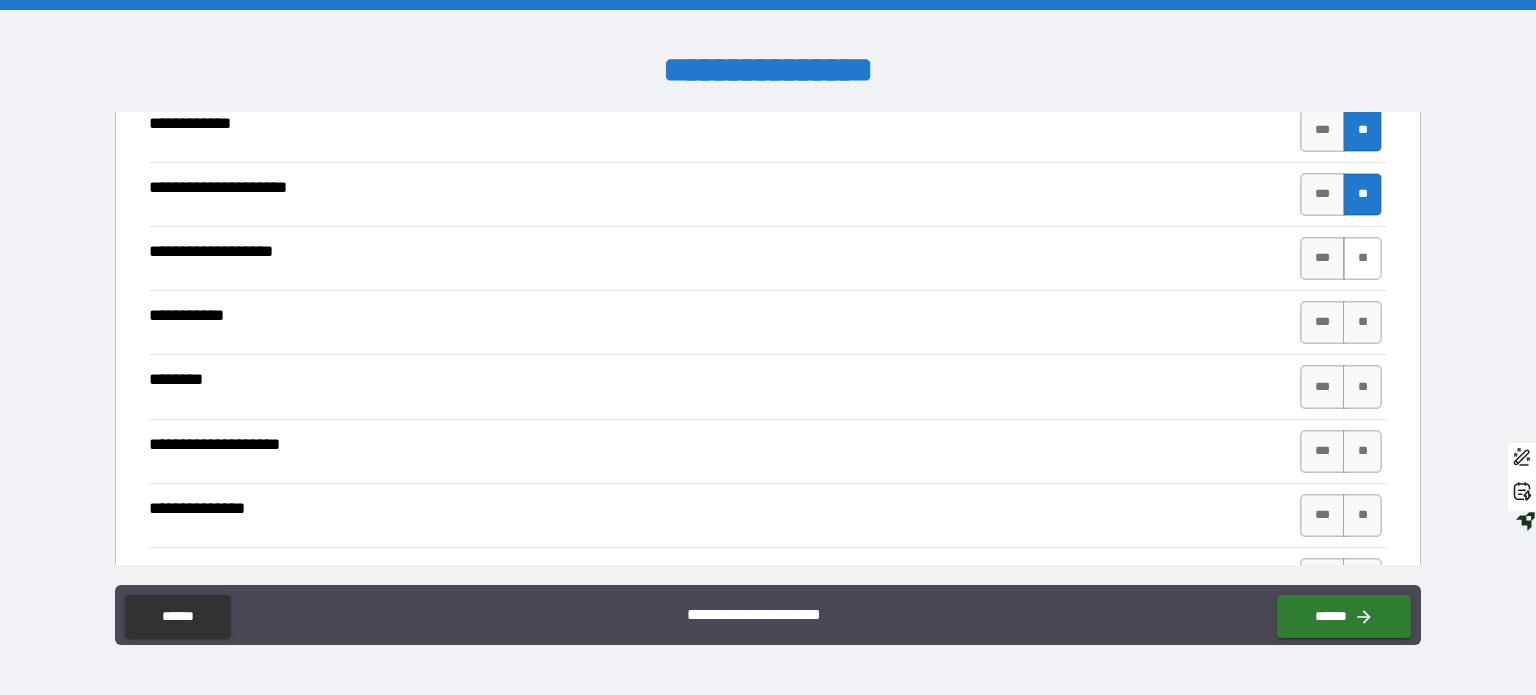 click on "**" at bounding box center (1362, 258) 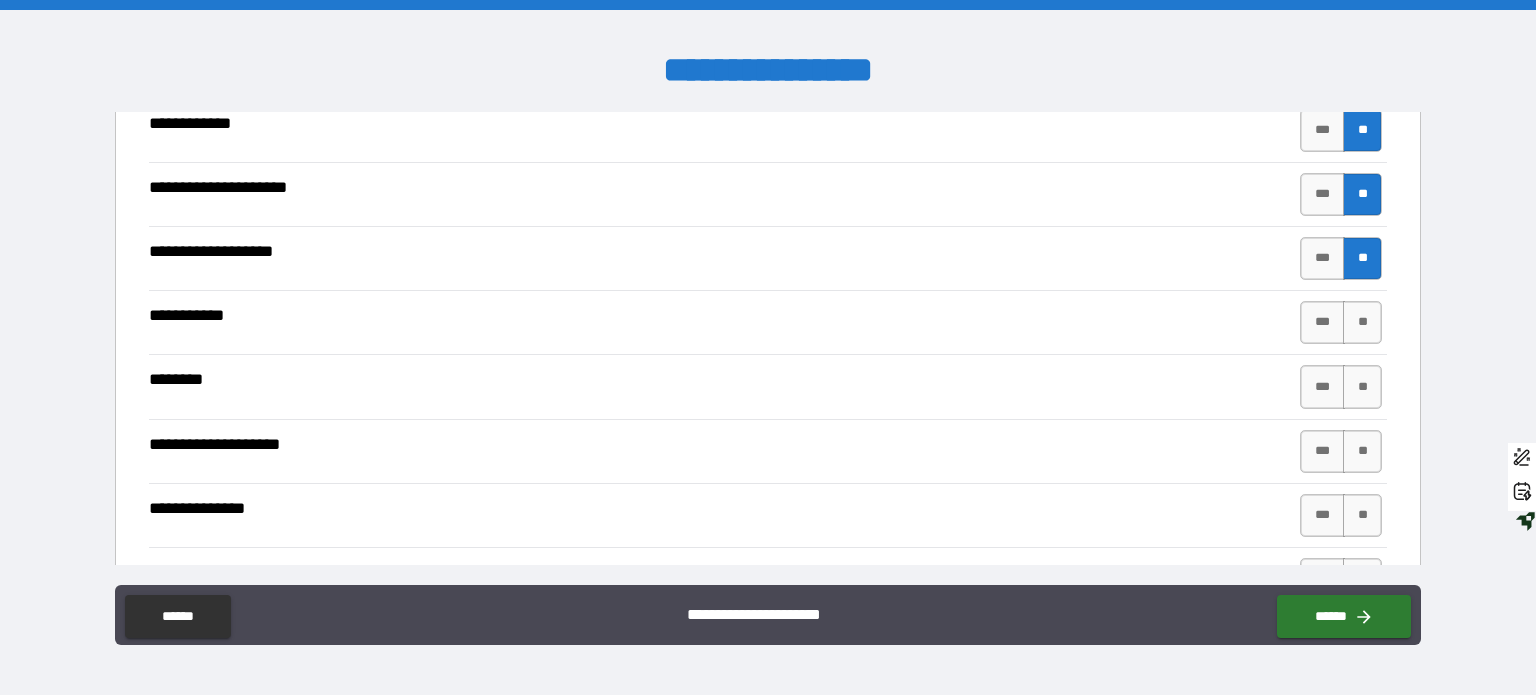 click on "*** **" at bounding box center [1341, 322] 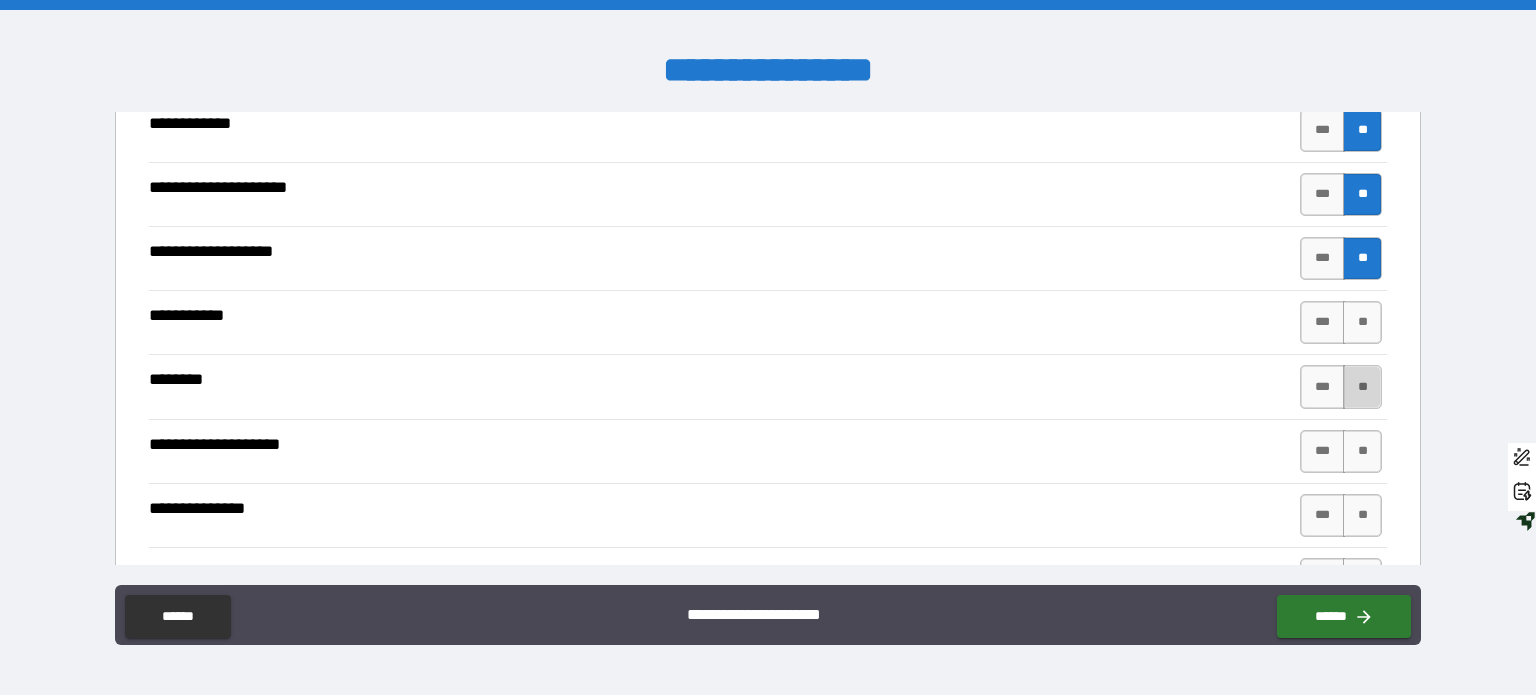 click on "**" at bounding box center (1362, 386) 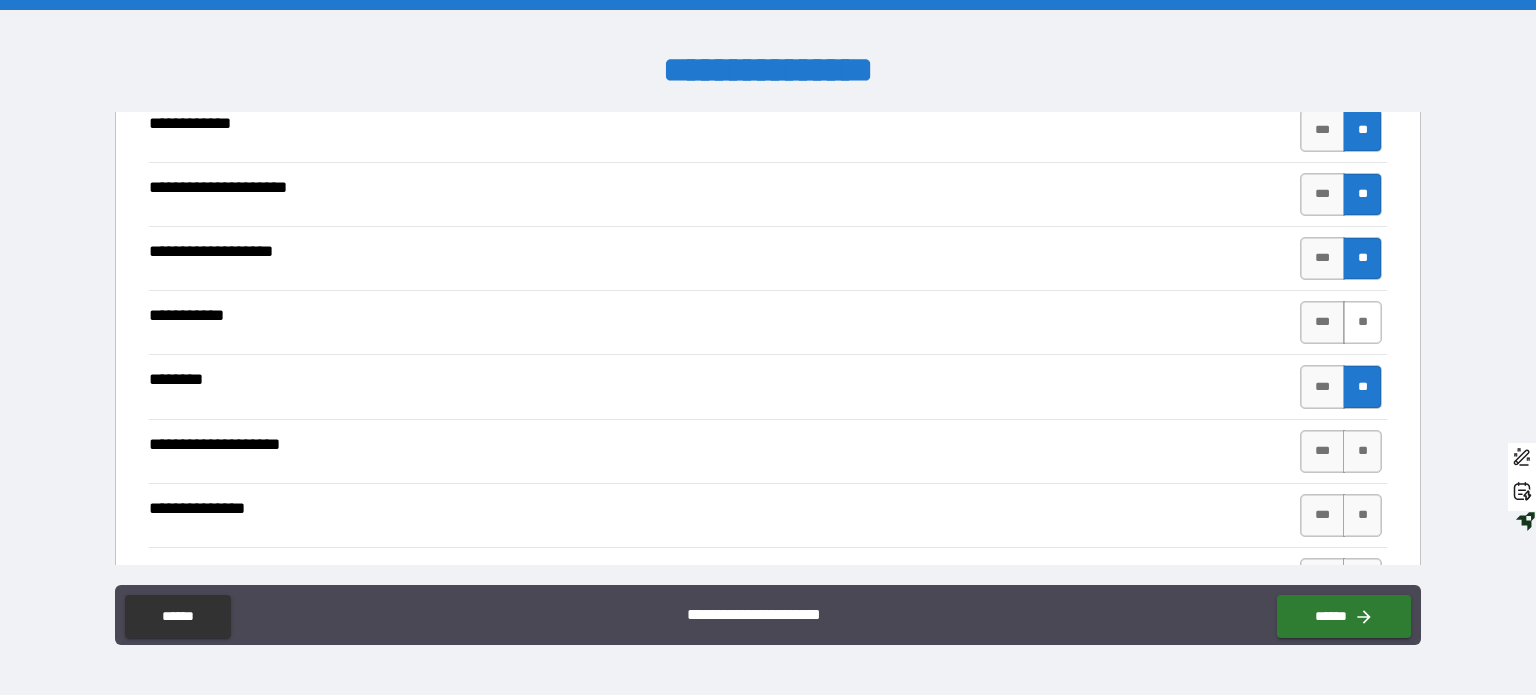 click on "**" at bounding box center (1362, 322) 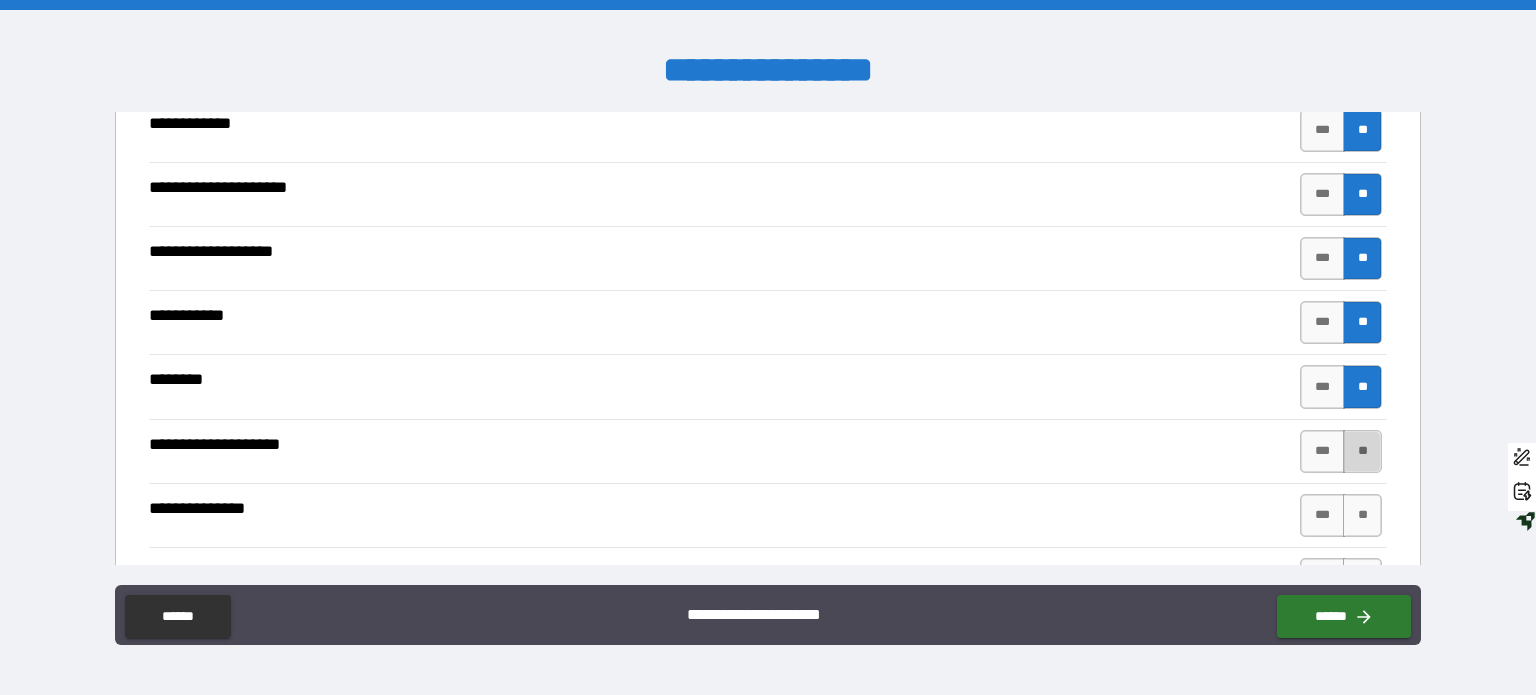 click on "**" at bounding box center [1362, 451] 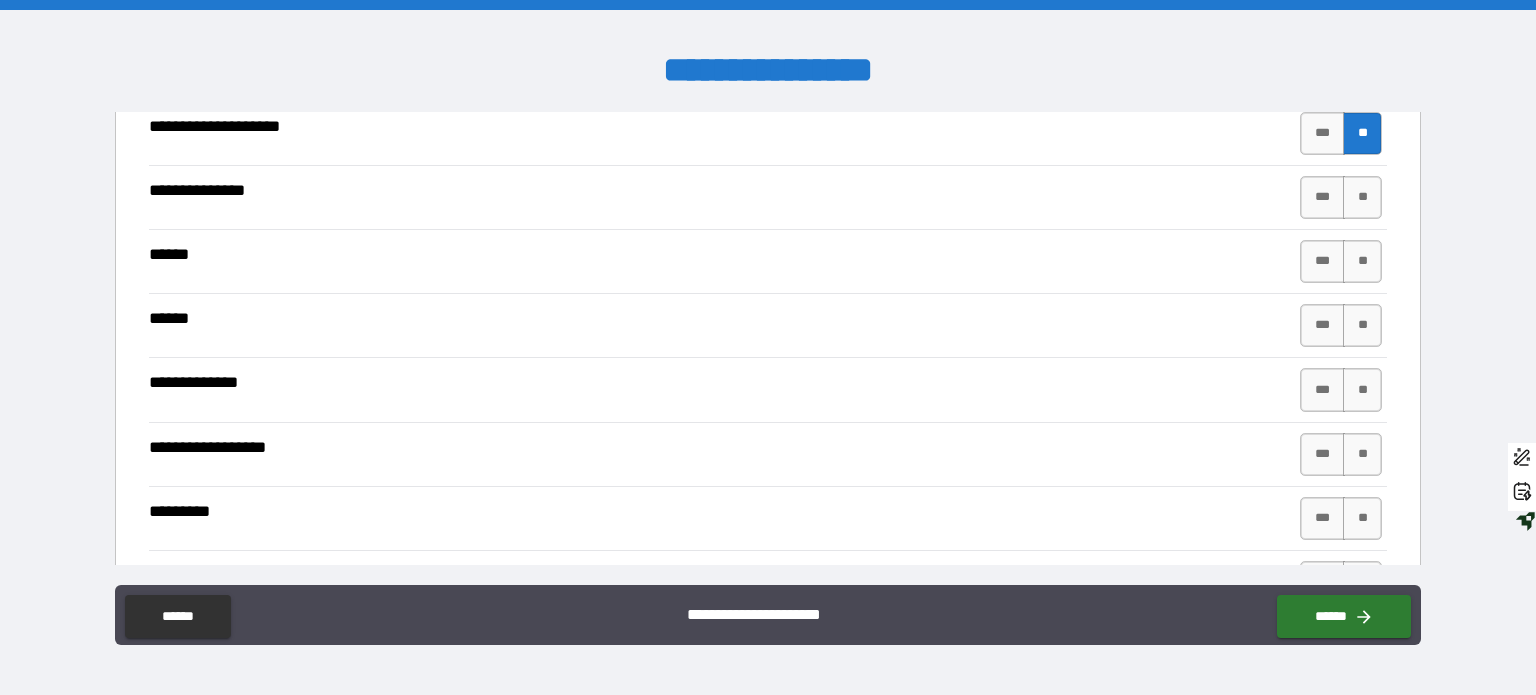 scroll, scrollTop: 4159, scrollLeft: 0, axis: vertical 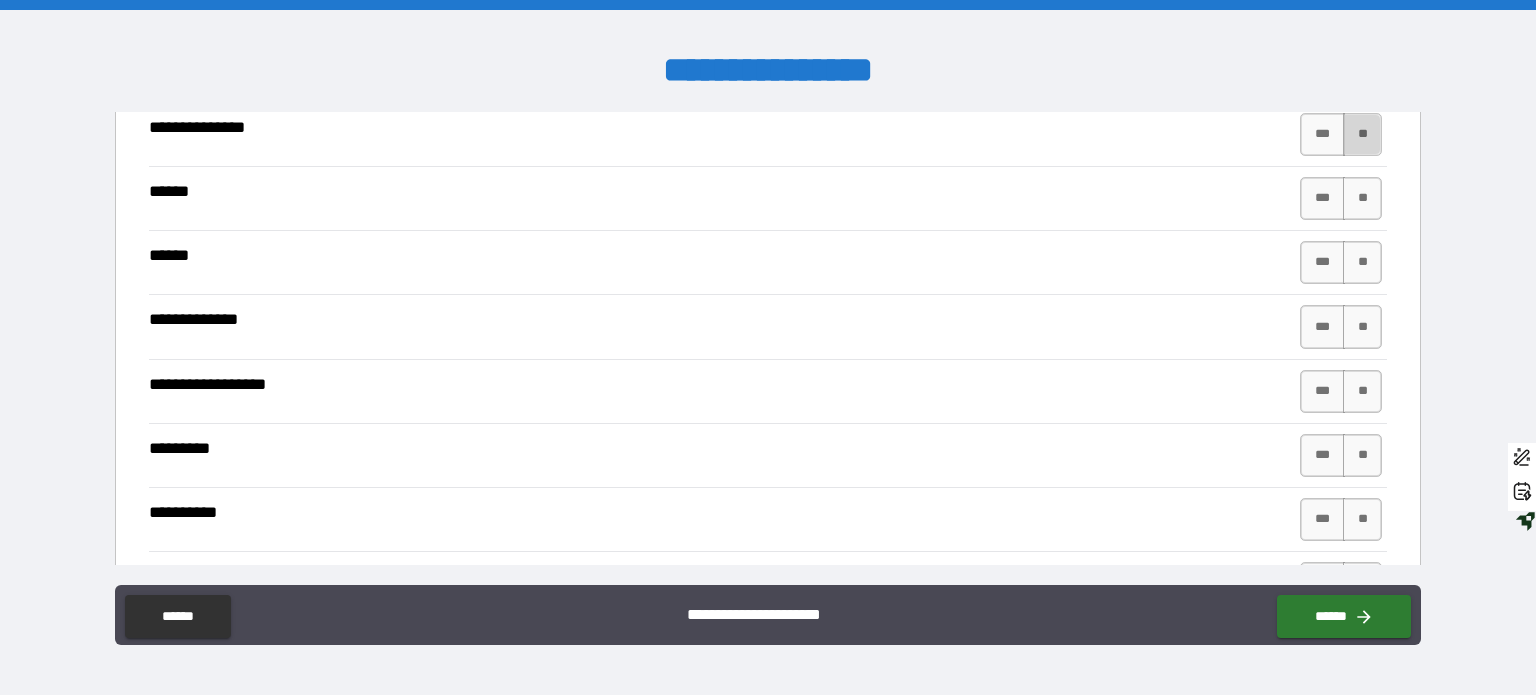 click on "**" at bounding box center [1362, 134] 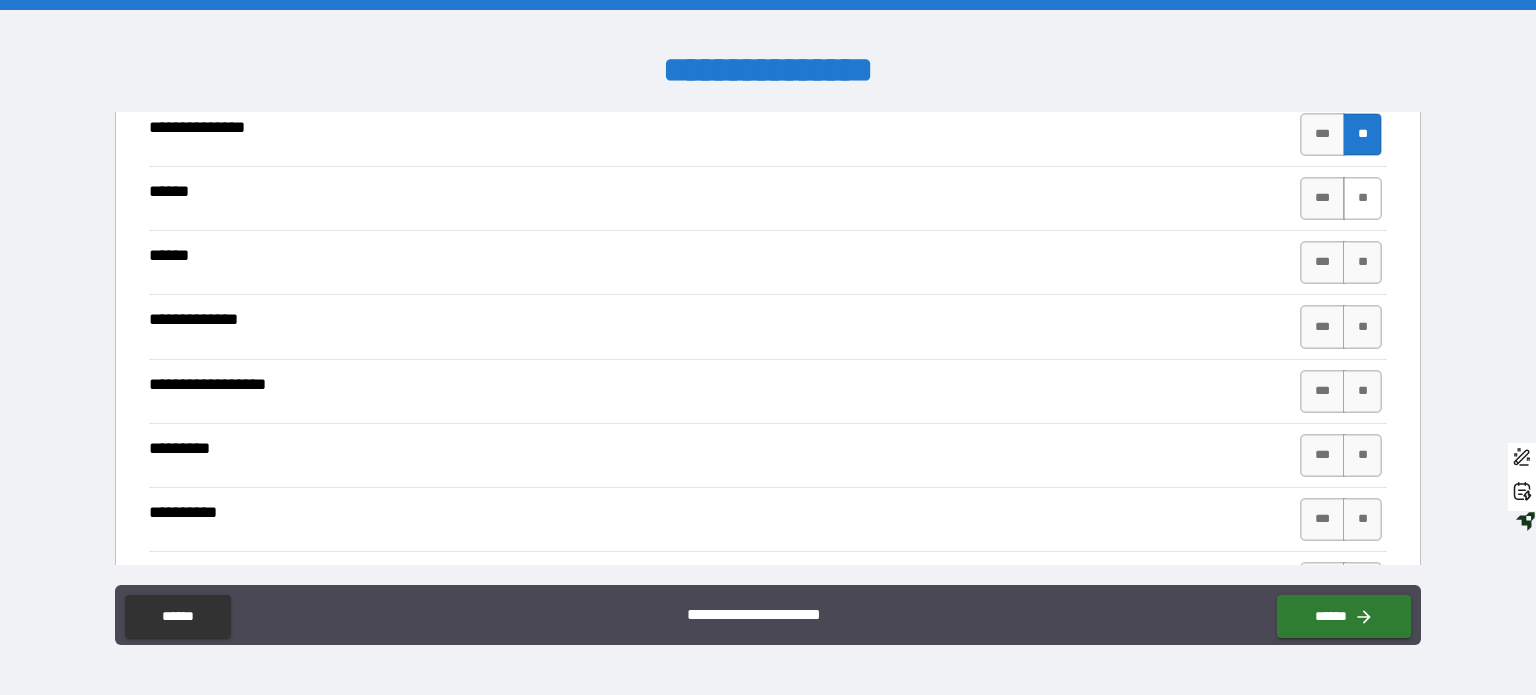 click on "**" at bounding box center [1362, 198] 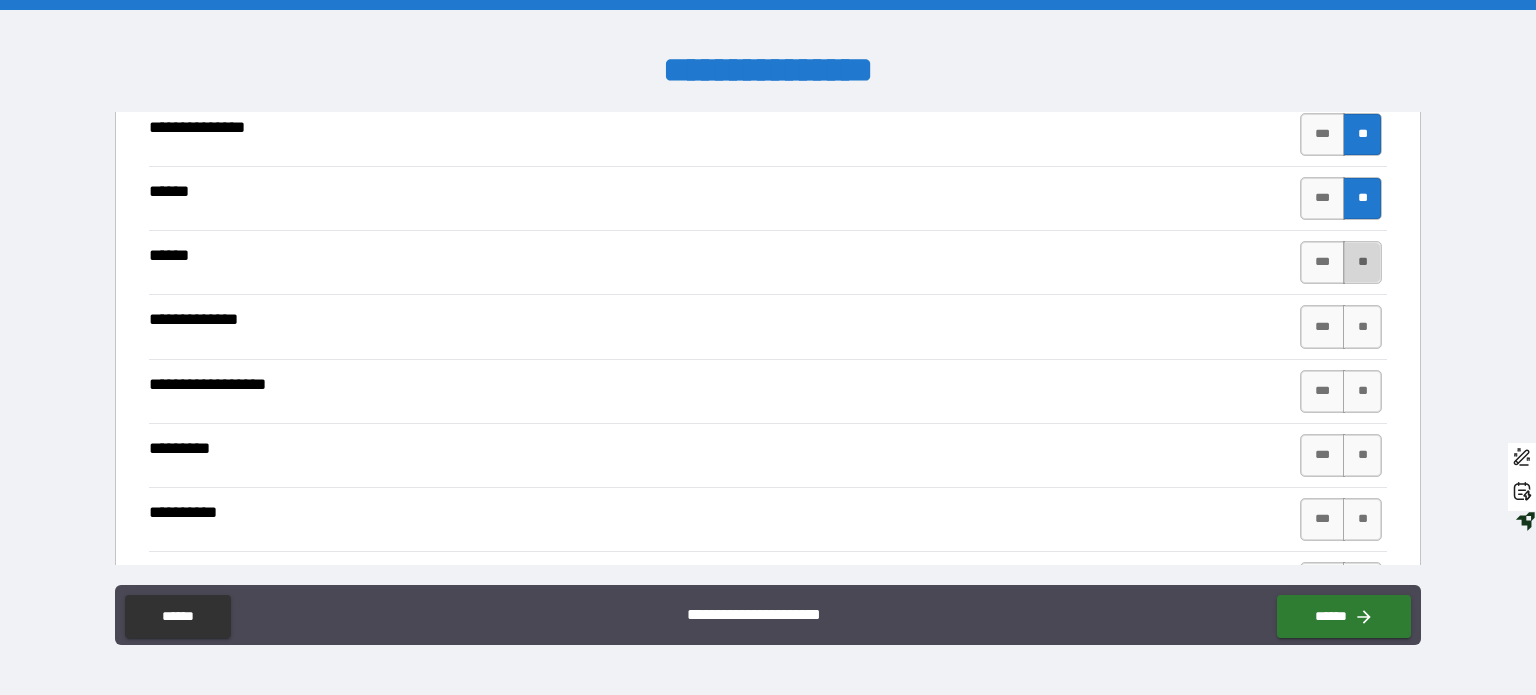 click on "**" at bounding box center [1362, 262] 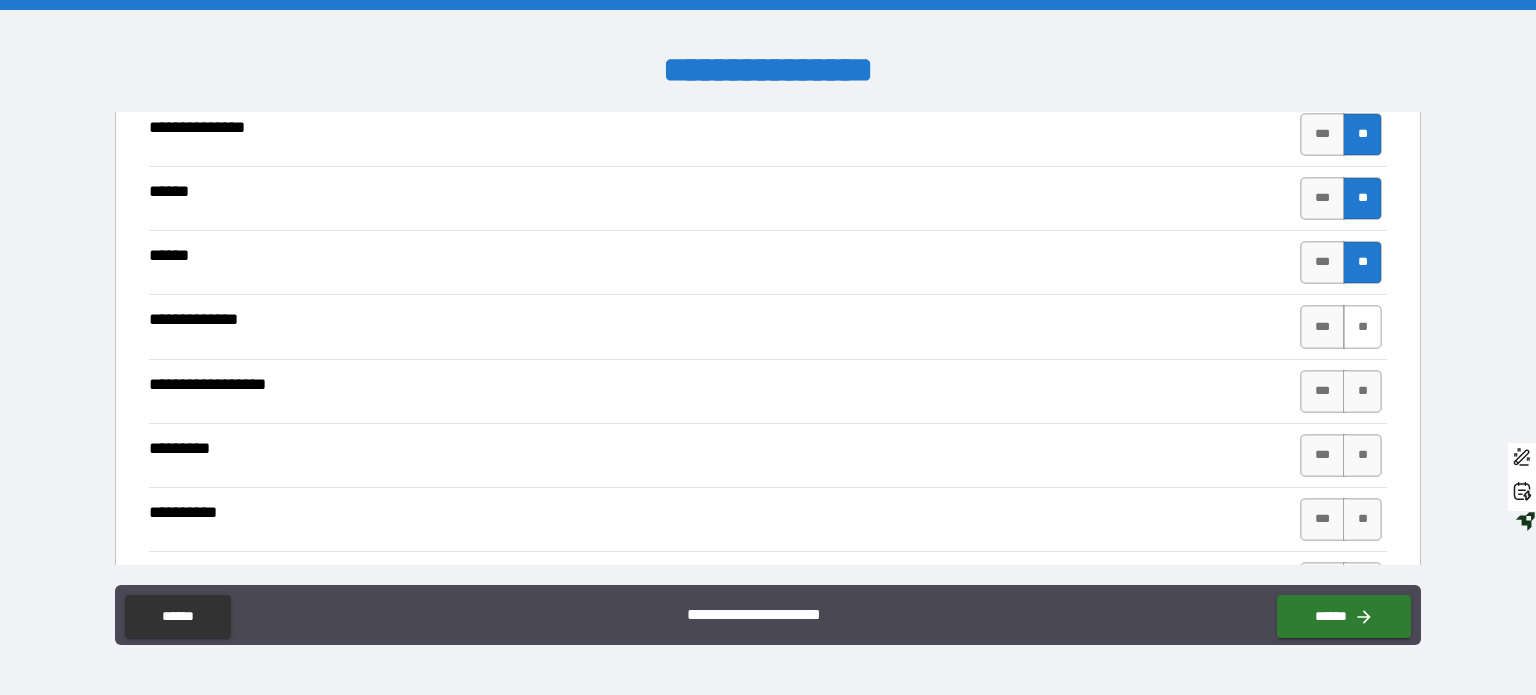 click on "**" at bounding box center (1362, 326) 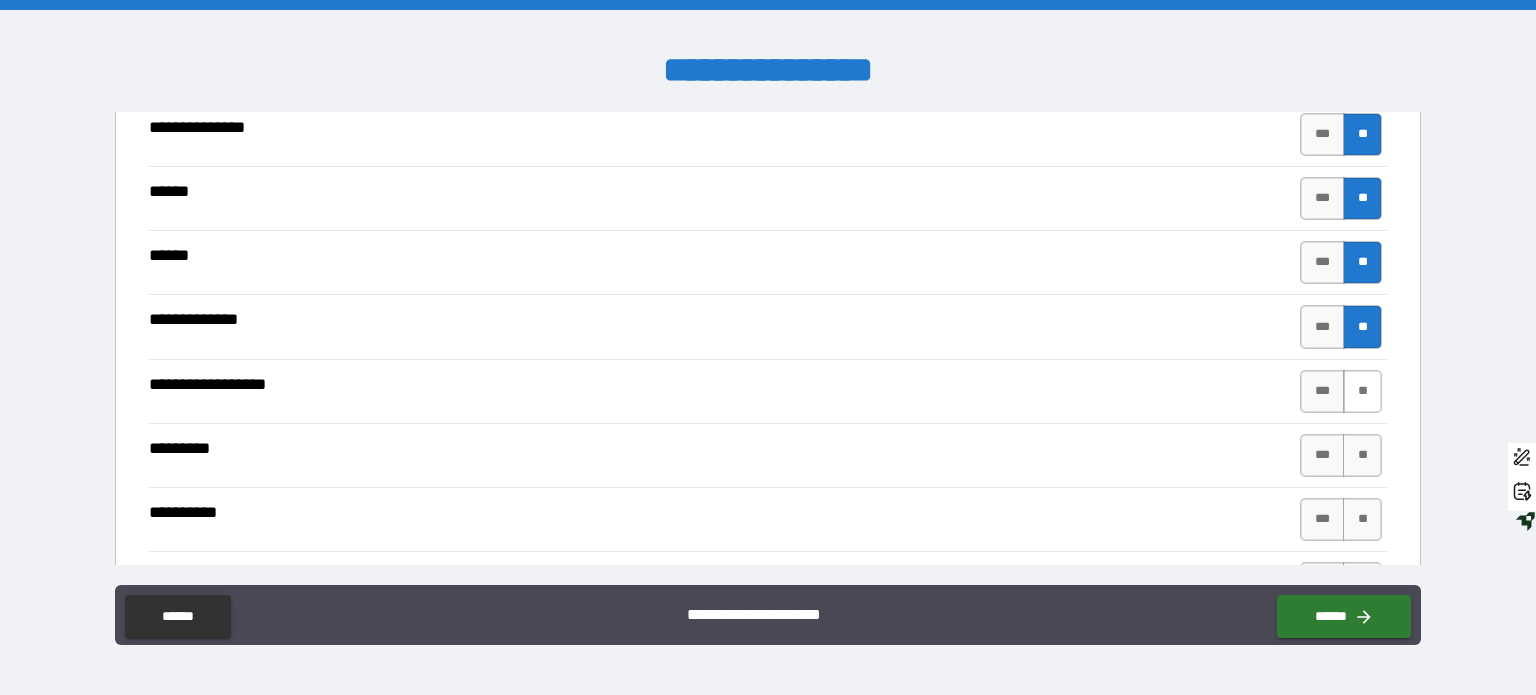 click on "**" at bounding box center [1362, 391] 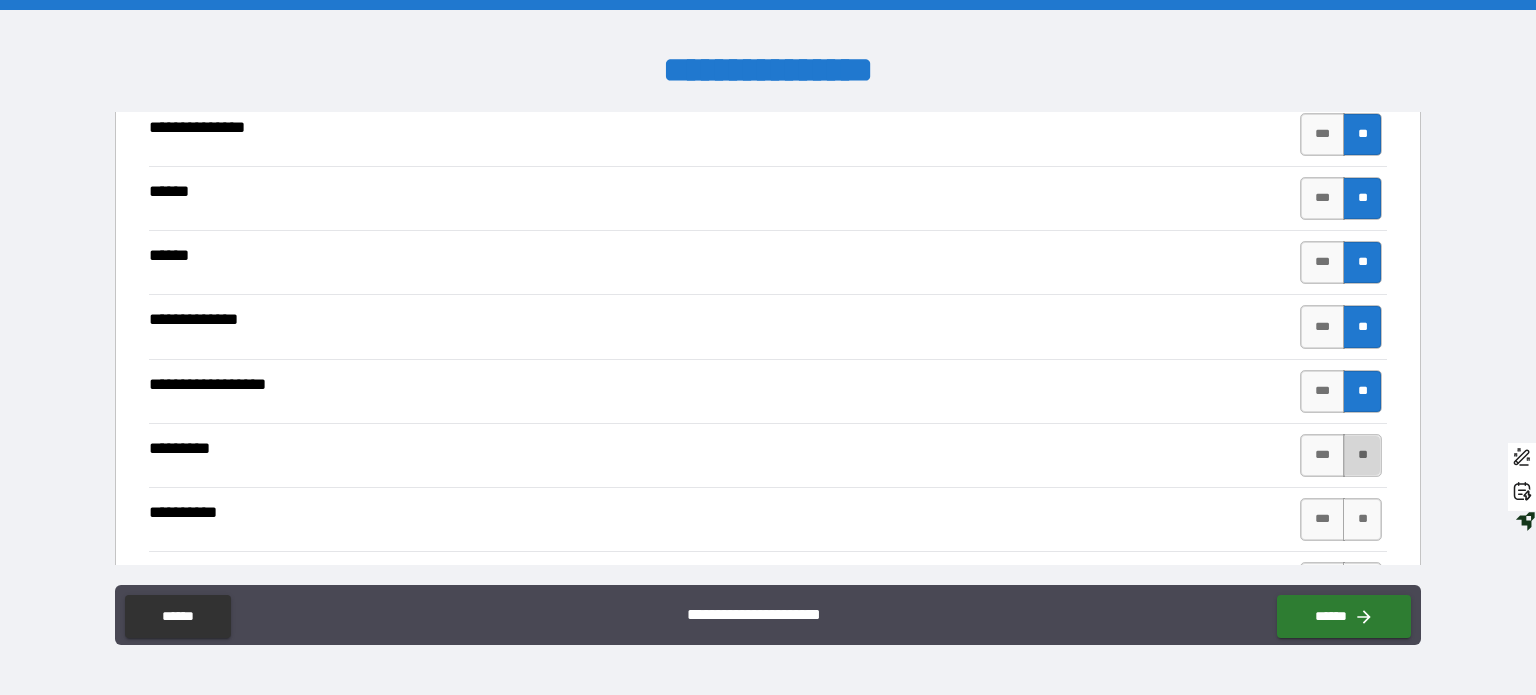 click on "**" at bounding box center (1362, 455) 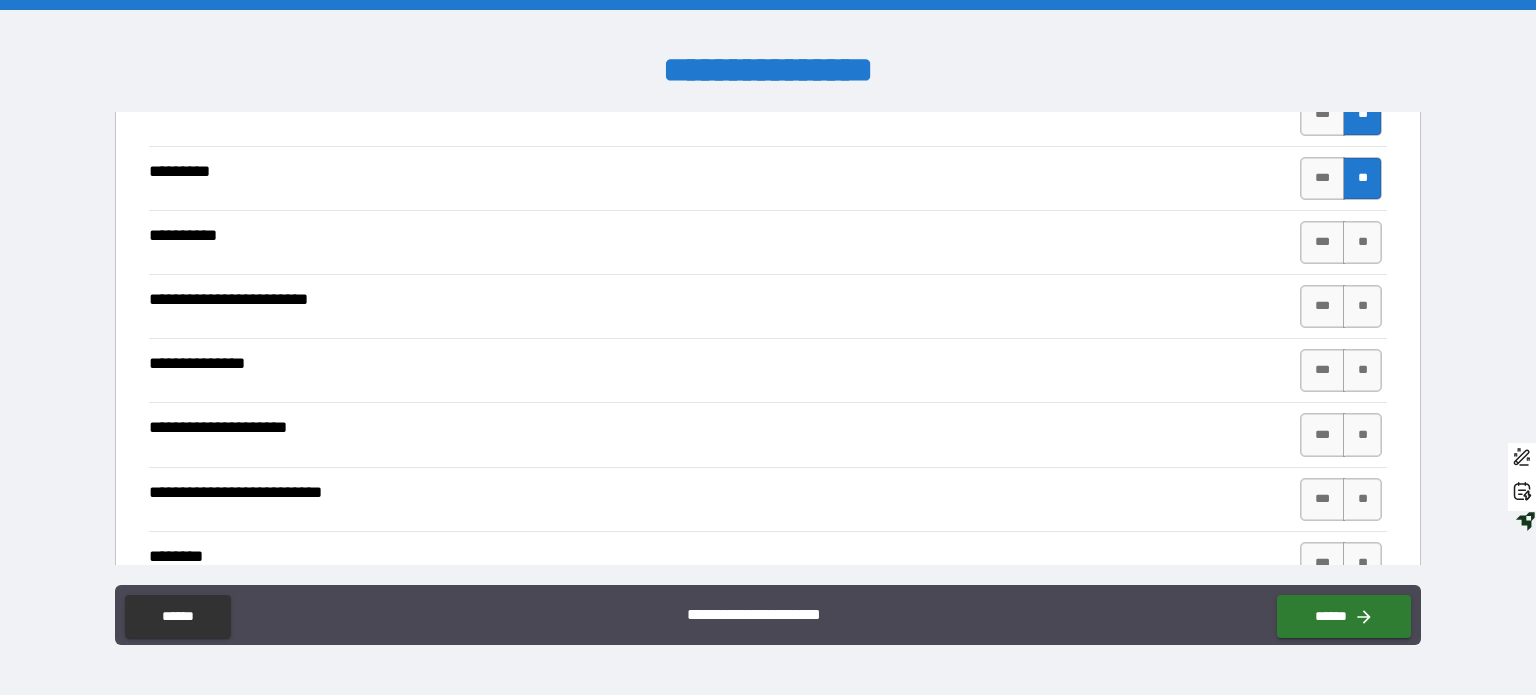 scroll, scrollTop: 4589, scrollLeft: 0, axis: vertical 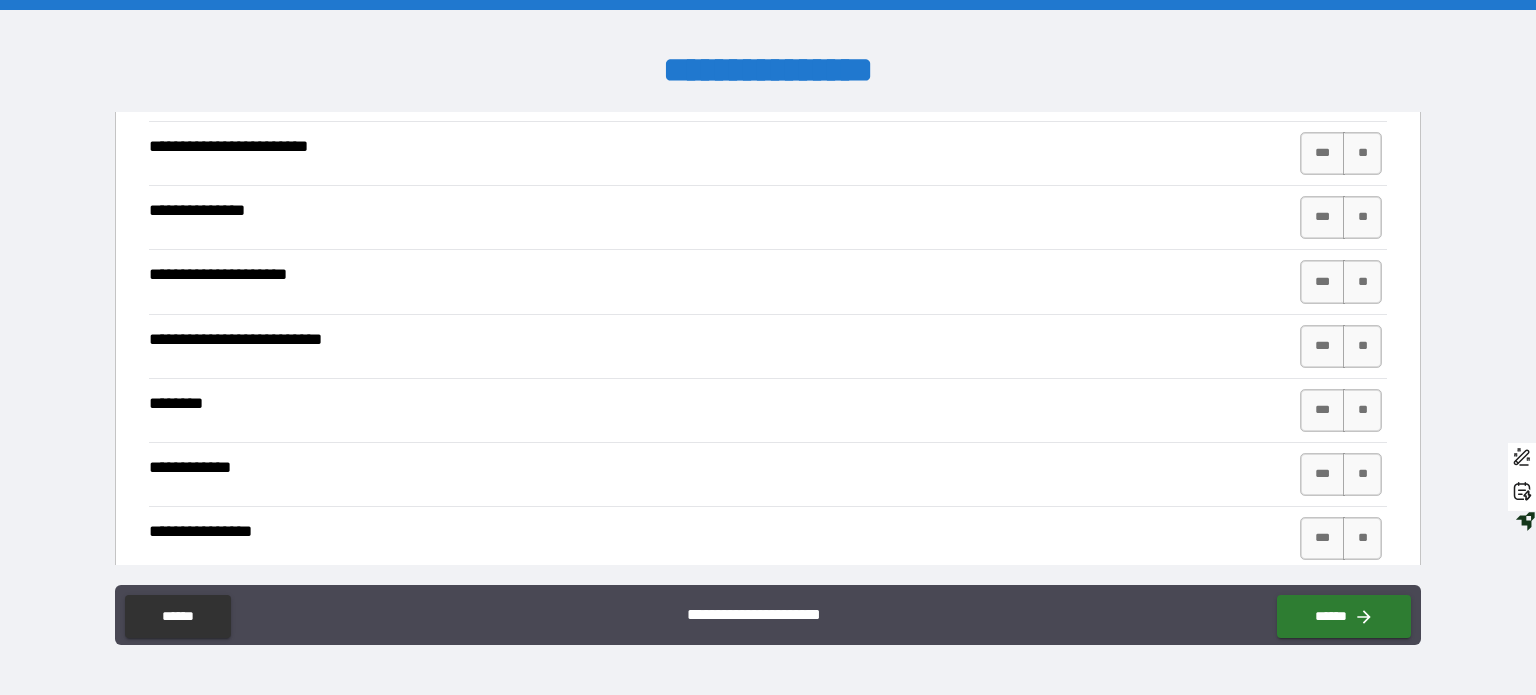 click on "**" at bounding box center (1362, 89) 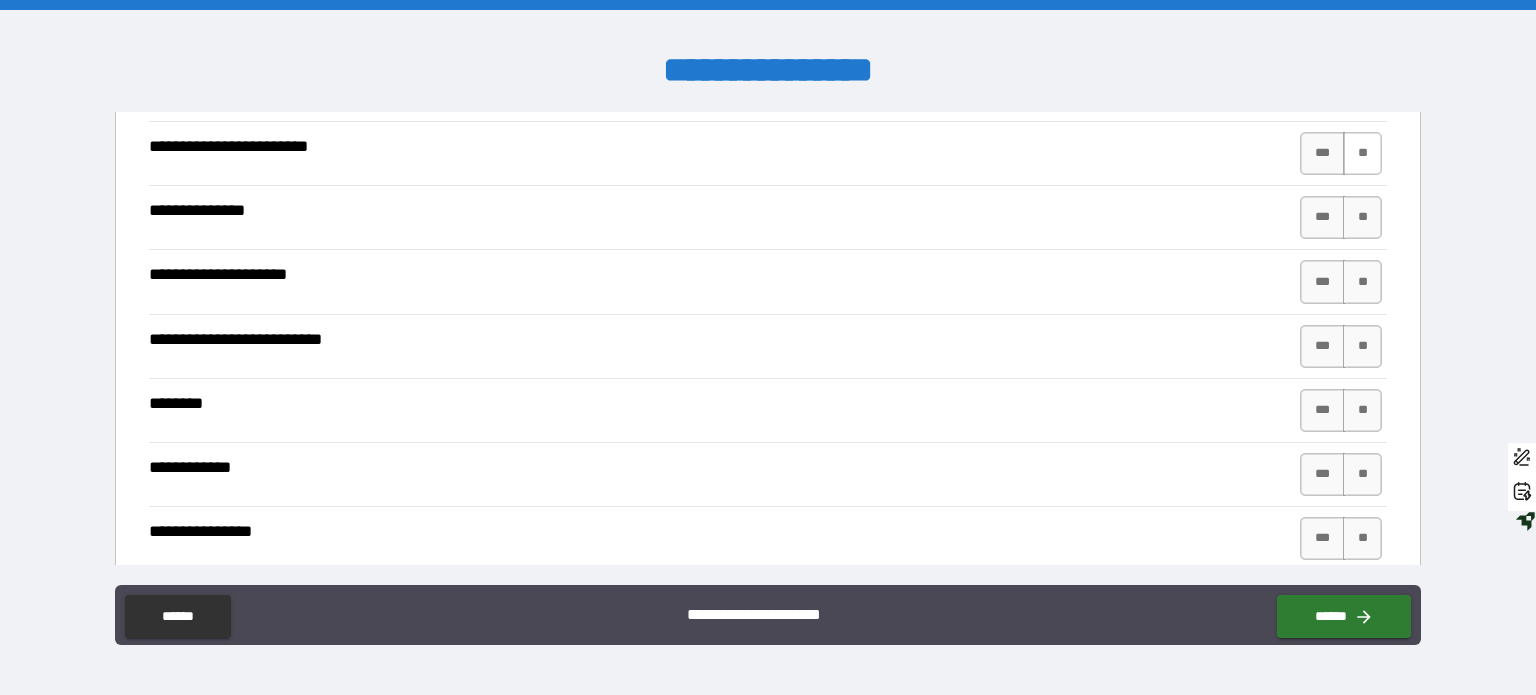 click on "**" at bounding box center [1362, 153] 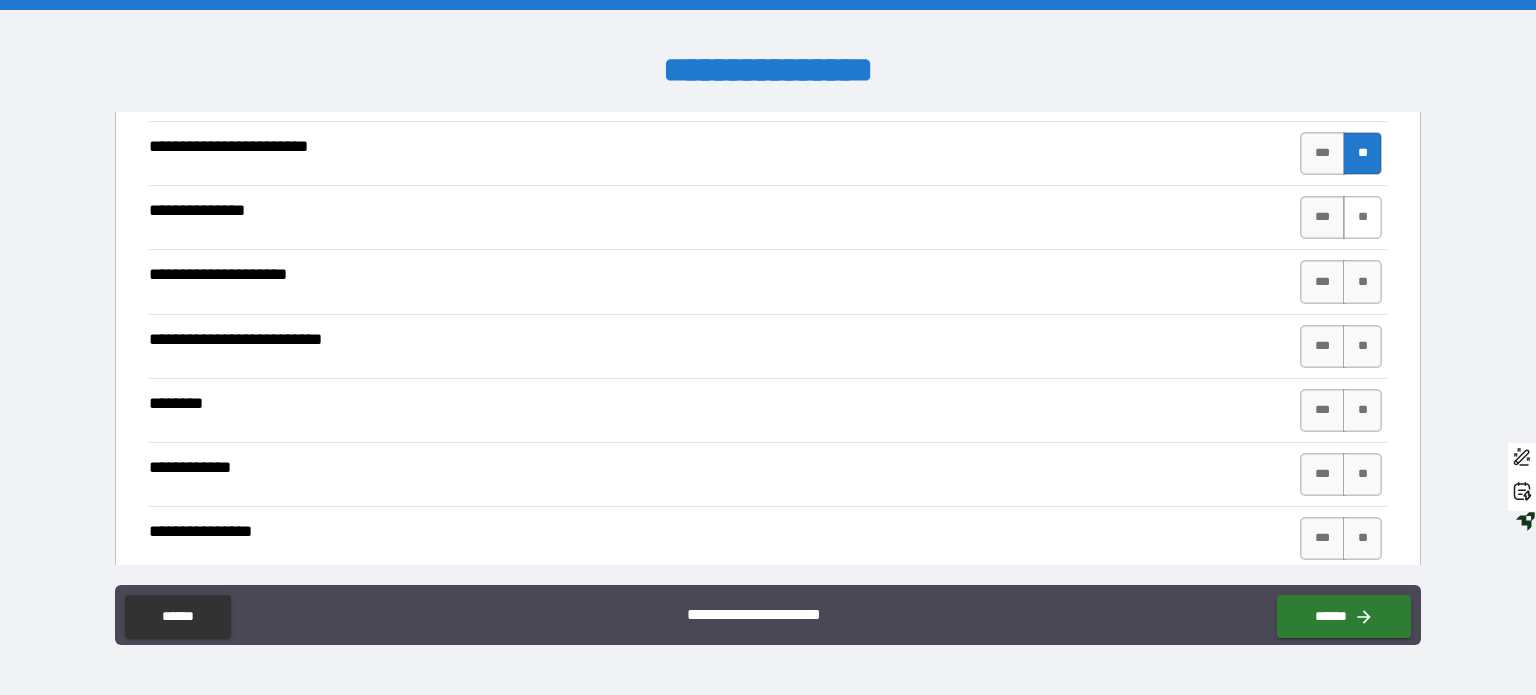 click on "**" at bounding box center [1362, 217] 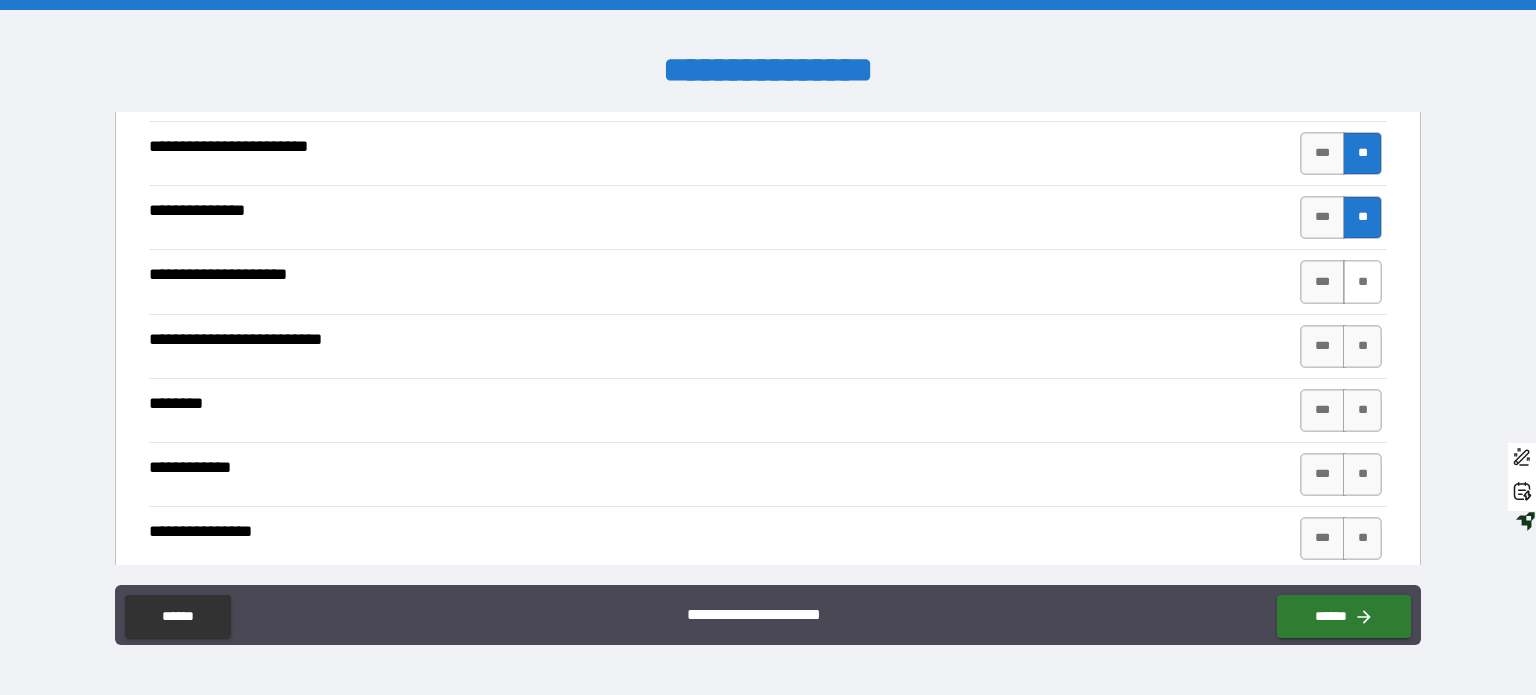 click on "**" at bounding box center [1362, 281] 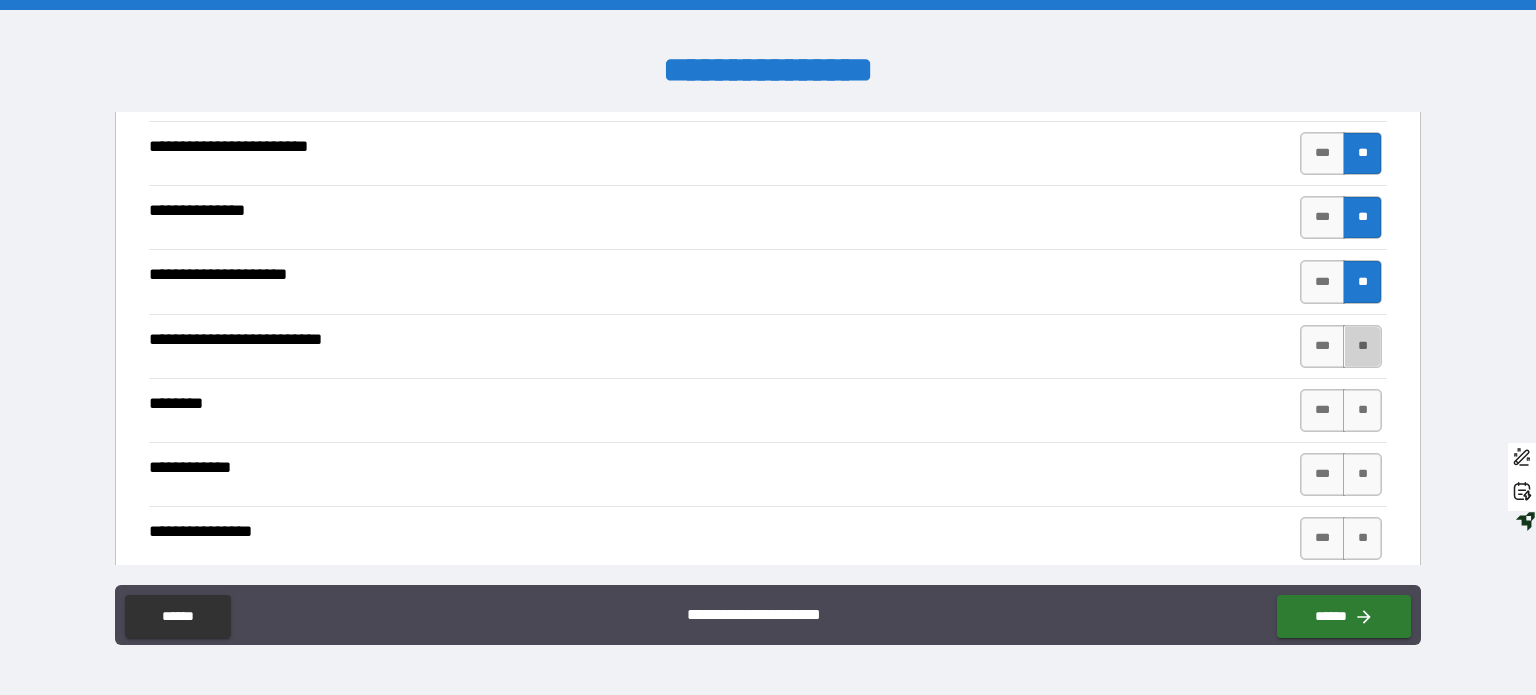 drag, startPoint x: 1365, startPoint y: 459, endPoint x: 1368, endPoint y: 482, distance: 23.194826 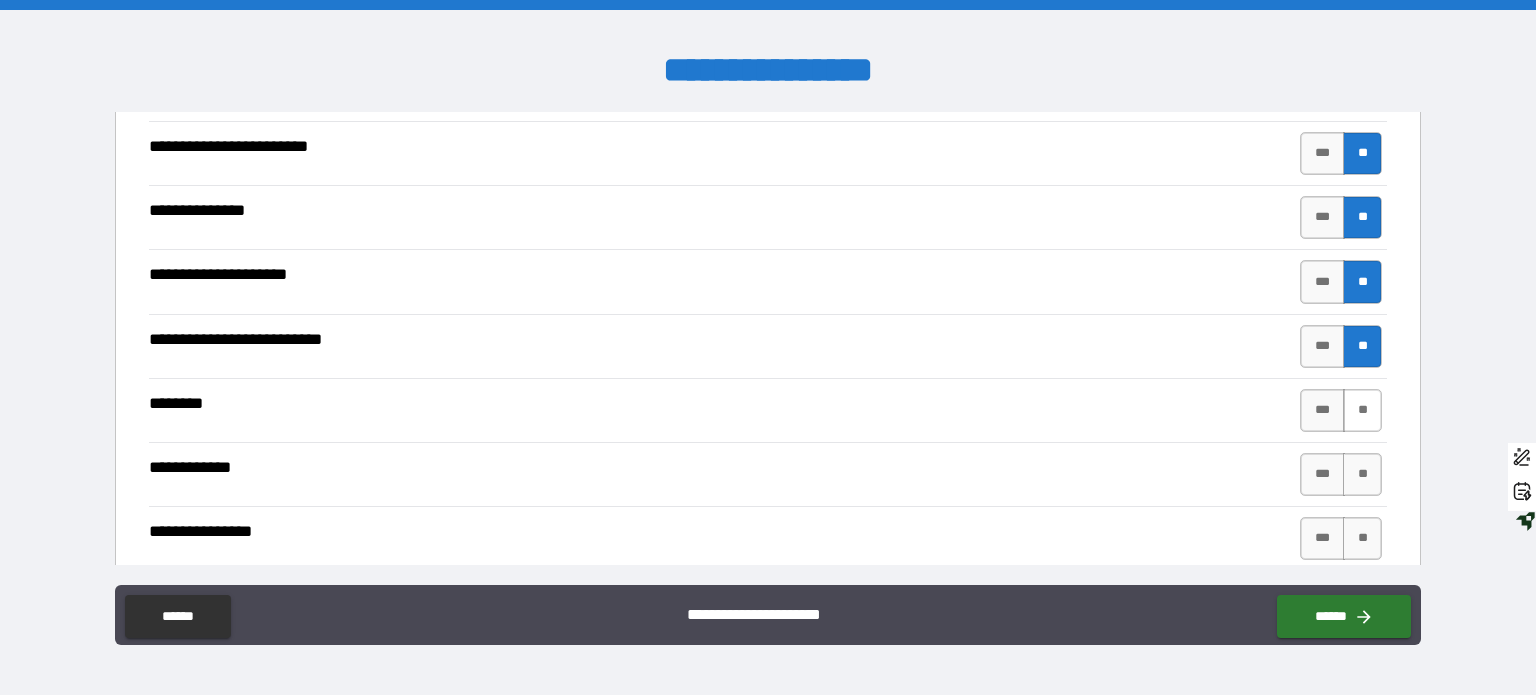 click on "**" at bounding box center [1362, 410] 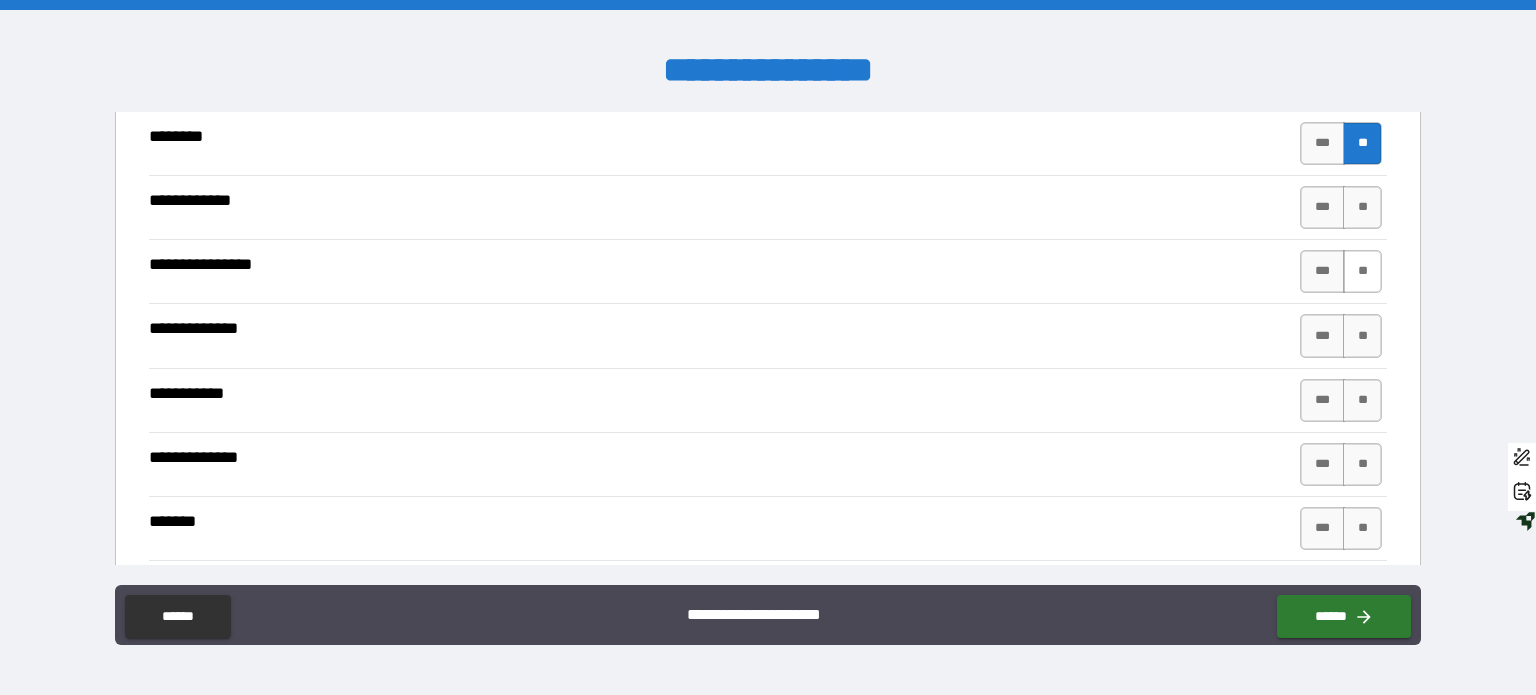 scroll, scrollTop: 4816, scrollLeft: 0, axis: vertical 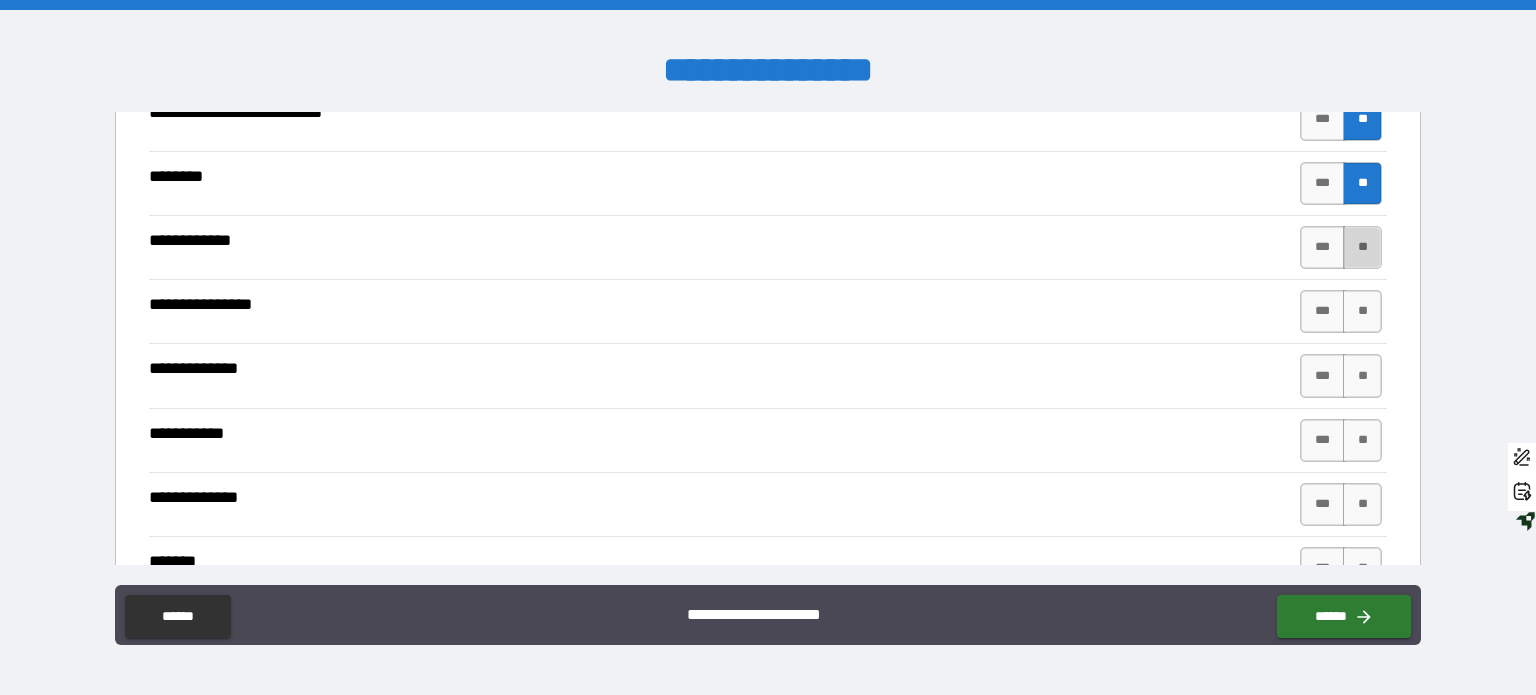 click on "**" at bounding box center (1362, 247) 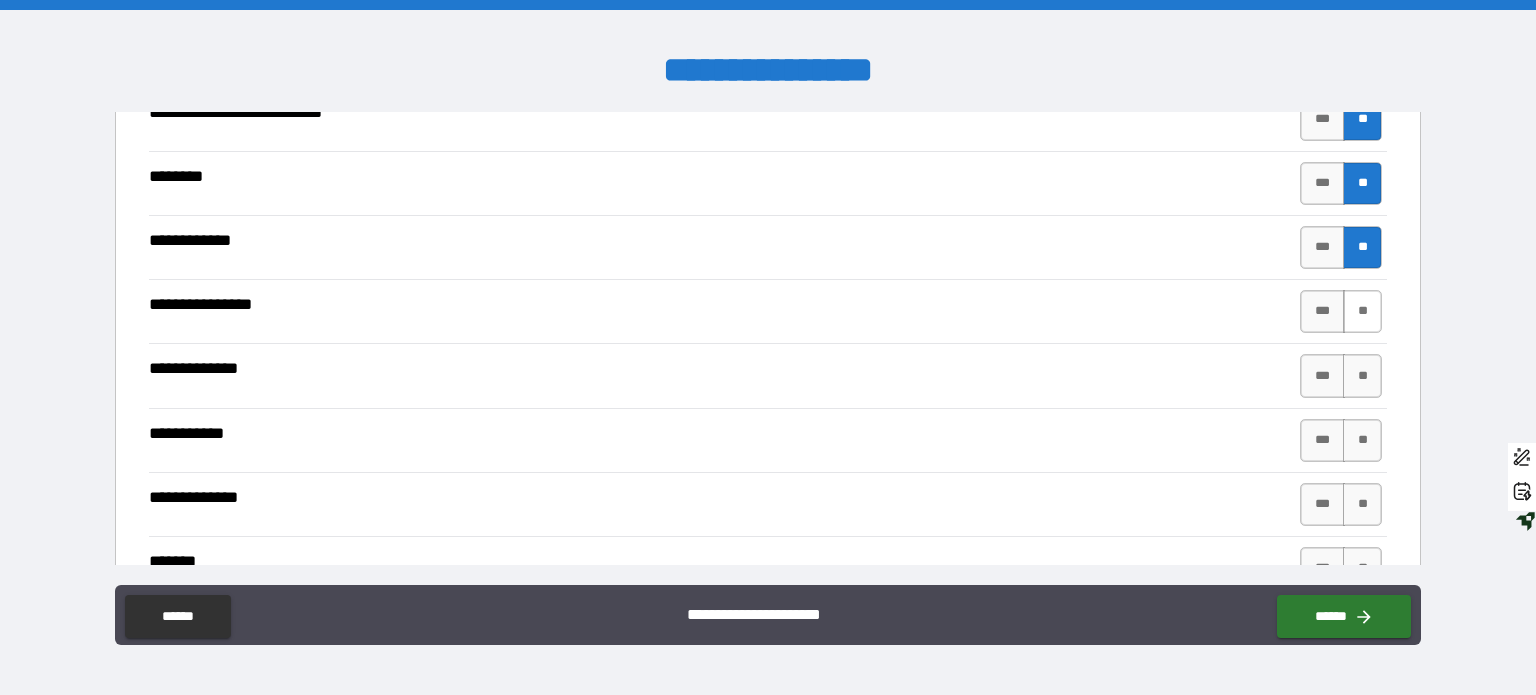 click on "**" at bounding box center [1362, 311] 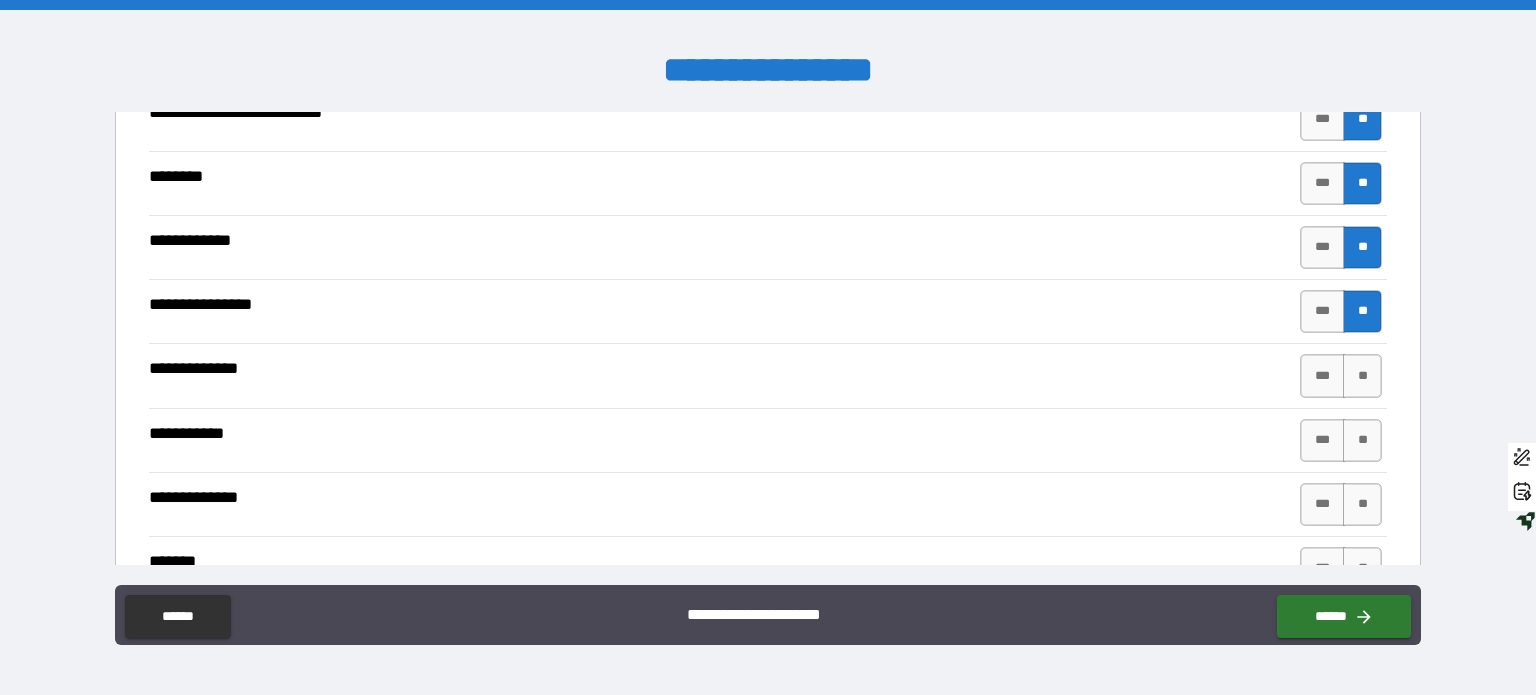 click on "**********" at bounding box center (768, 375) 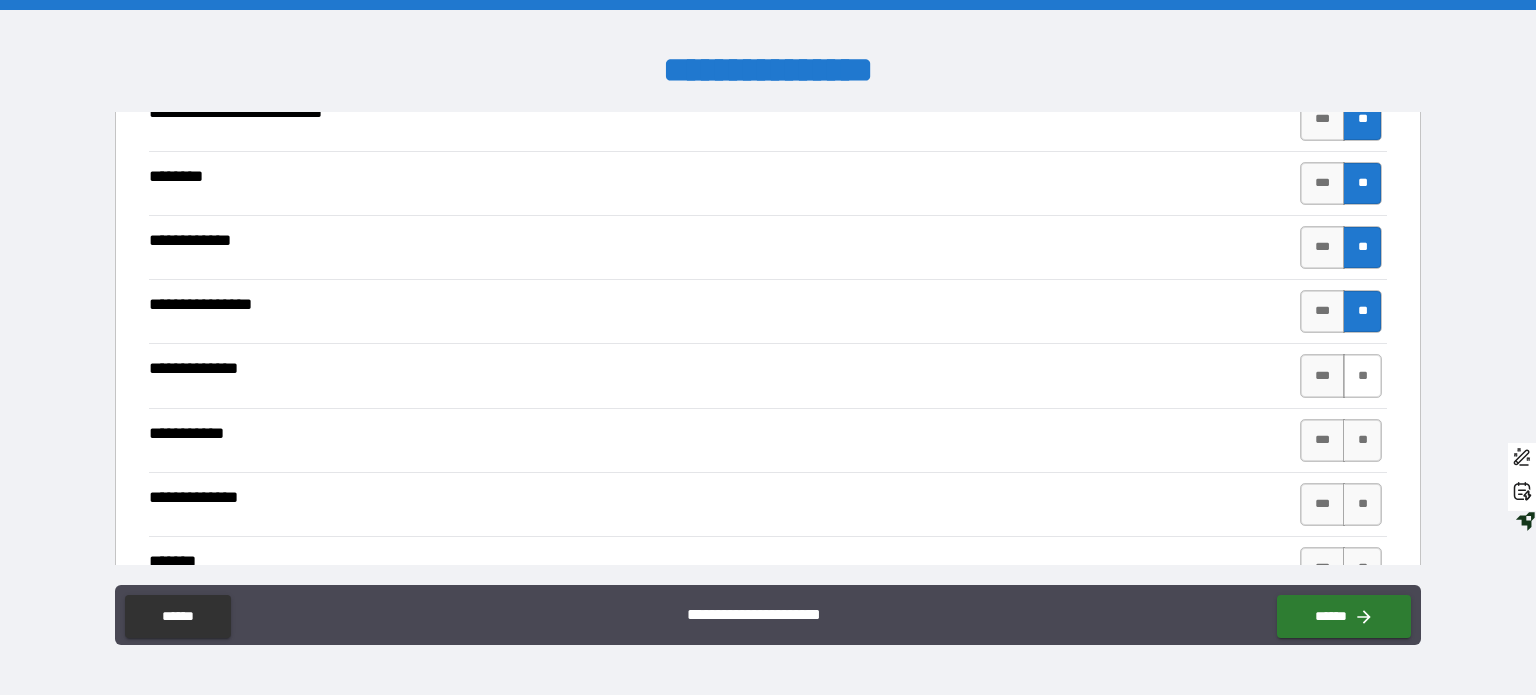 click on "**" at bounding box center (1362, 375) 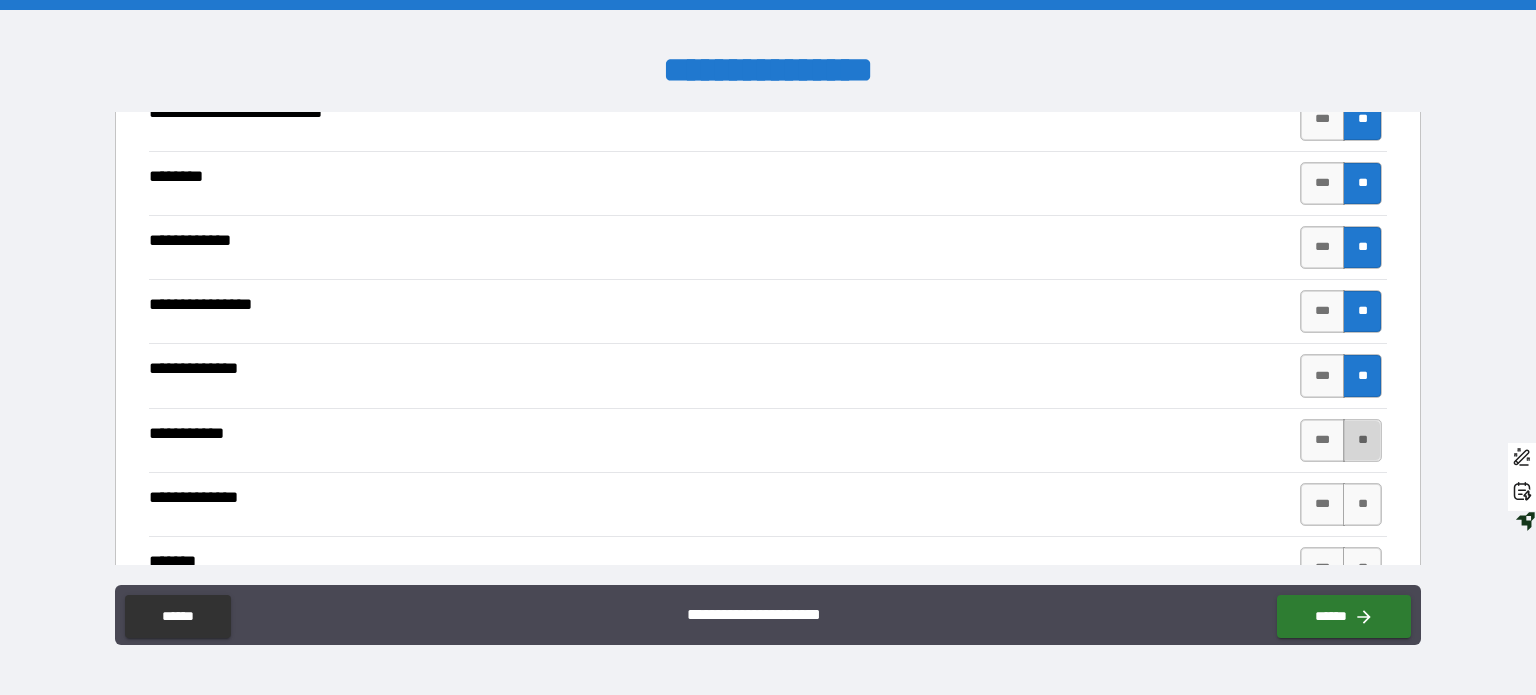 click on "**" at bounding box center [1362, 440] 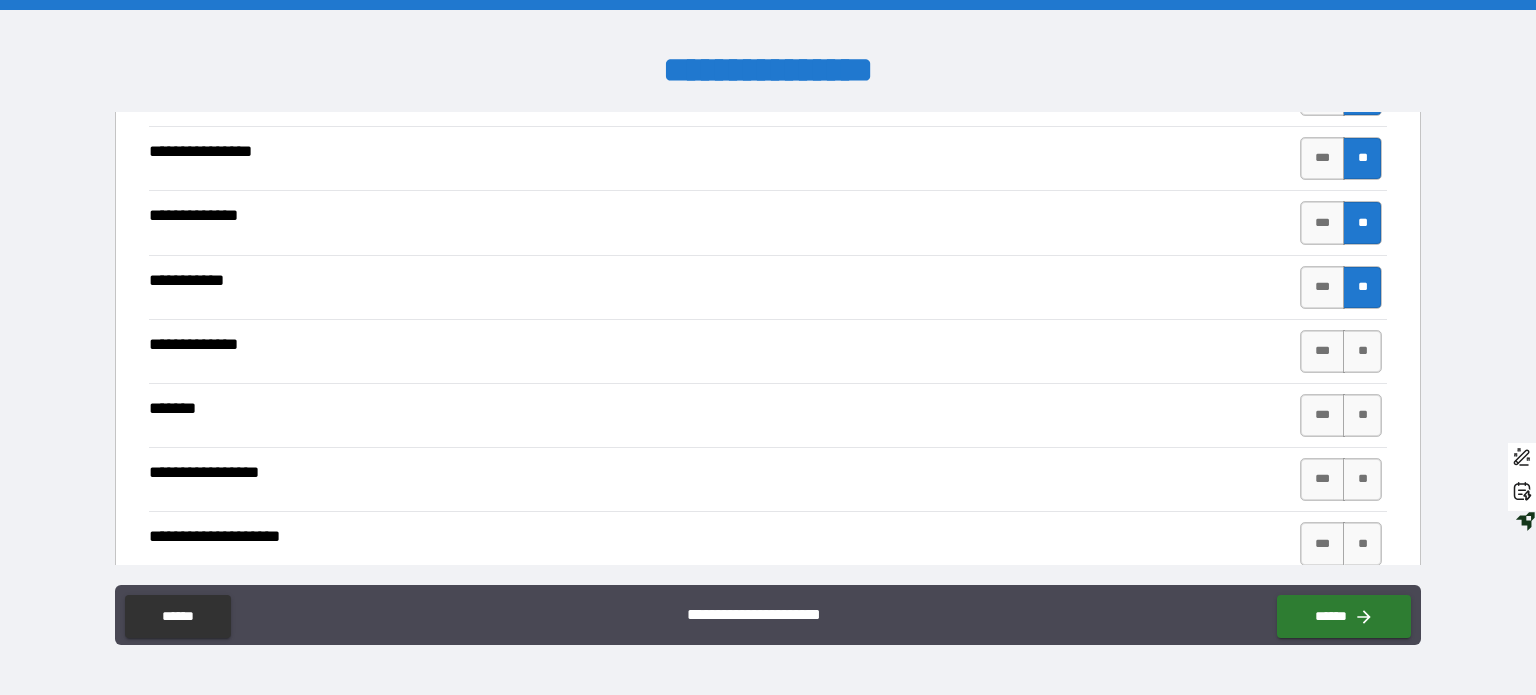 scroll, scrollTop: 5031, scrollLeft: 0, axis: vertical 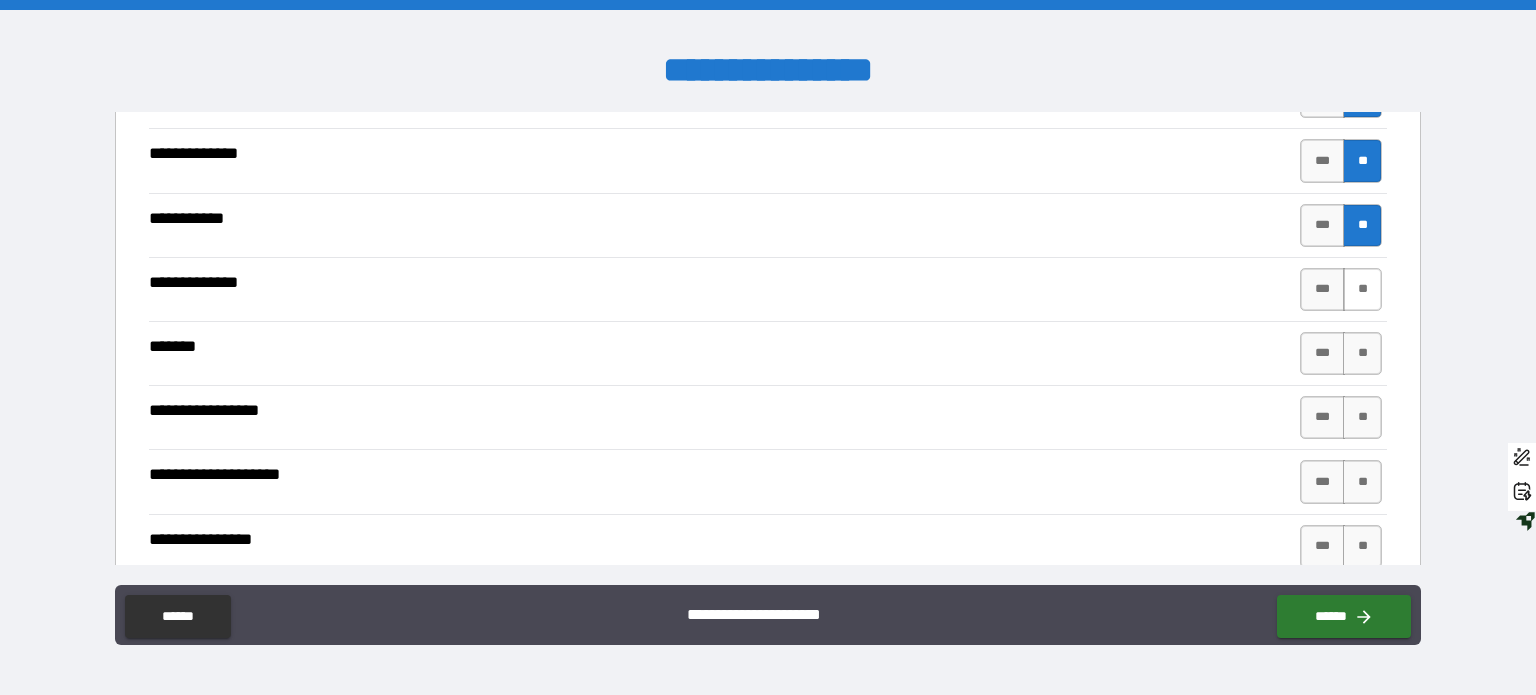 click on "**" at bounding box center [1362, 289] 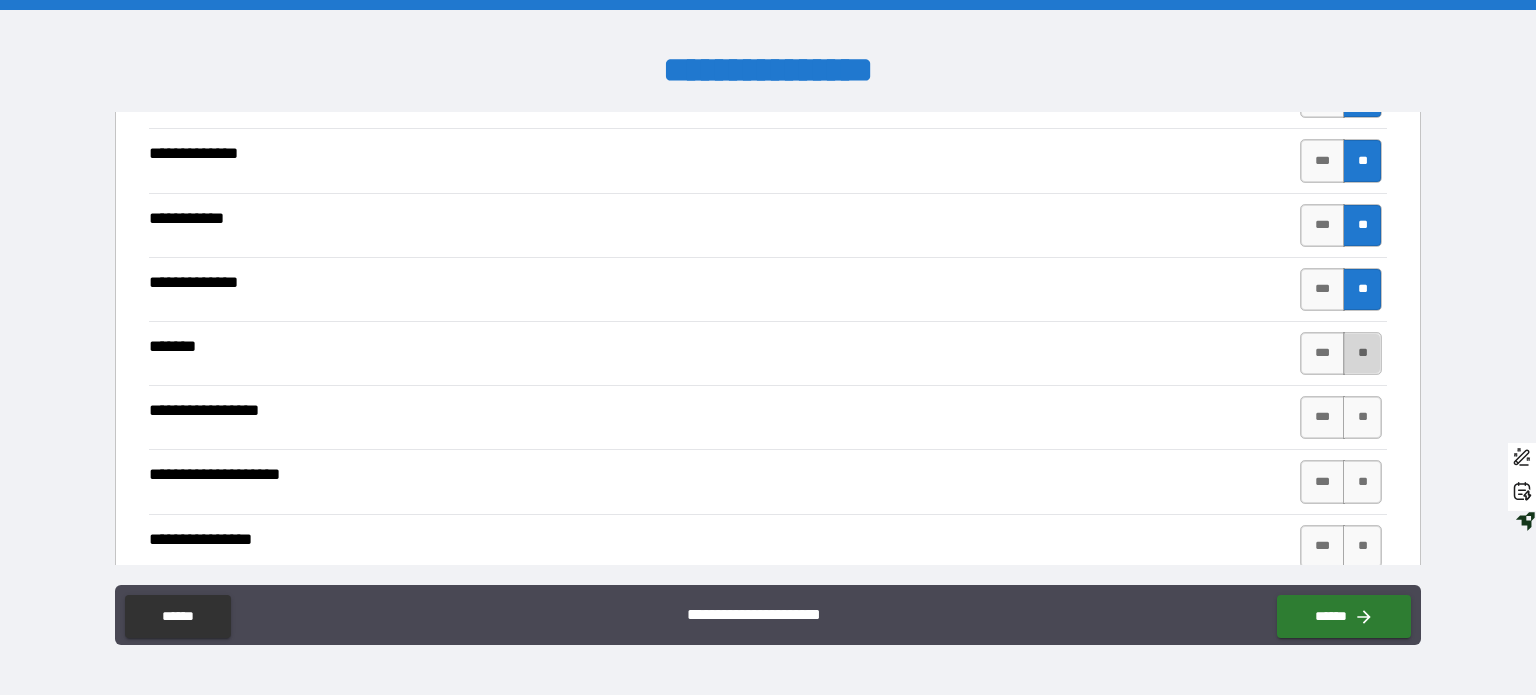 click on "**" at bounding box center [1362, 353] 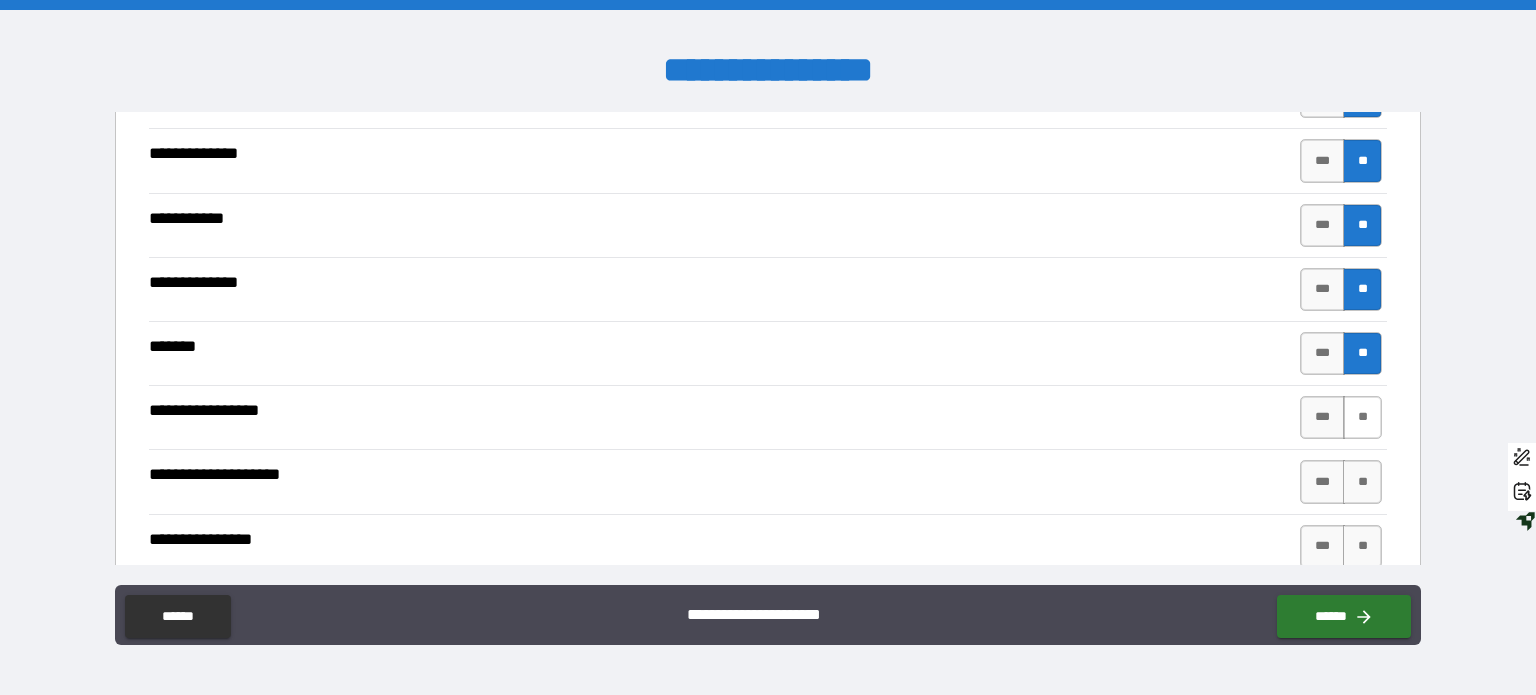 click on "**" at bounding box center (1362, 417) 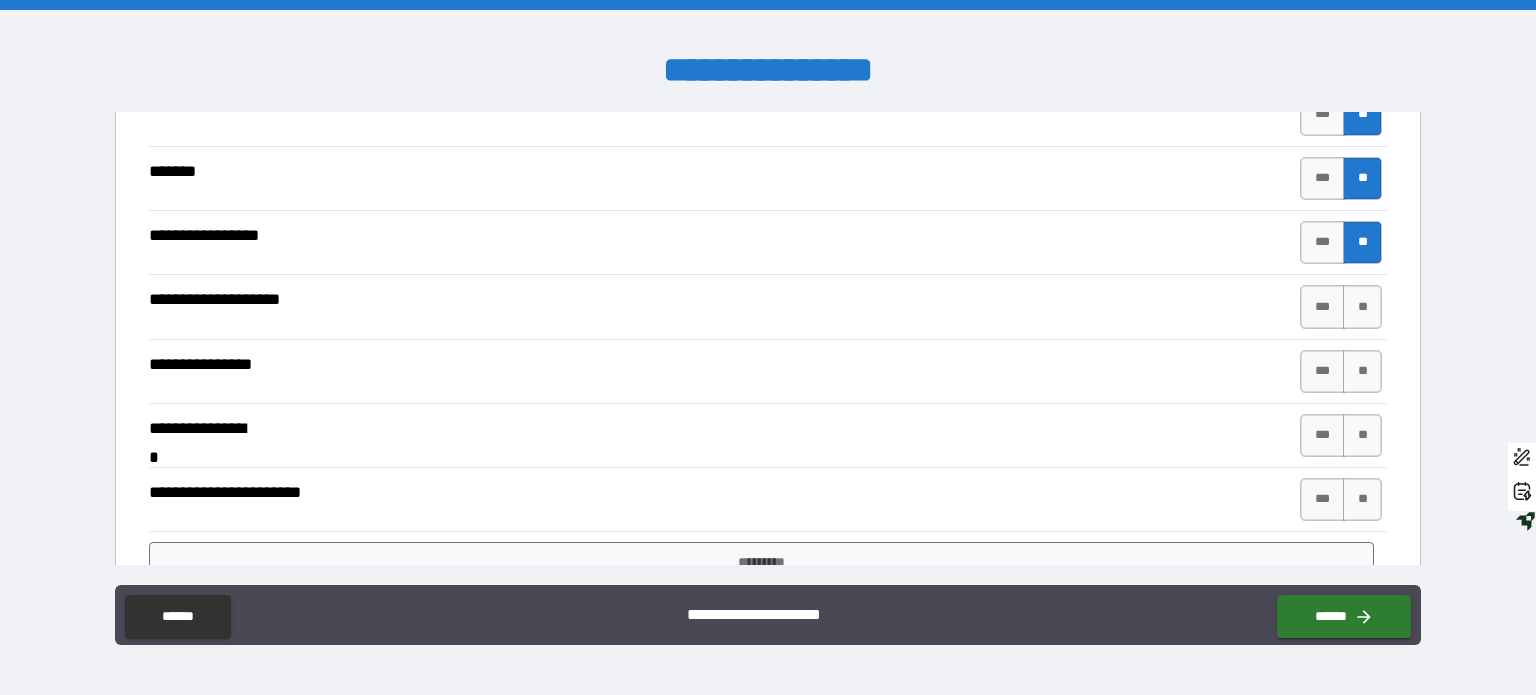 scroll, scrollTop: 5267, scrollLeft: 0, axis: vertical 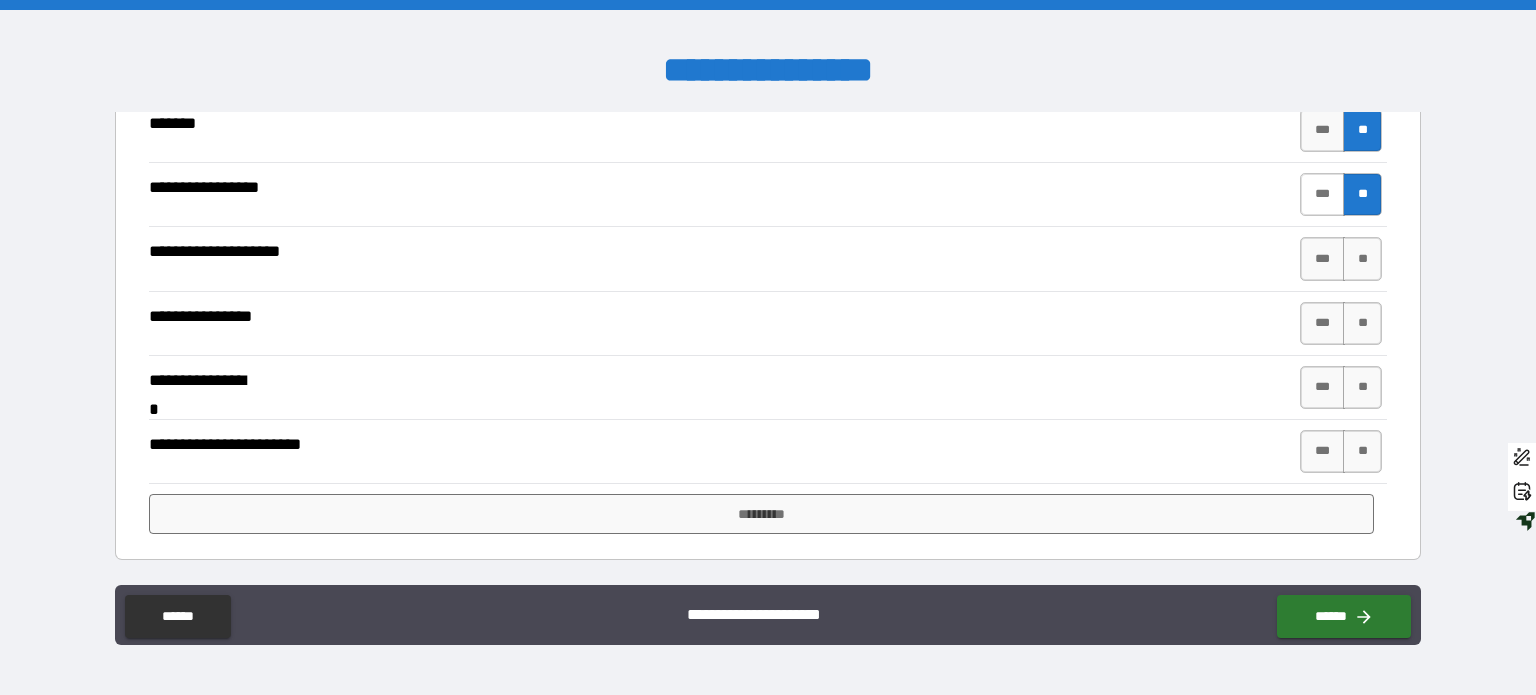drag, startPoint x: 1296, startPoint y: 293, endPoint x: 1306, endPoint y: 296, distance: 10.440307 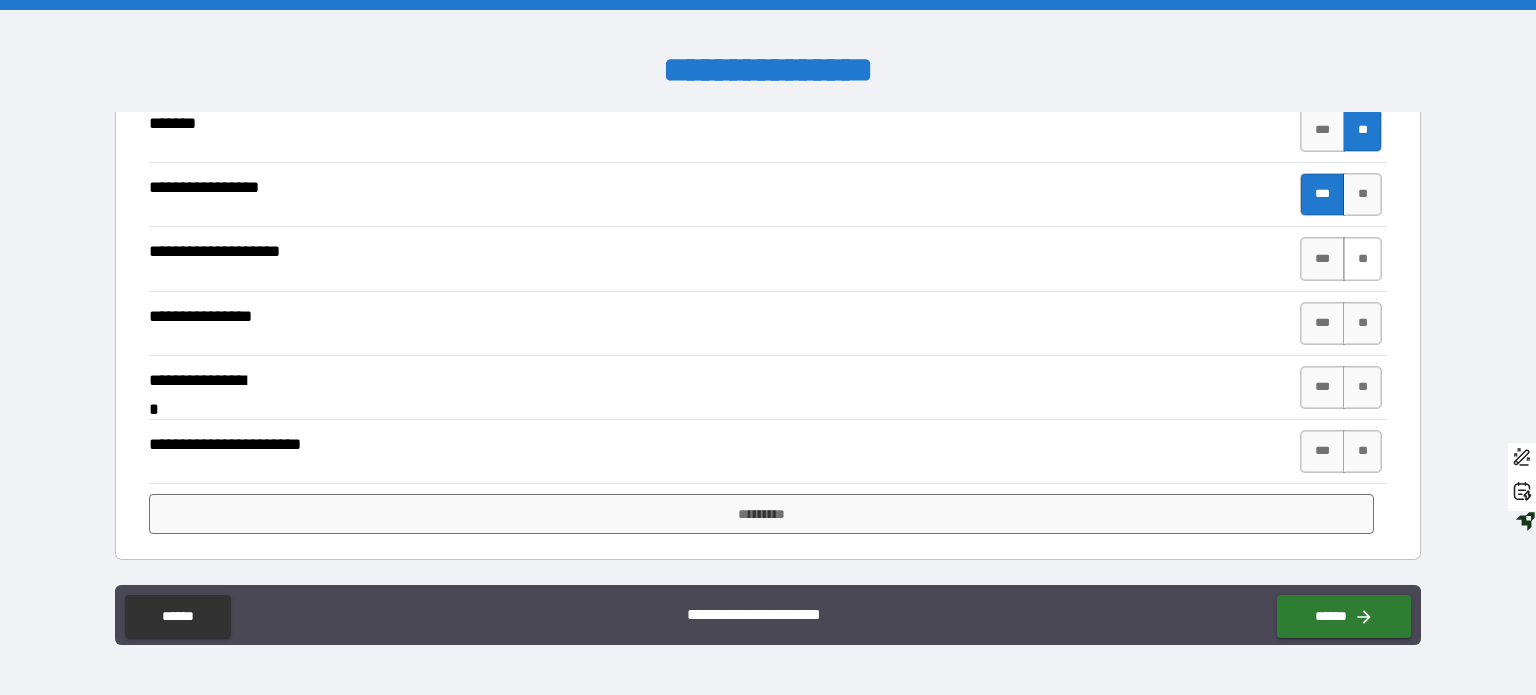 click on "**" at bounding box center (1362, 258) 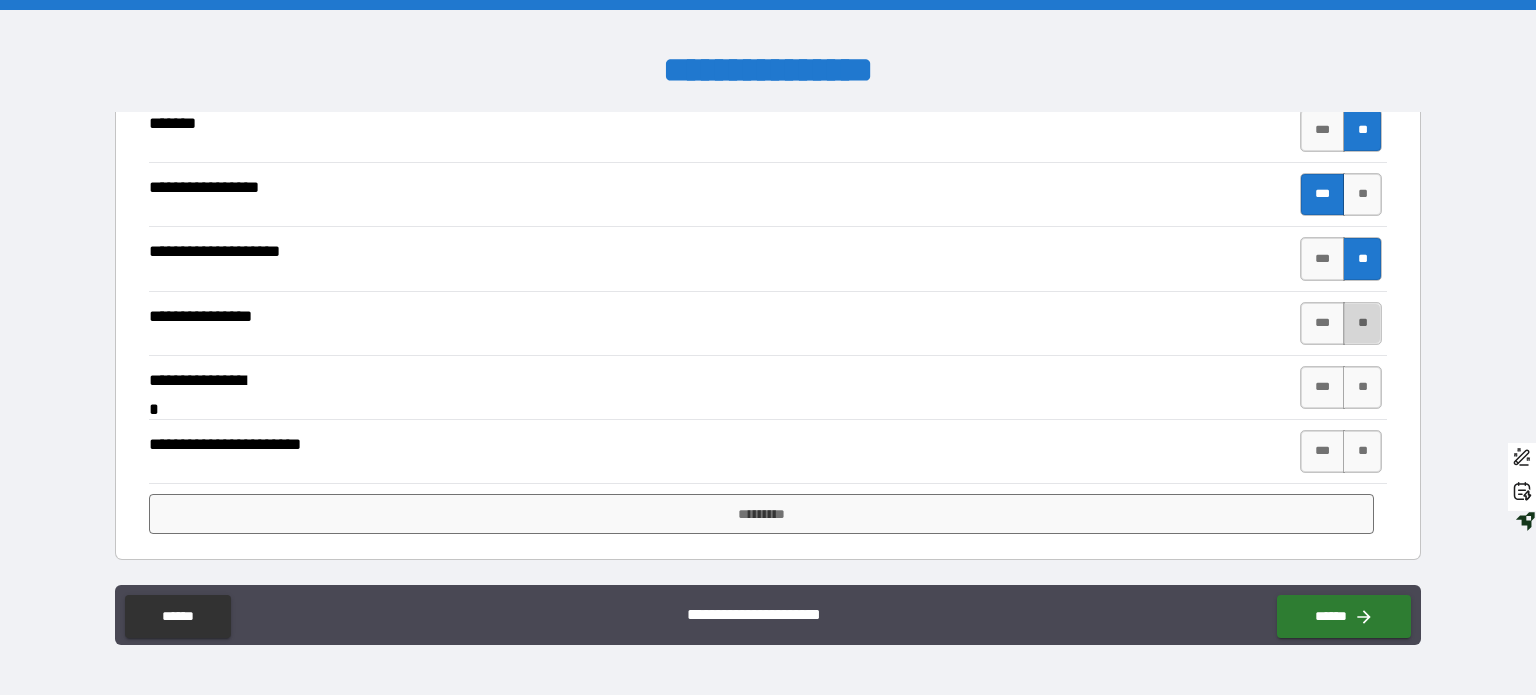 click on "**" at bounding box center (1362, 323) 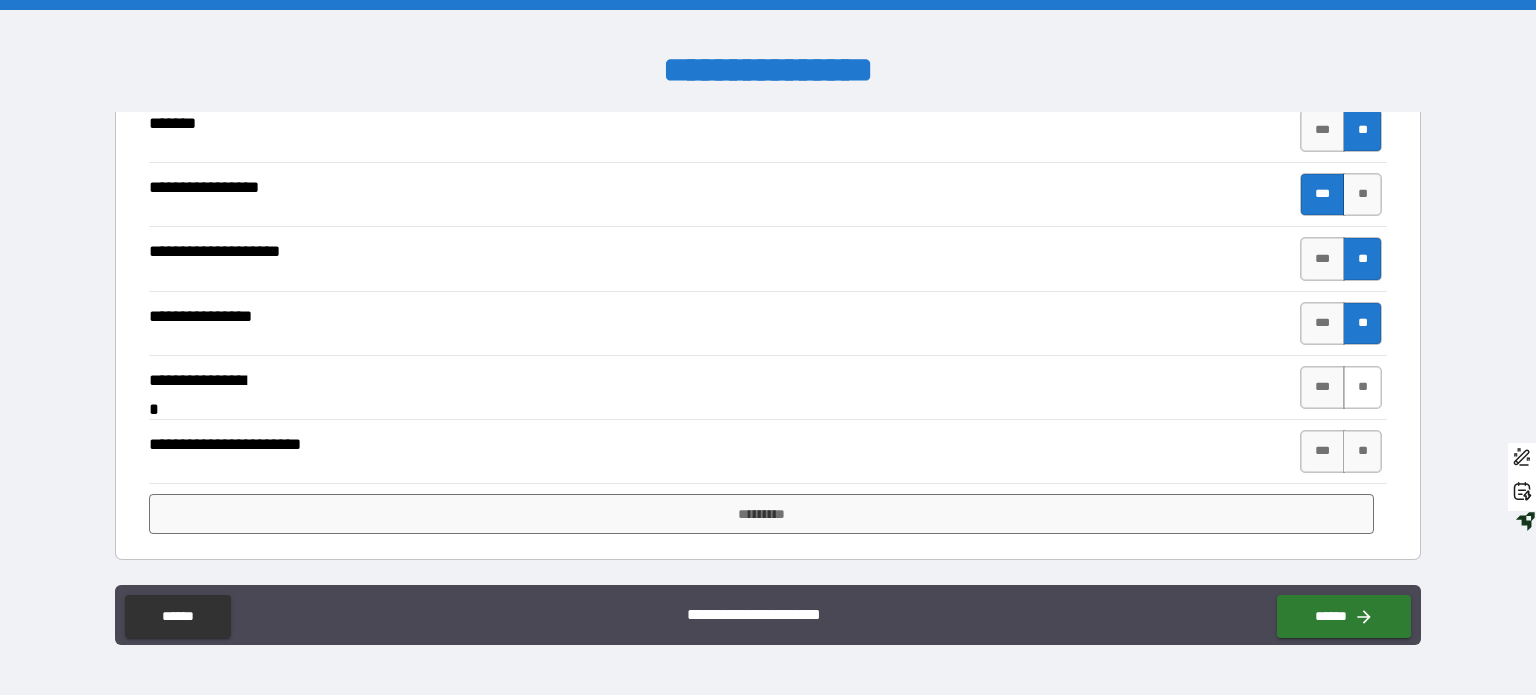click on "**" at bounding box center (1362, 387) 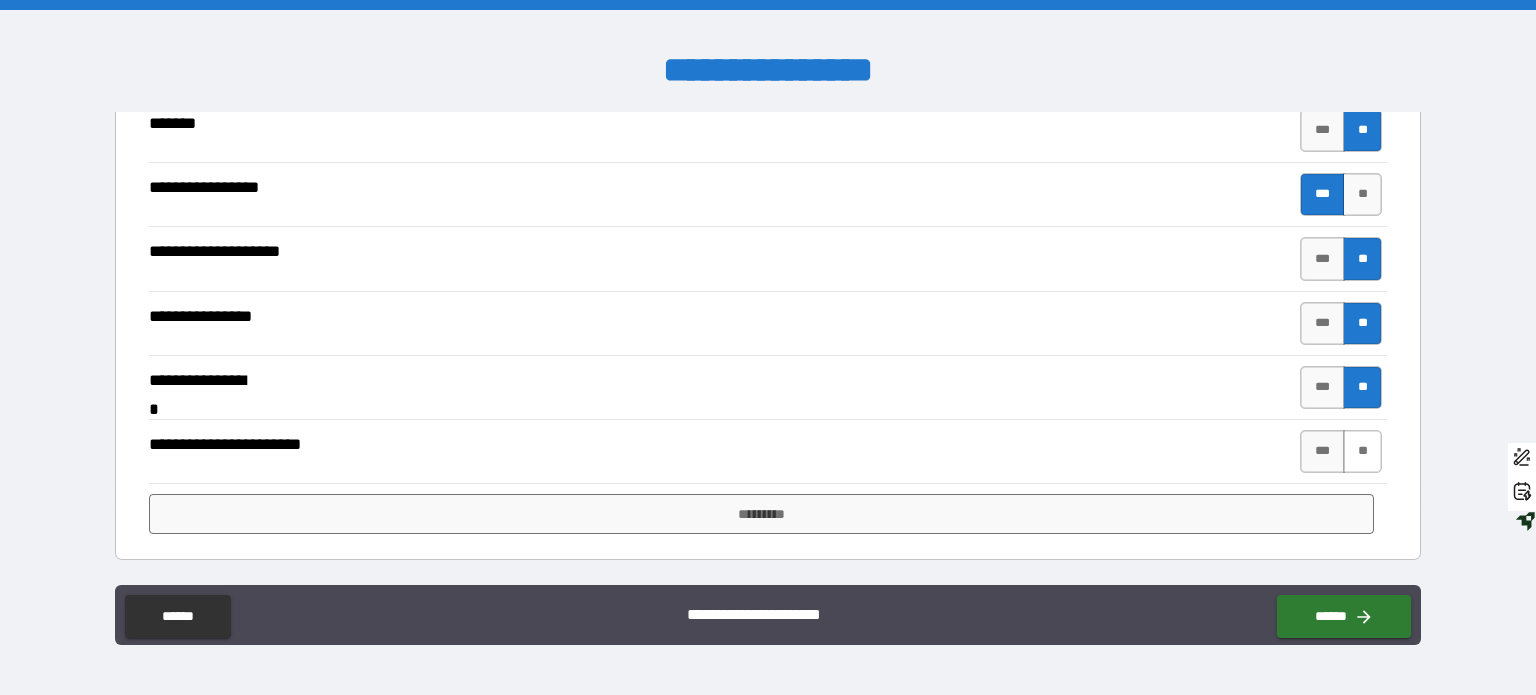 click on "**" at bounding box center (1362, 451) 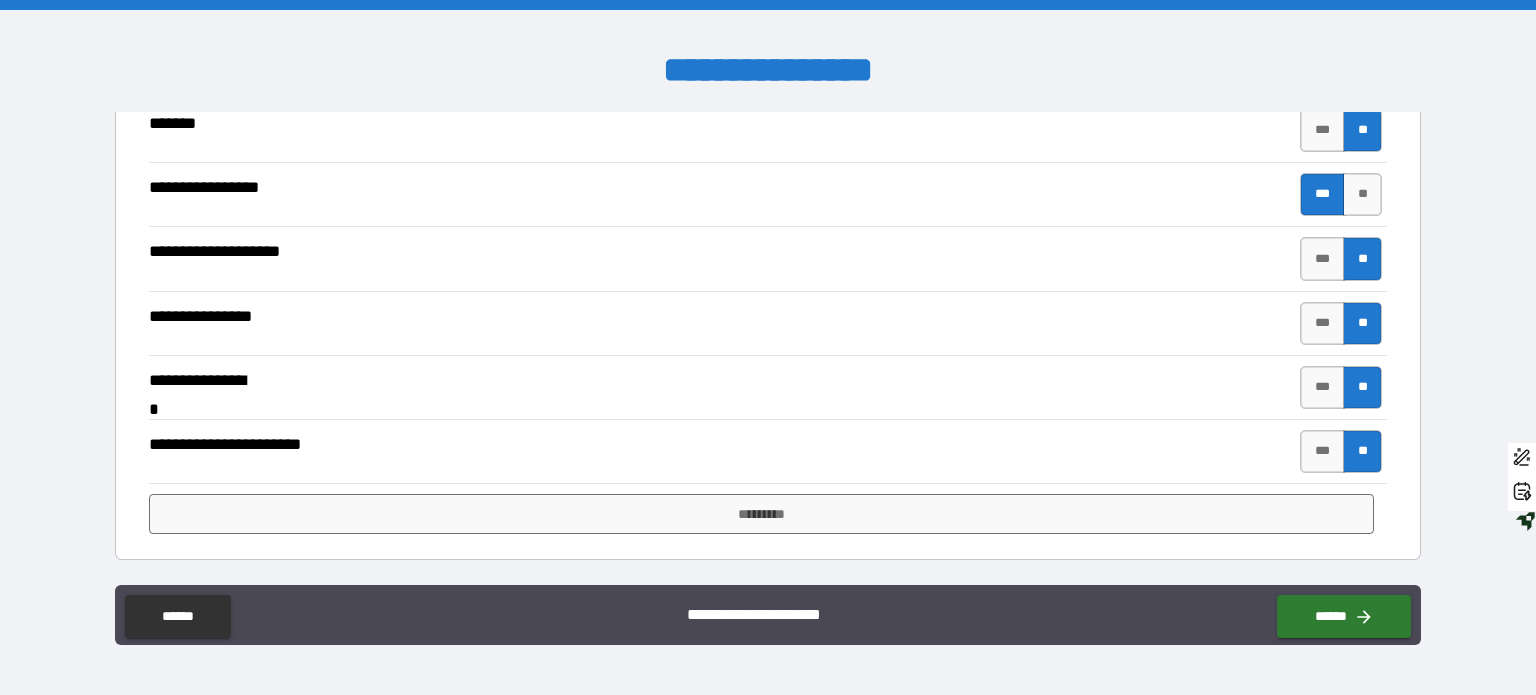 scroll, scrollTop: 5359, scrollLeft: 0, axis: vertical 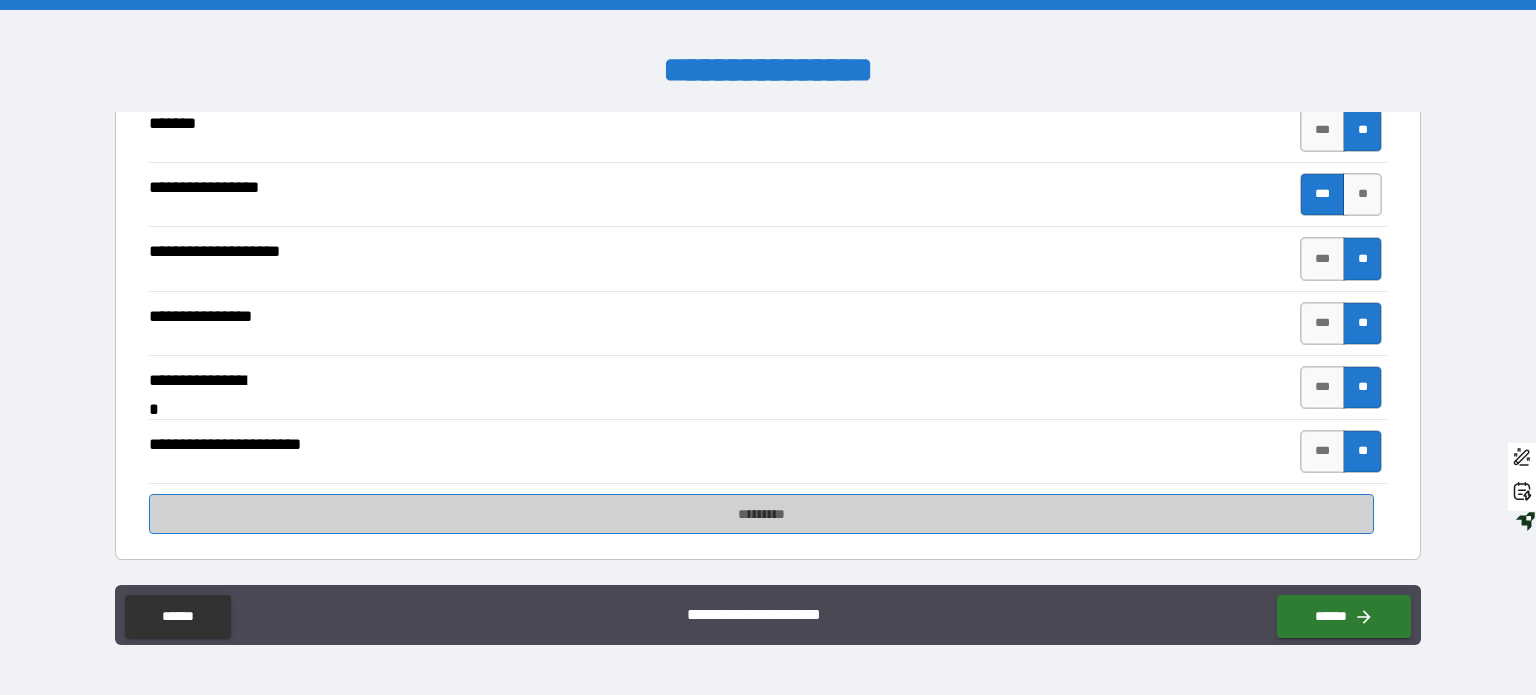 click on "*********" at bounding box center [761, 514] 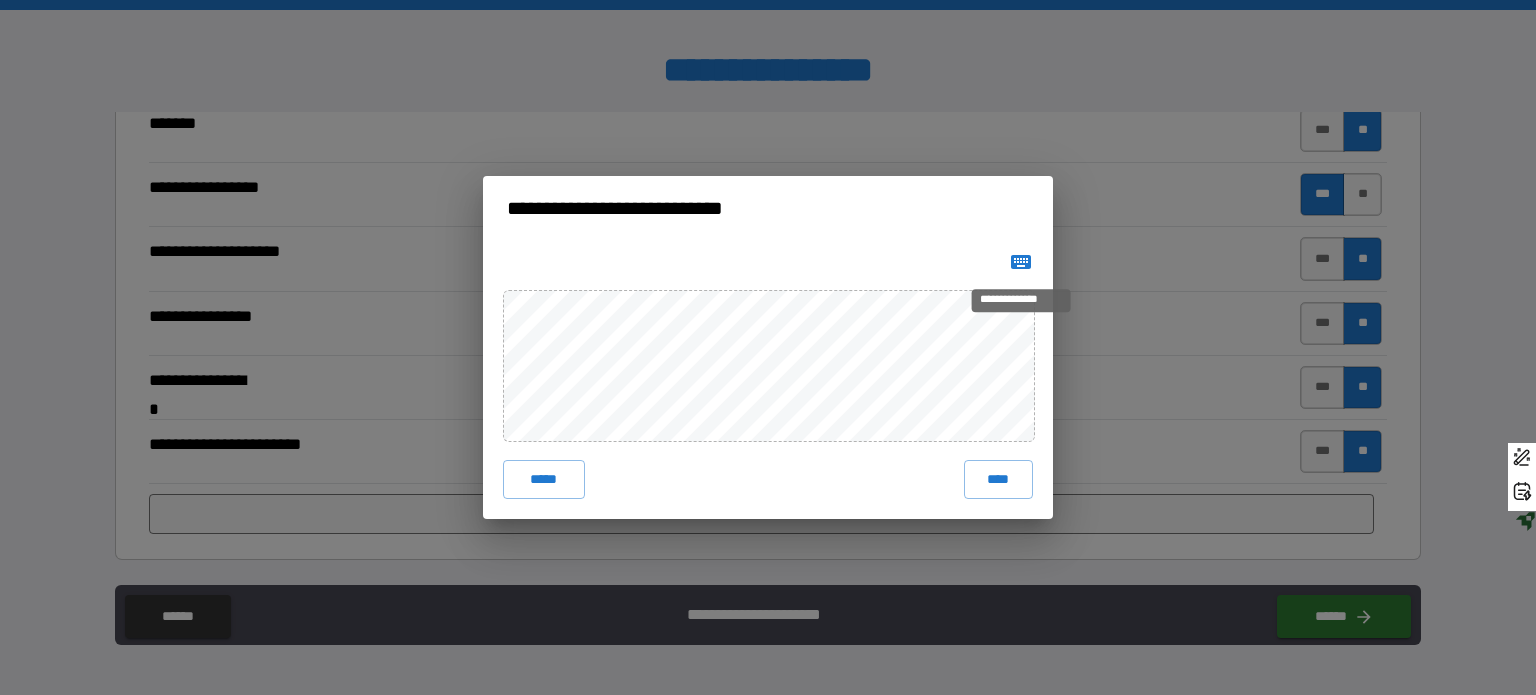 click 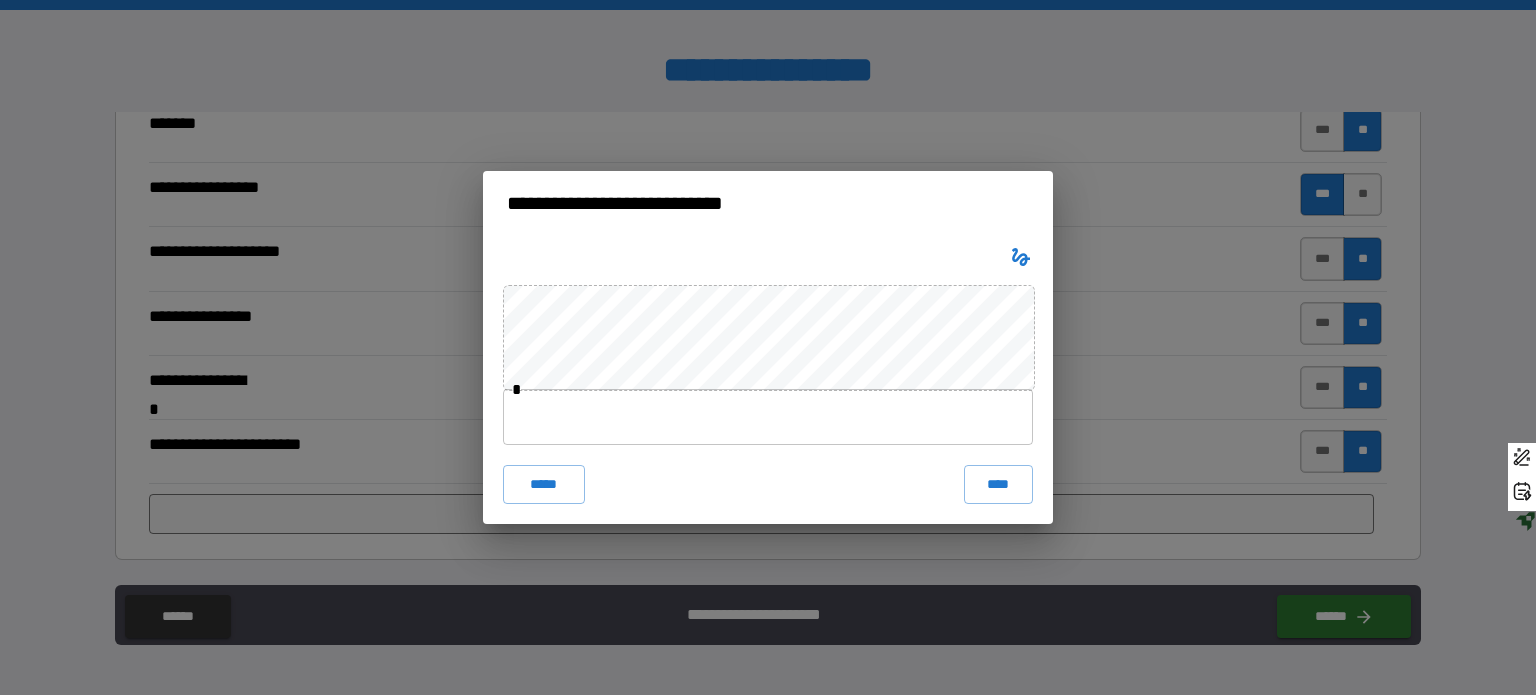 click 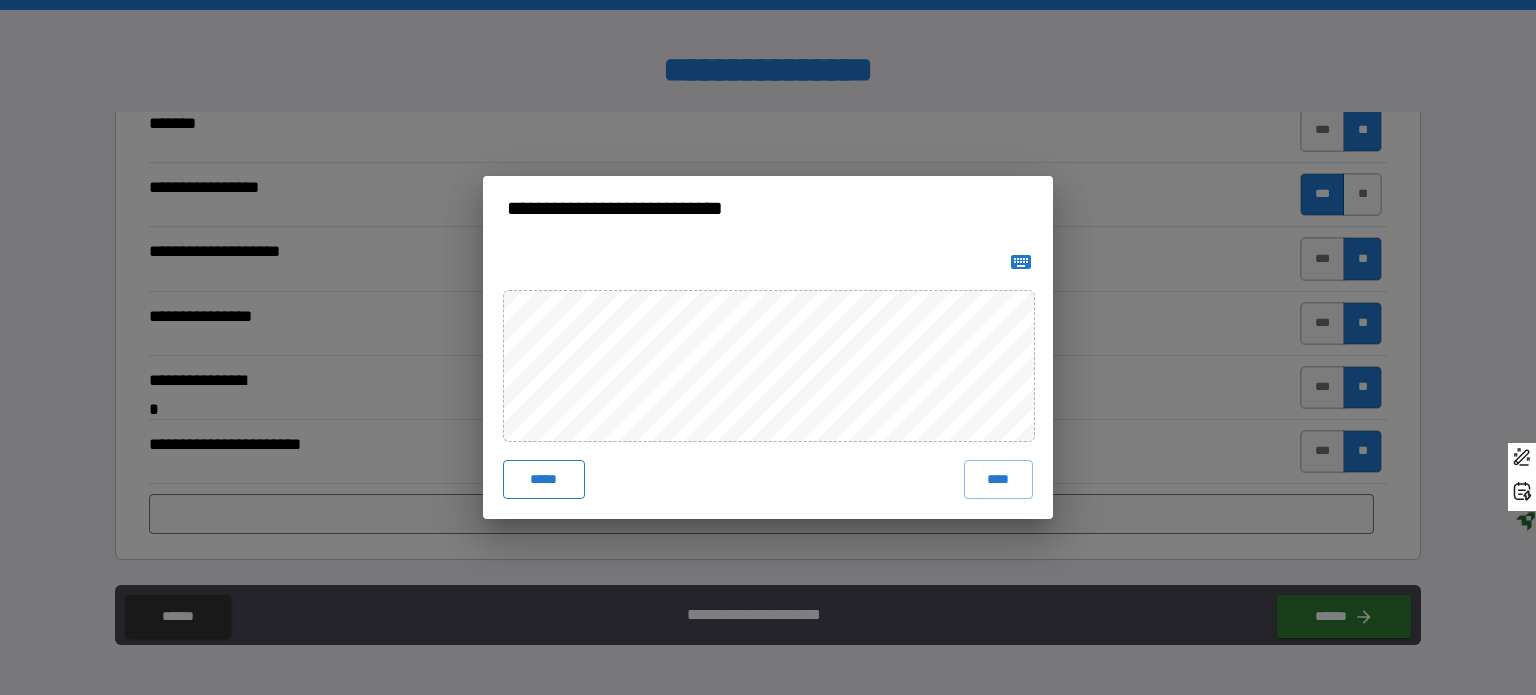 drag, startPoint x: 572, startPoint y: 480, endPoint x: 585, endPoint y: 473, distance: 14.764823 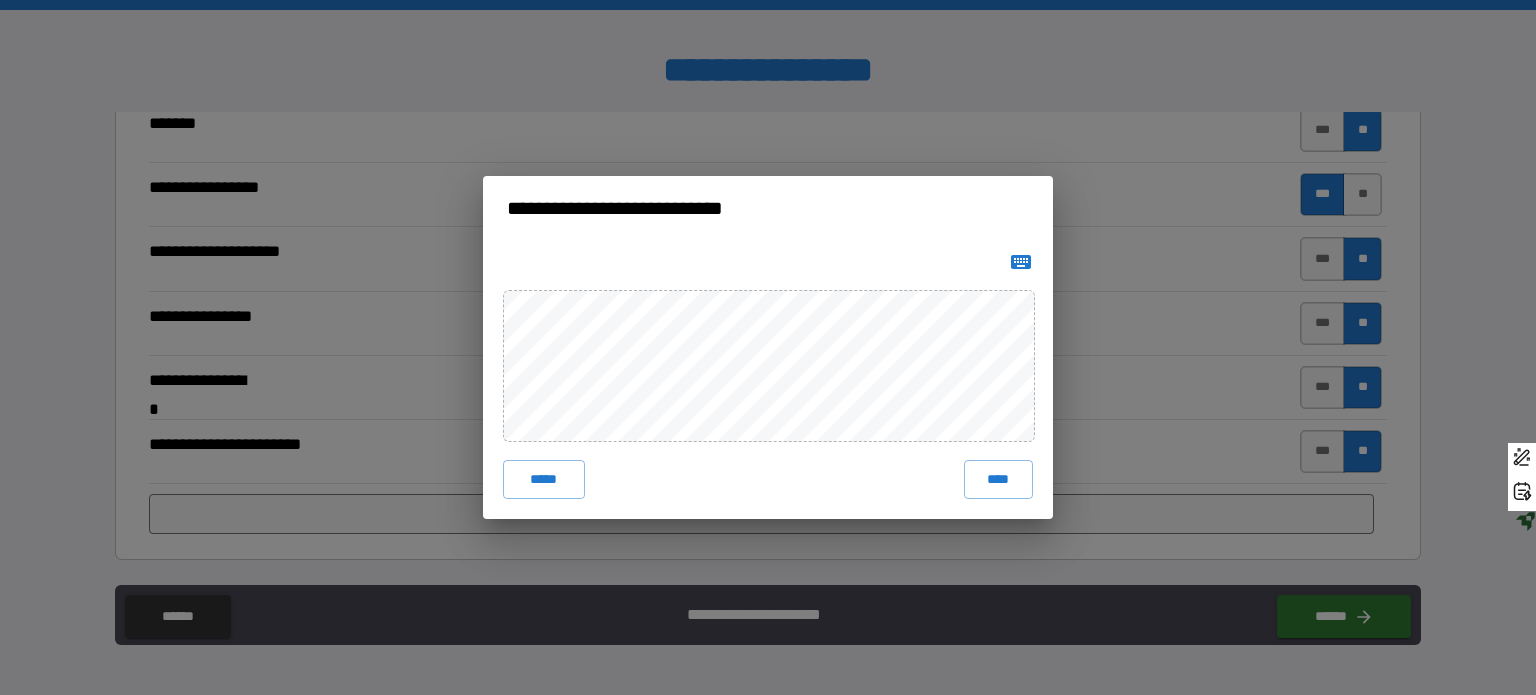 click on "*****" at bounding box center (544, 479) 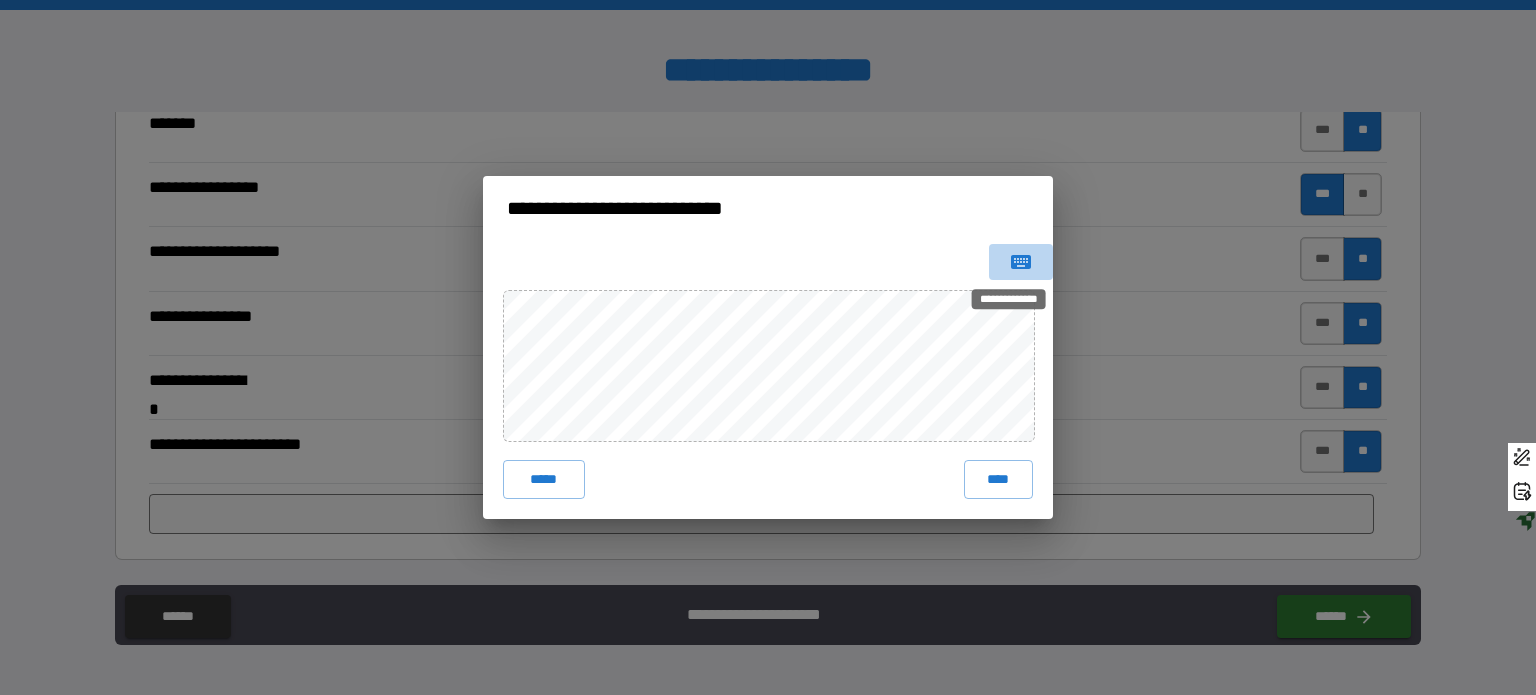 click 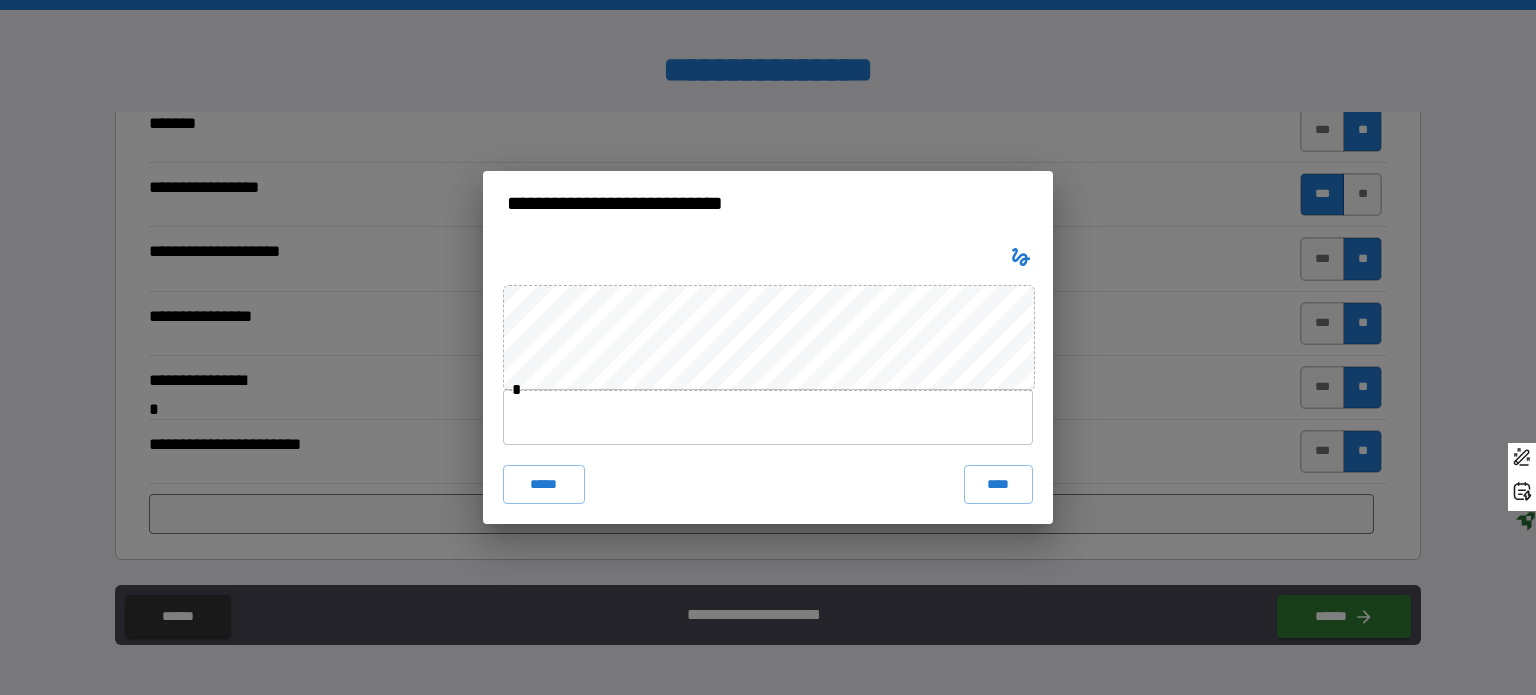 type 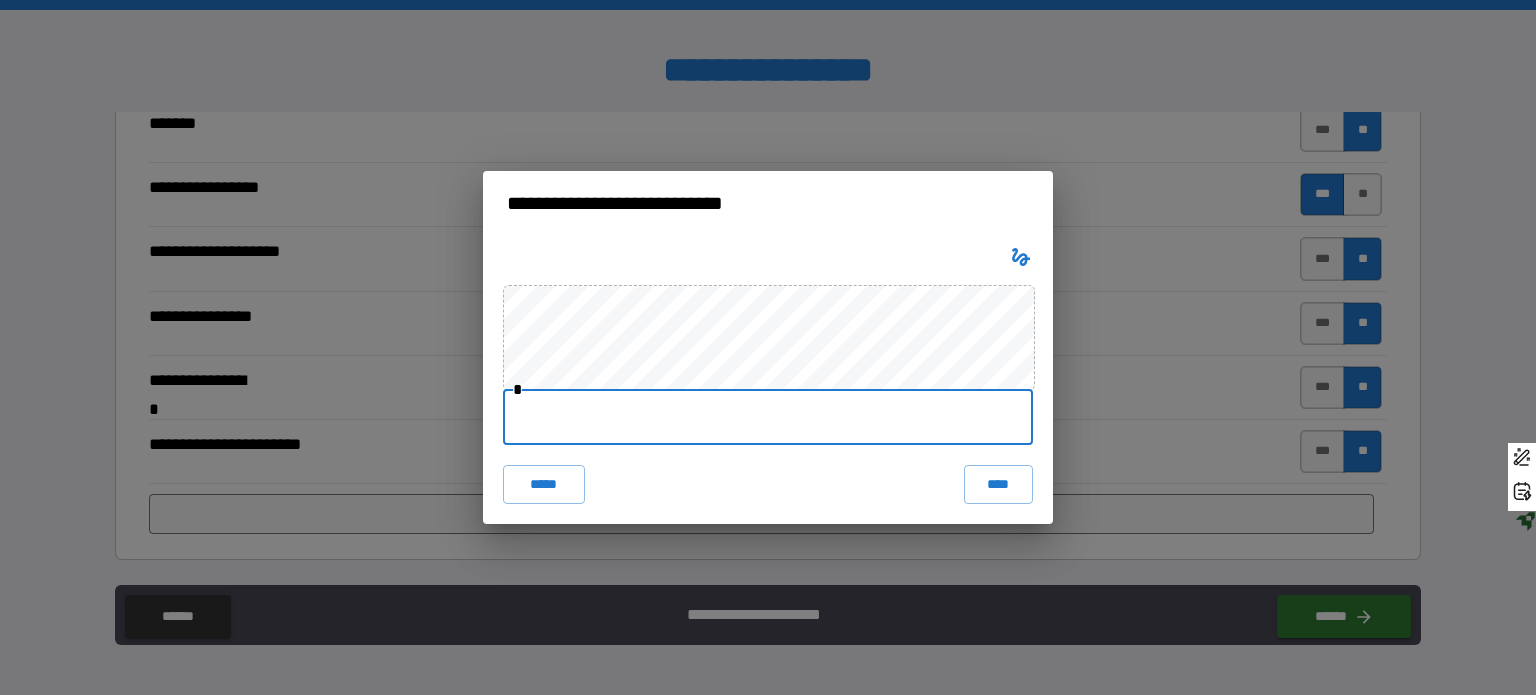 click at bounding box center [768, 417] 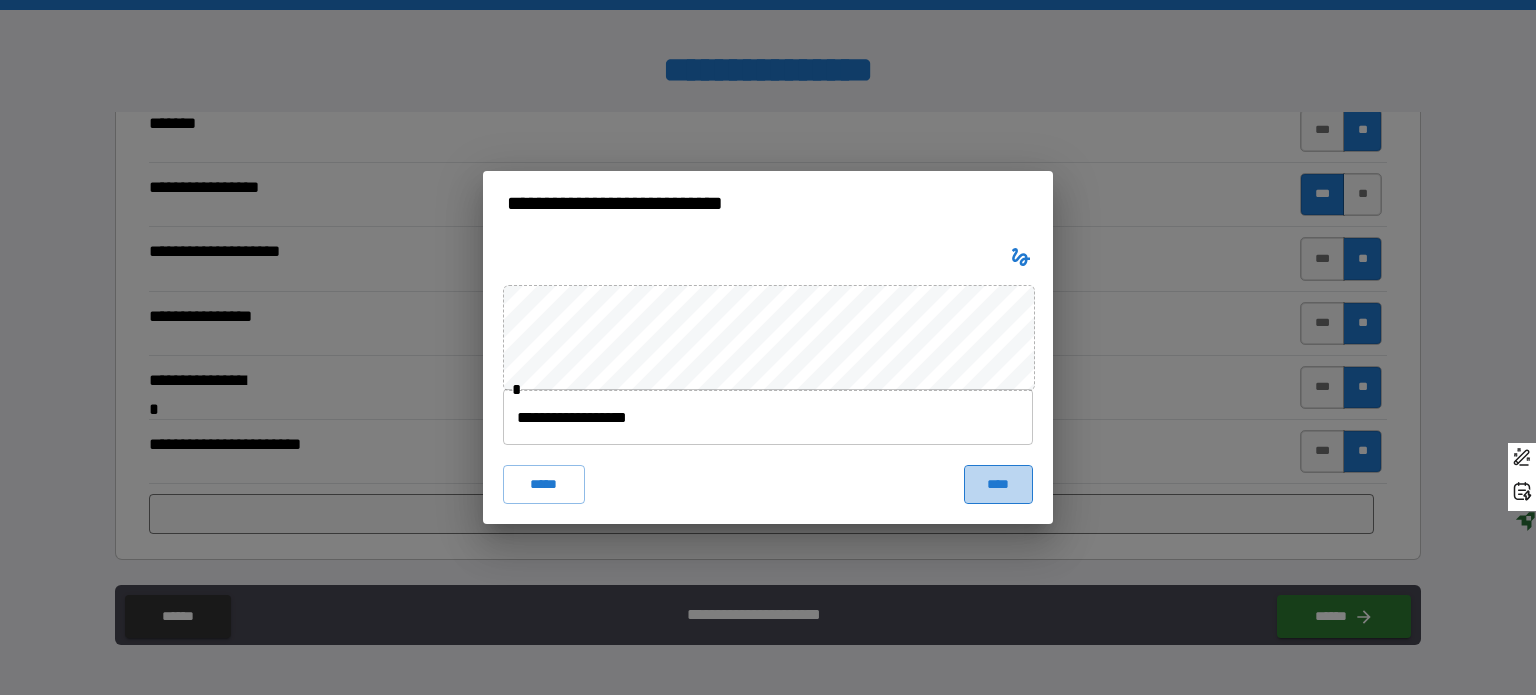 click on "****" at bounding box center [998, 484] 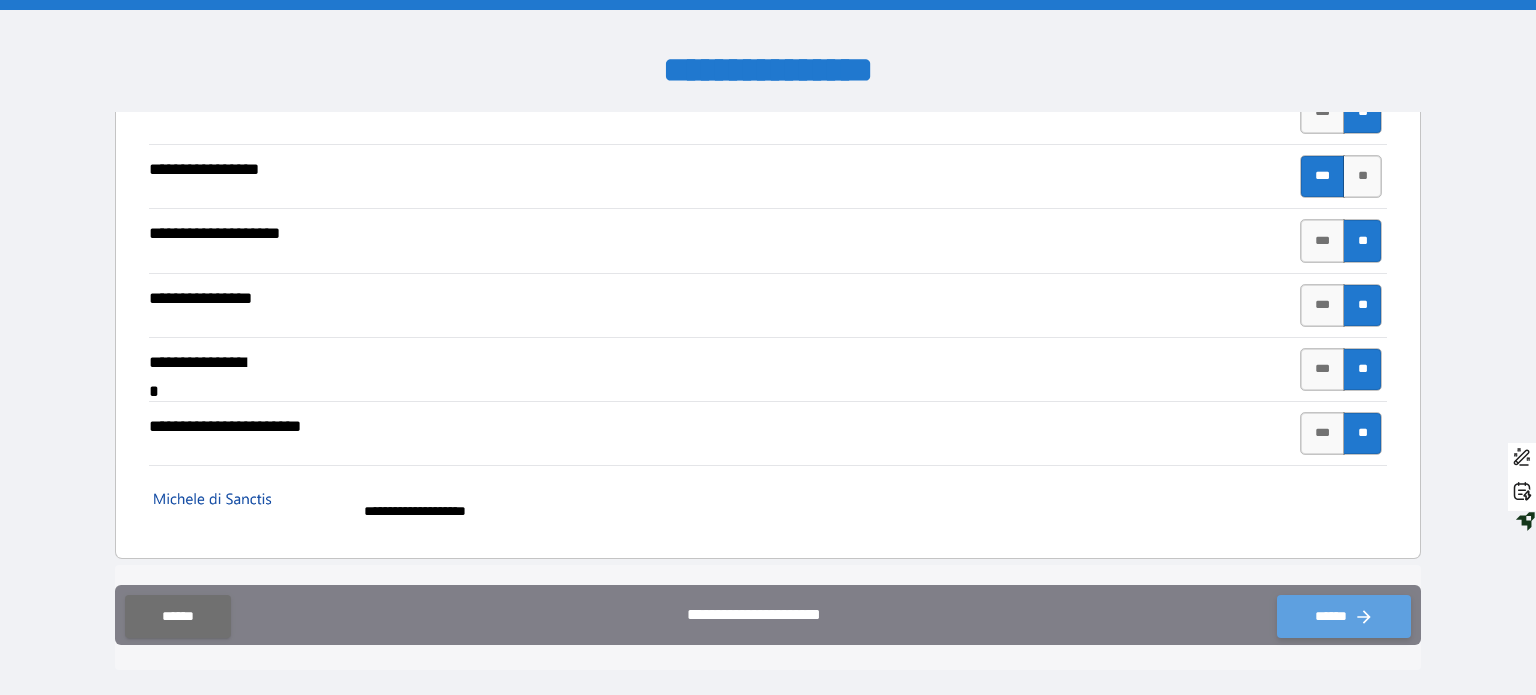 click on "******" at bounding box center (1344, 617) 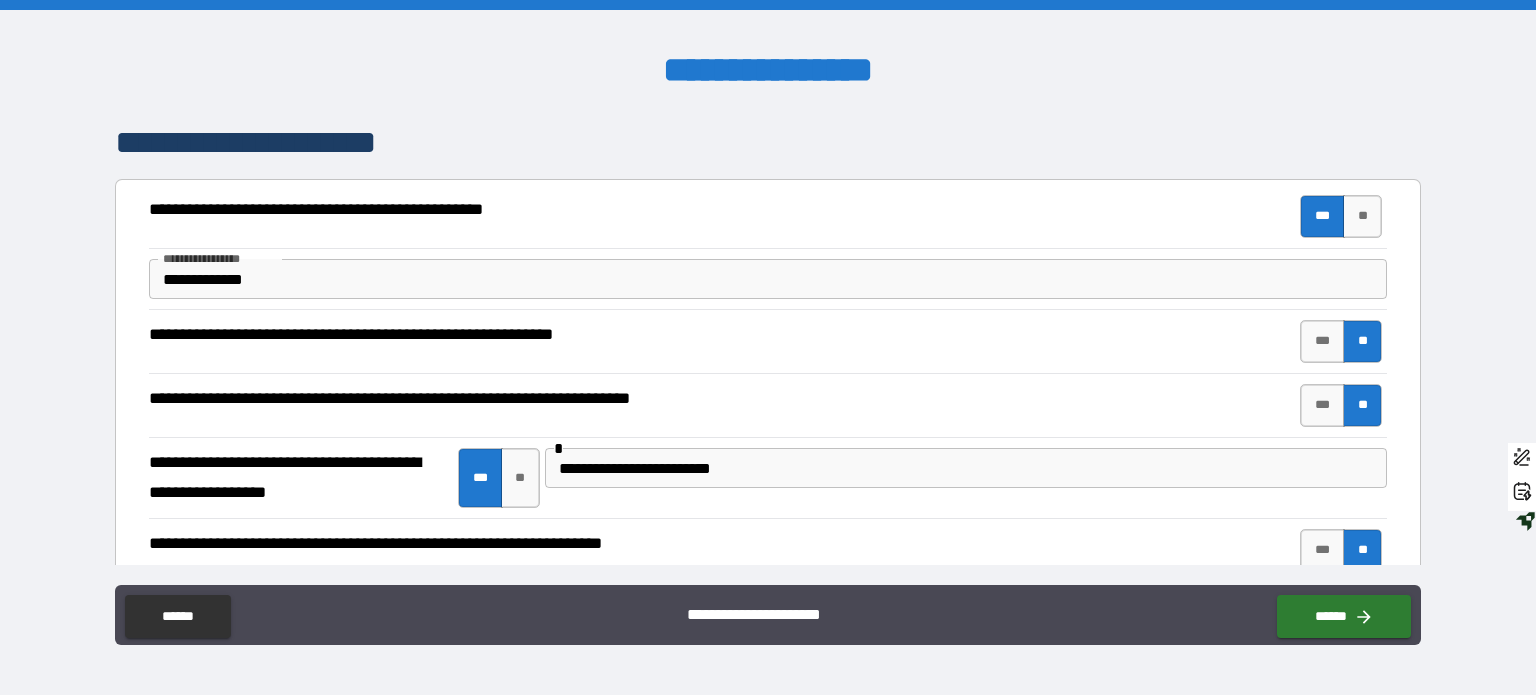 scroll, scrollTop: 400, scrollLeft: 0, axis: vertical 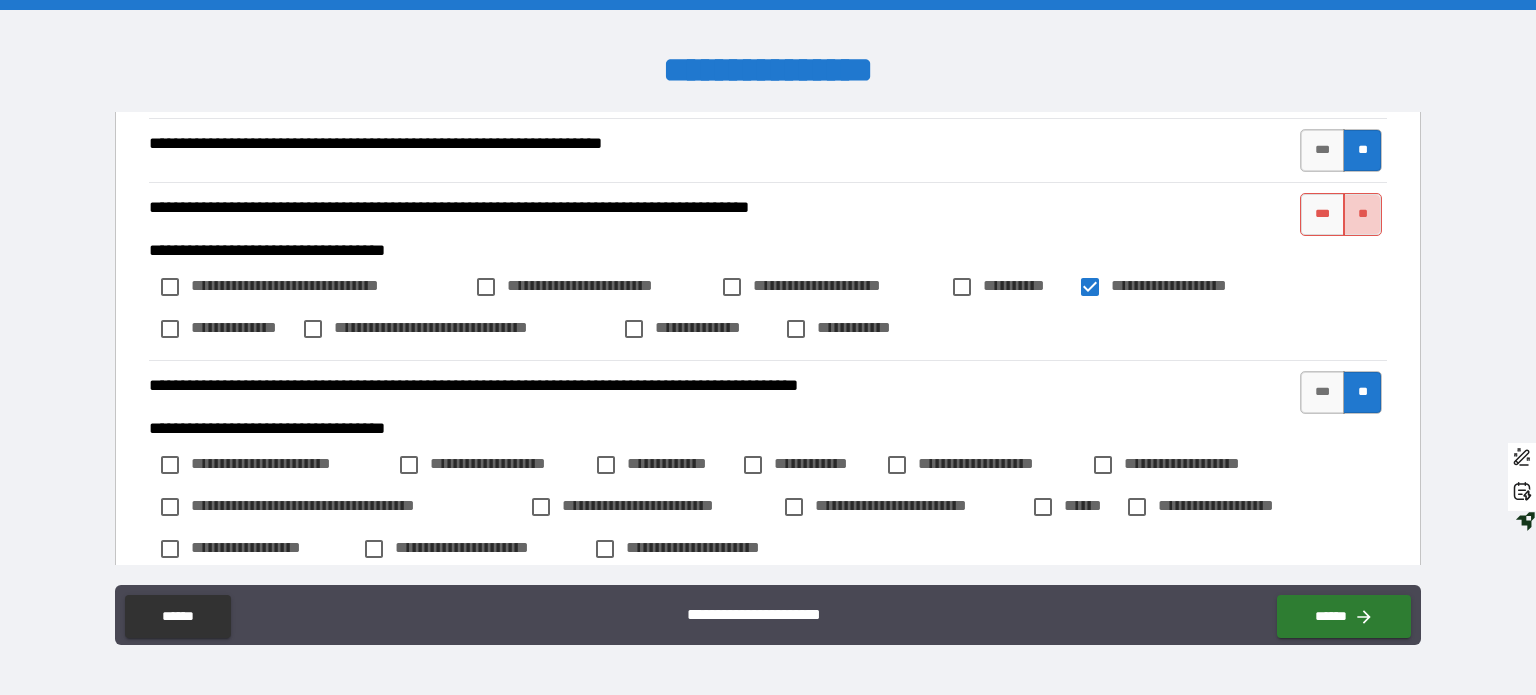 drag, startPoint x: 1345, startPoint y: 221, endPoint x: 1352, endPoint y: 231, distance: 12.206555 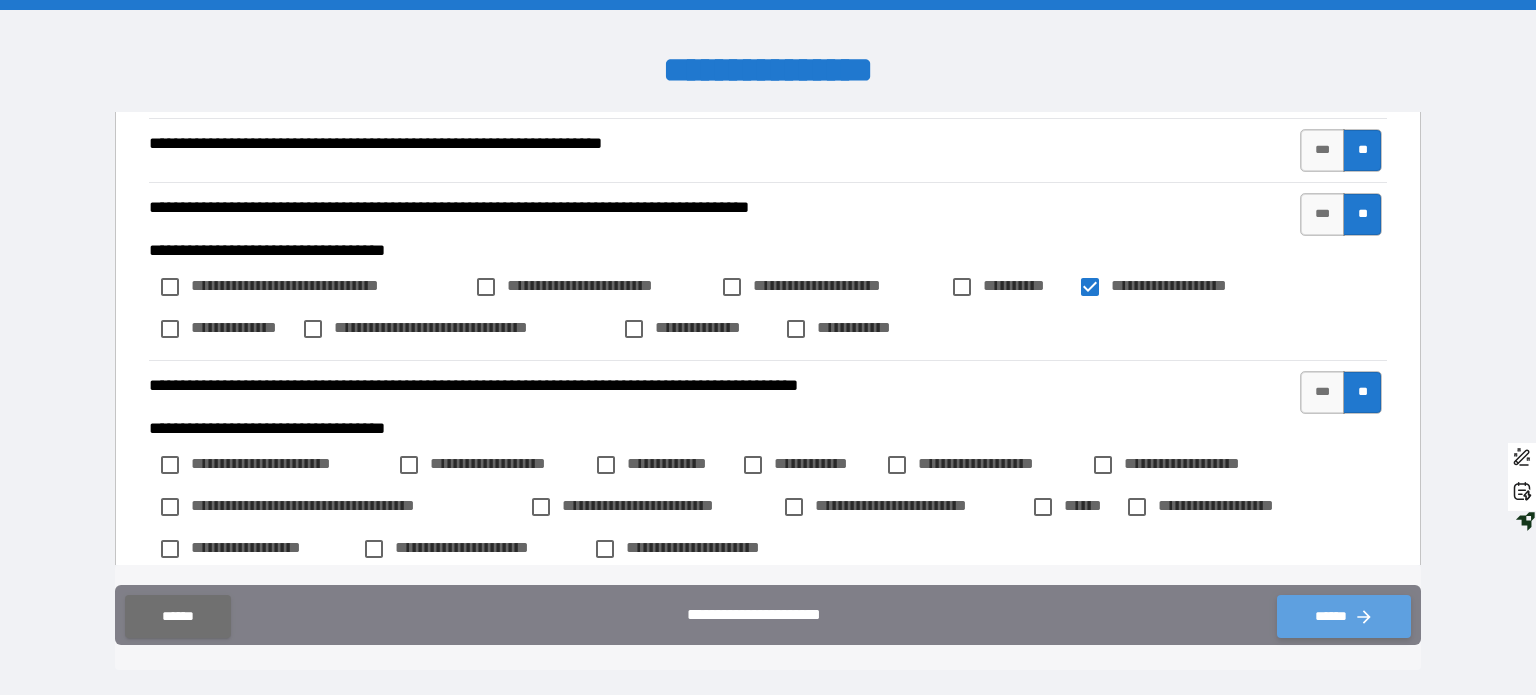 click on "******" at bounding box center [1344, 617] 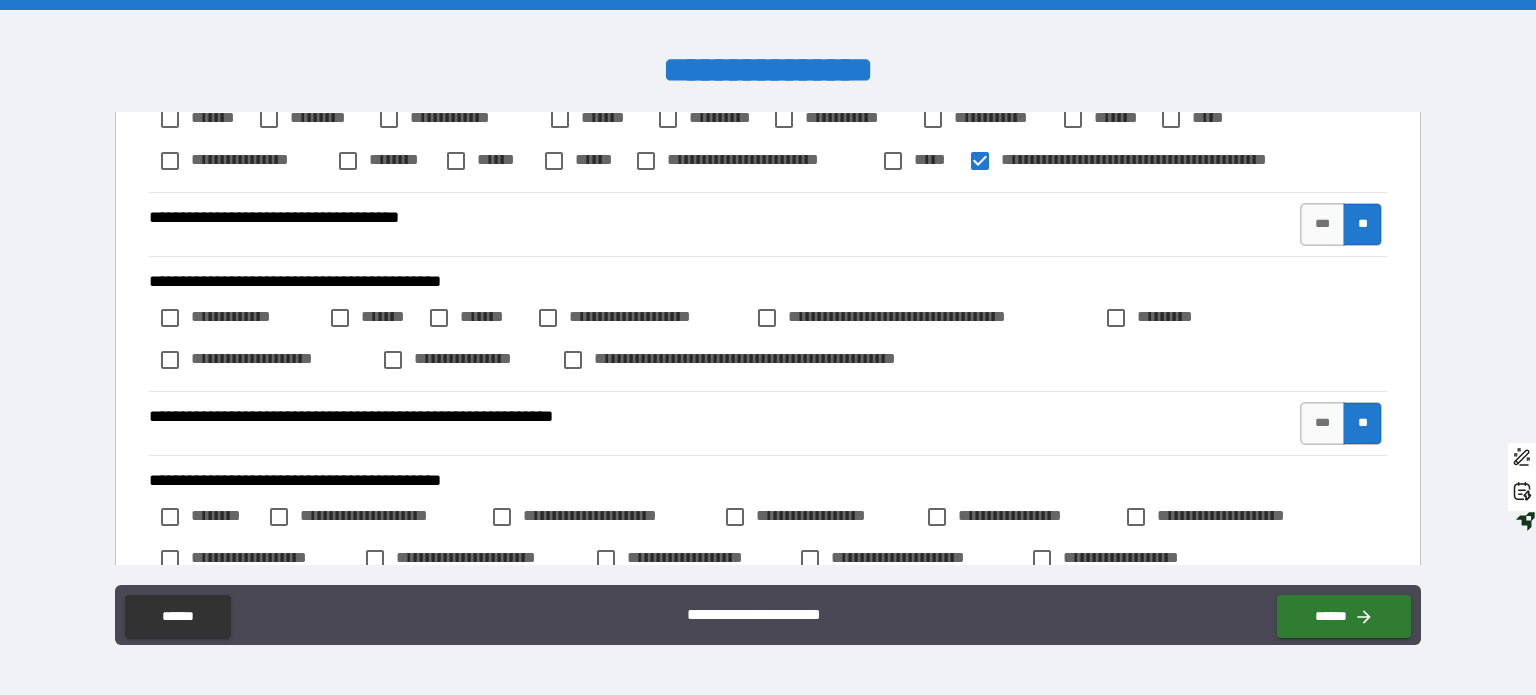 scroll, scrollTop: 1200, scrollLeft: 0, axis: vertical 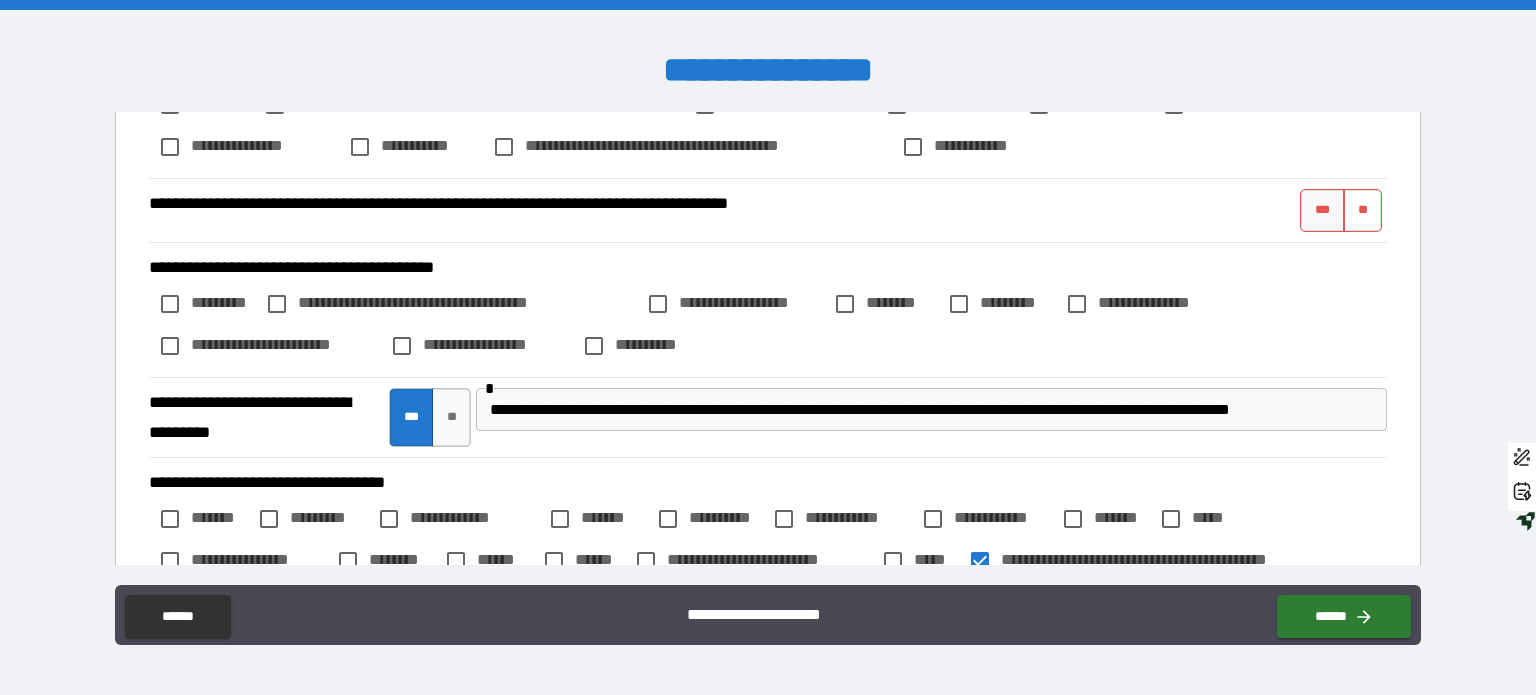 click on "**" at bounding box center [1362, 210] 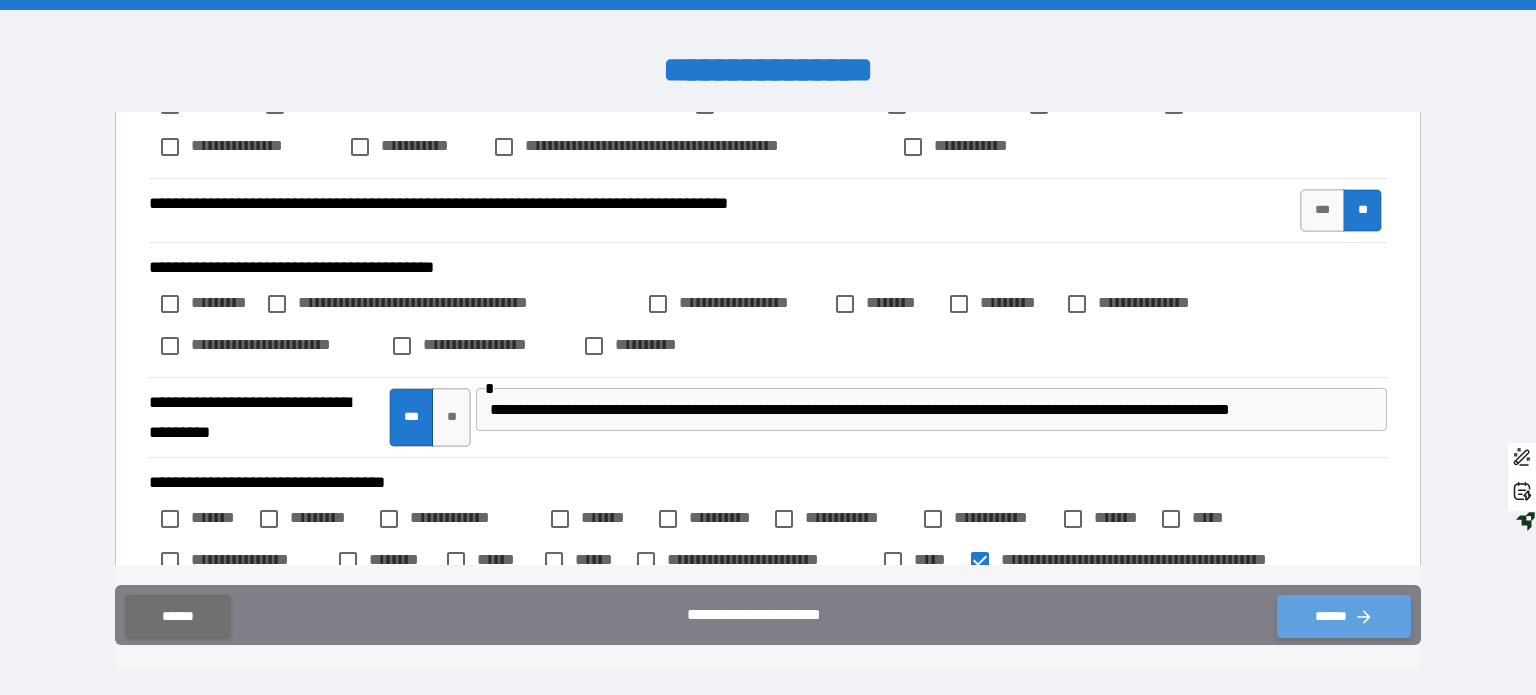 click on "******" at bounding box center [1344, 617] 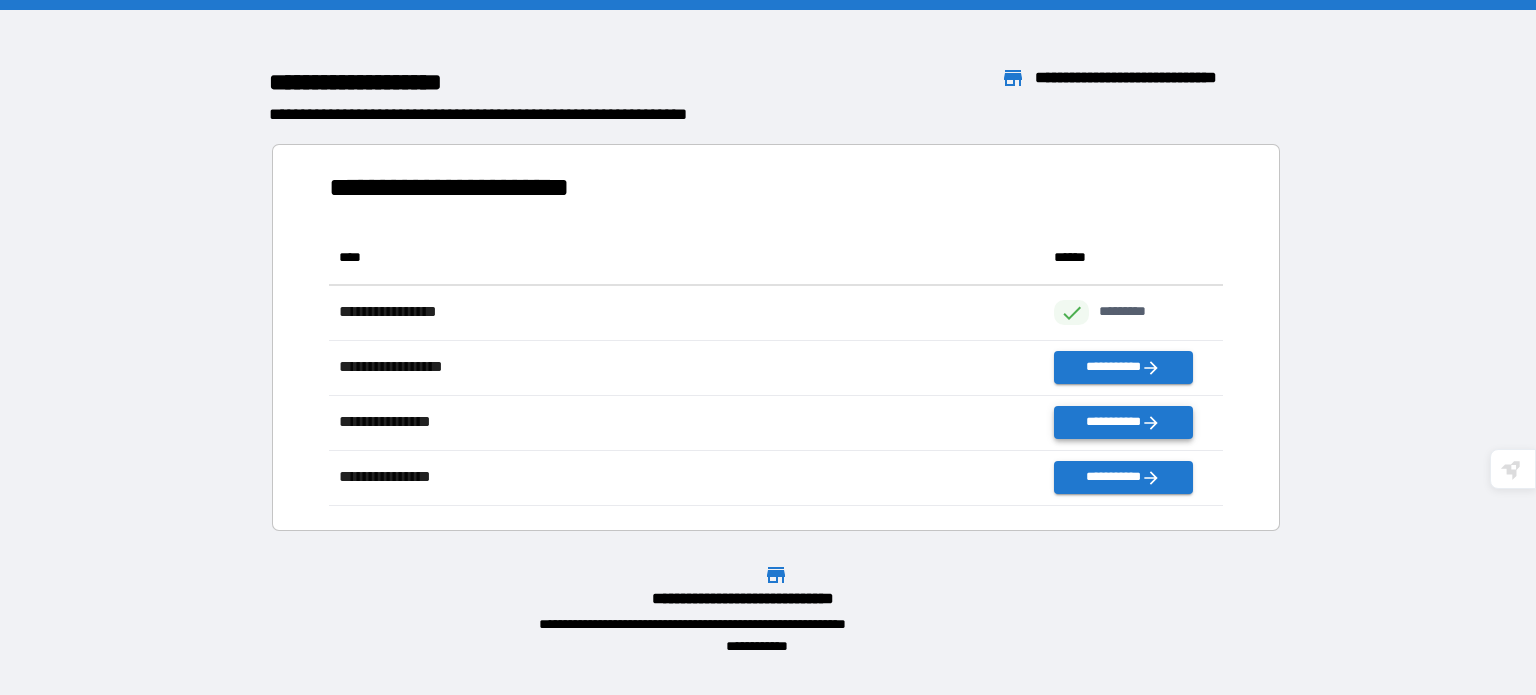 scroll, scrollTop: 16, scrollLeft: 16, axis: both 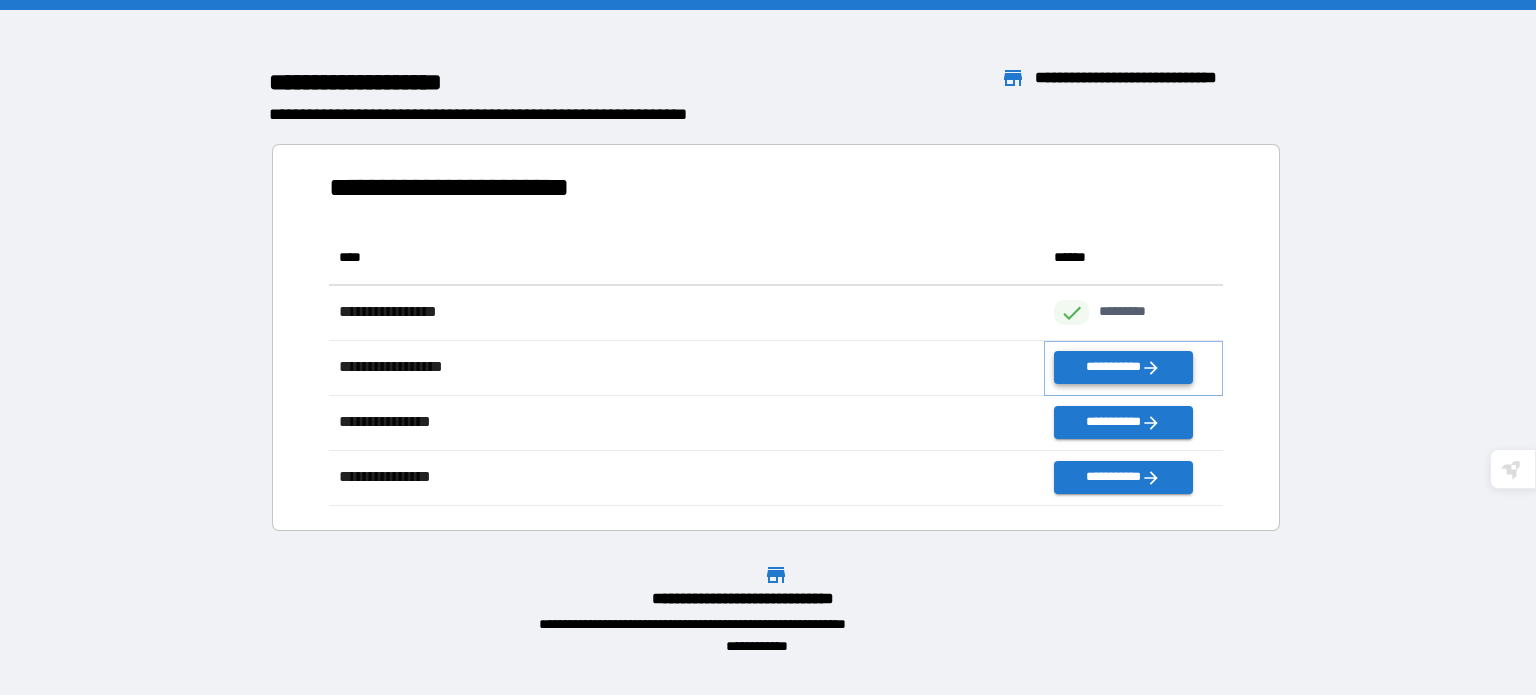 click on "**********" at bounding box center [1123, 368] 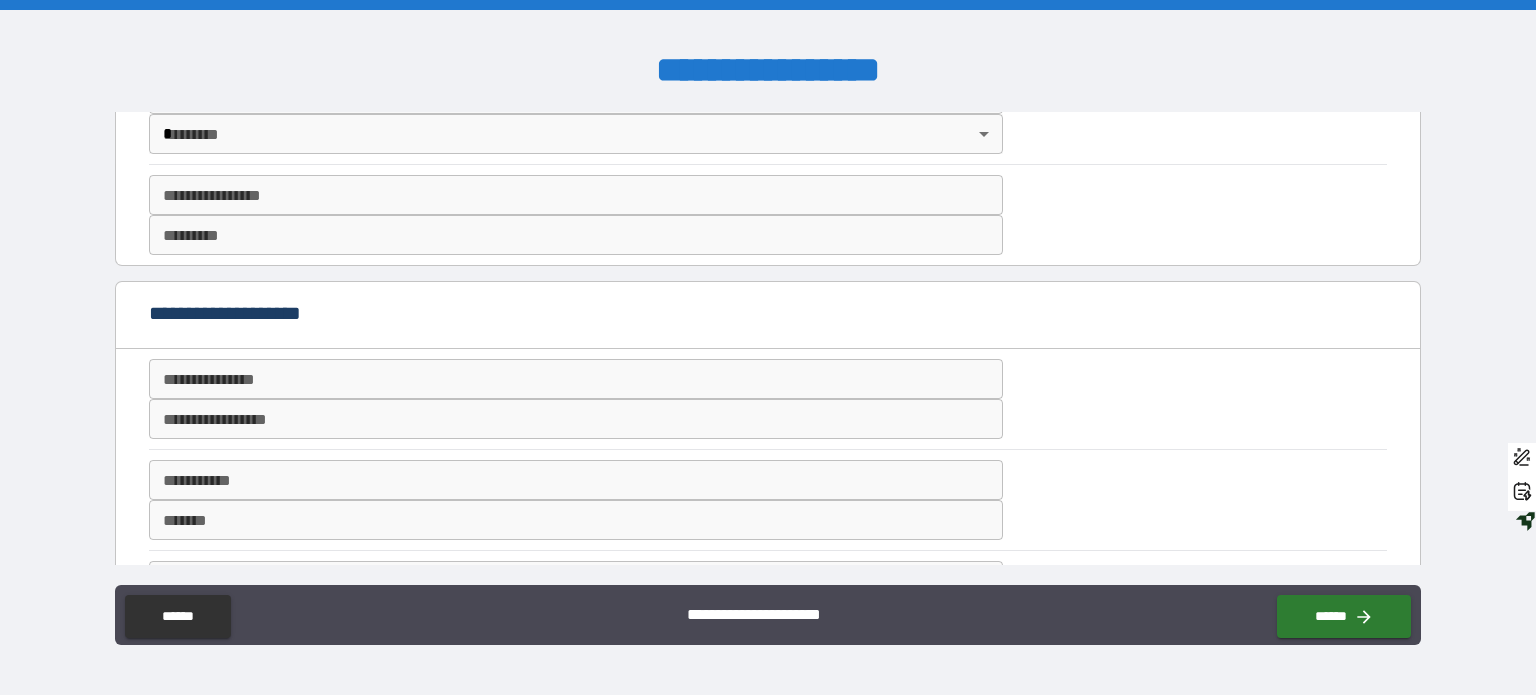 scroll, scrollTop: 0, scrollLeft: 0, axis: both 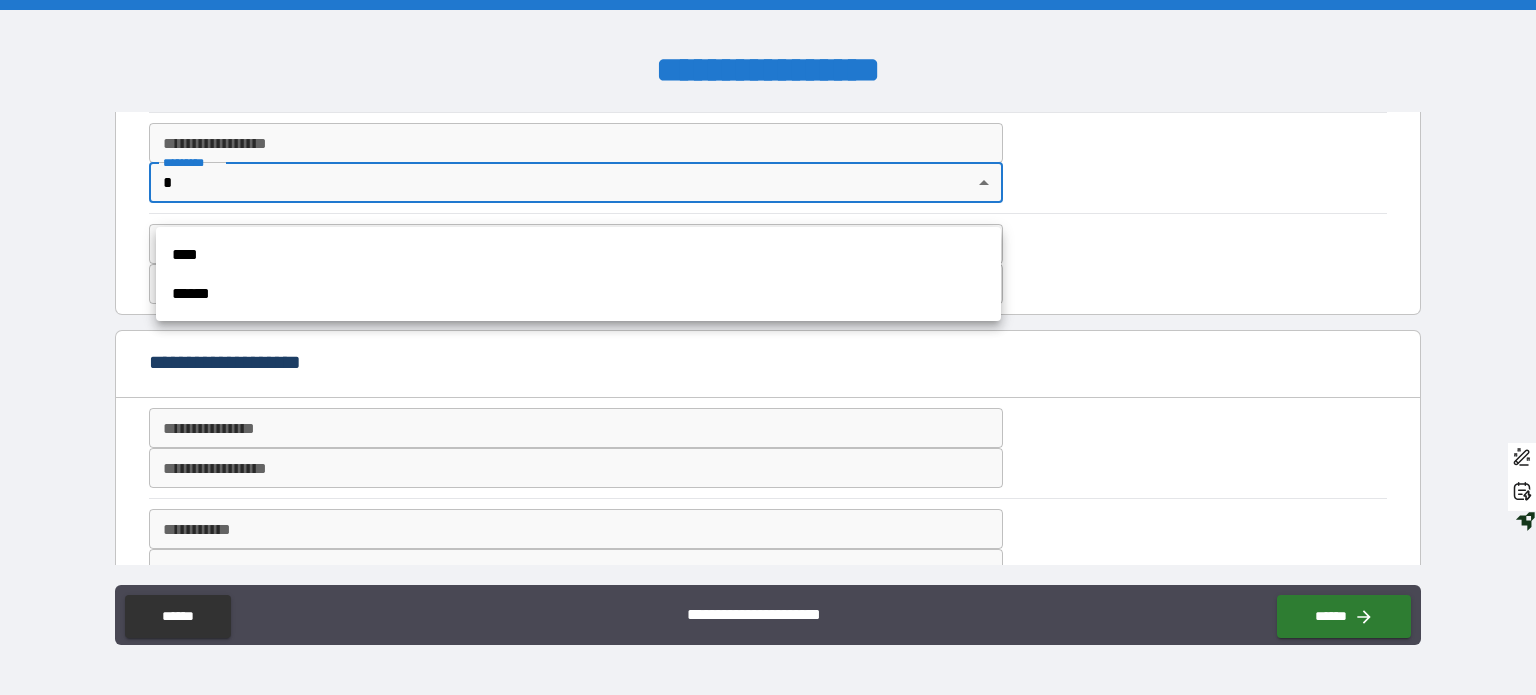 click on "**********" at bounding box center [768, 347] 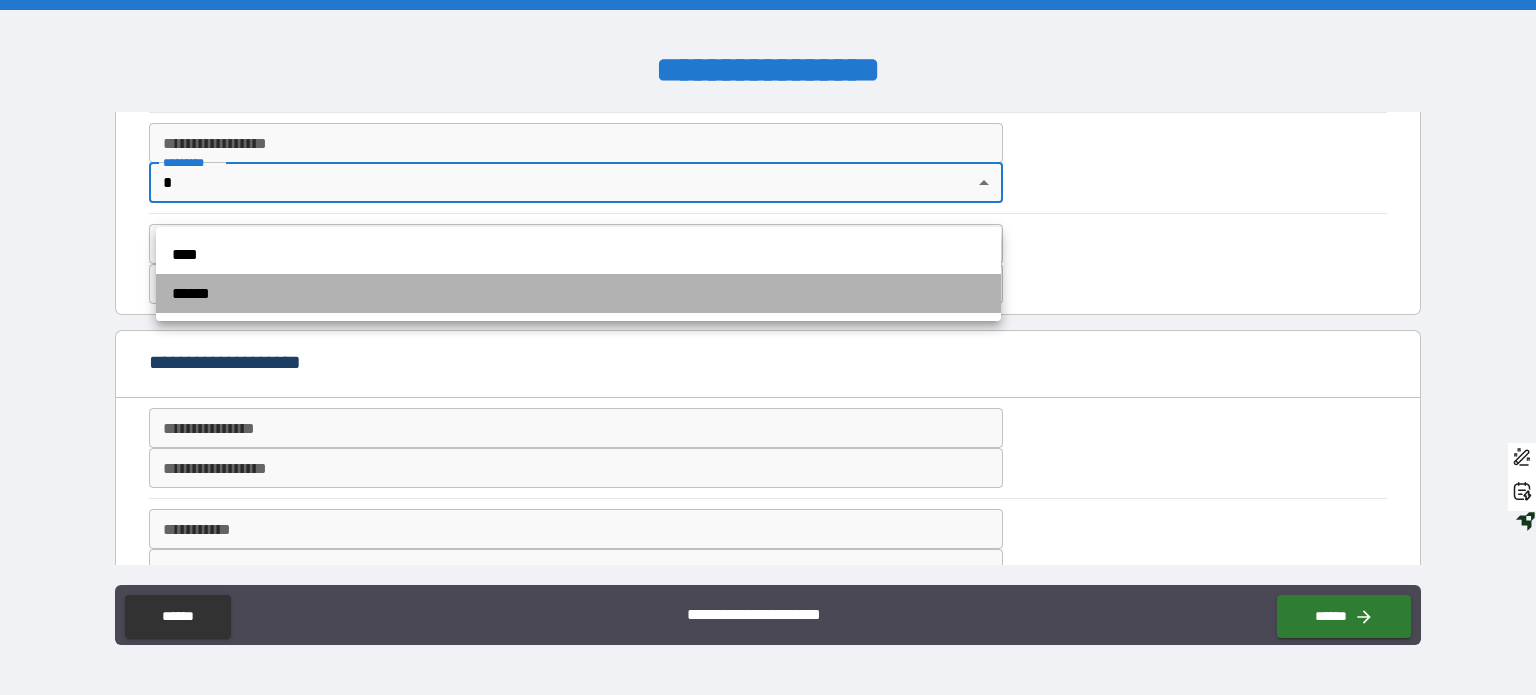 click on "******" at bounding box center [578, 293] 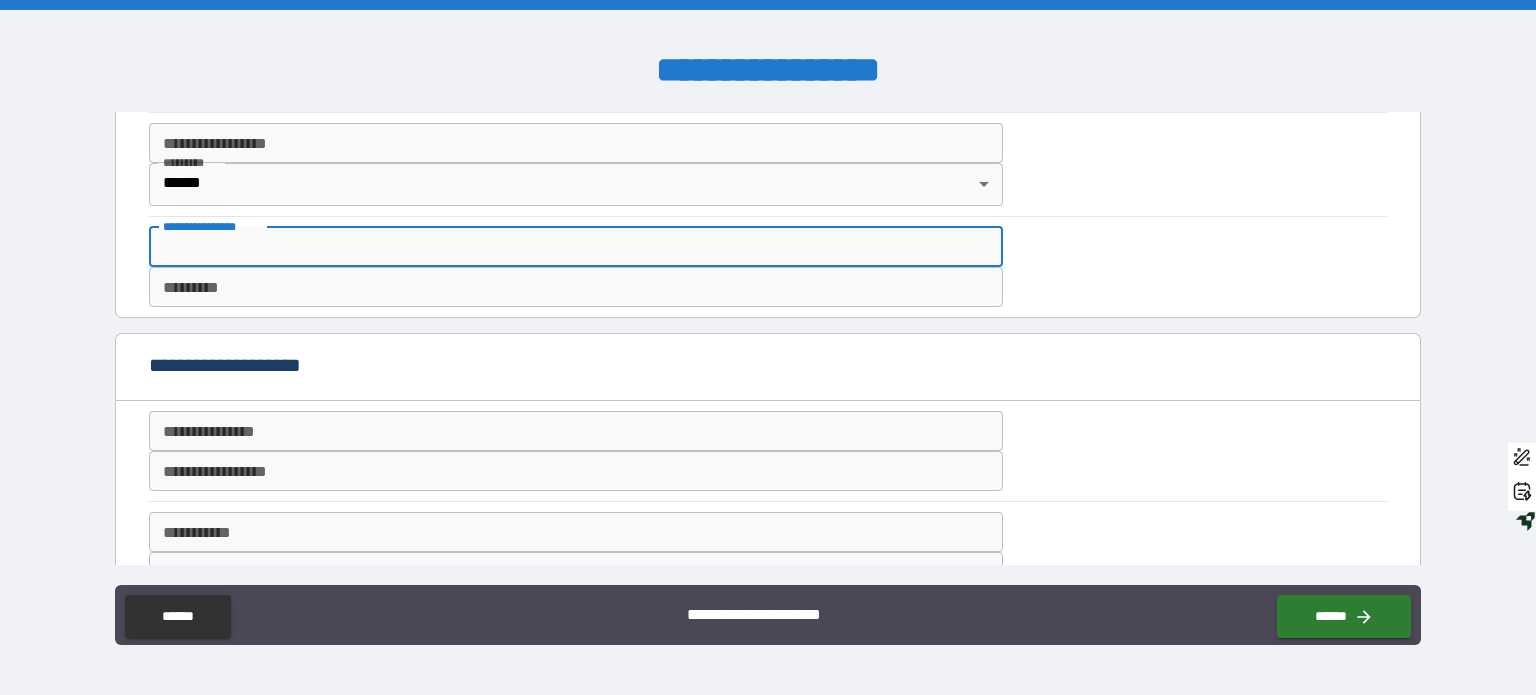 click on "**********" at bounding box center [576, 247] 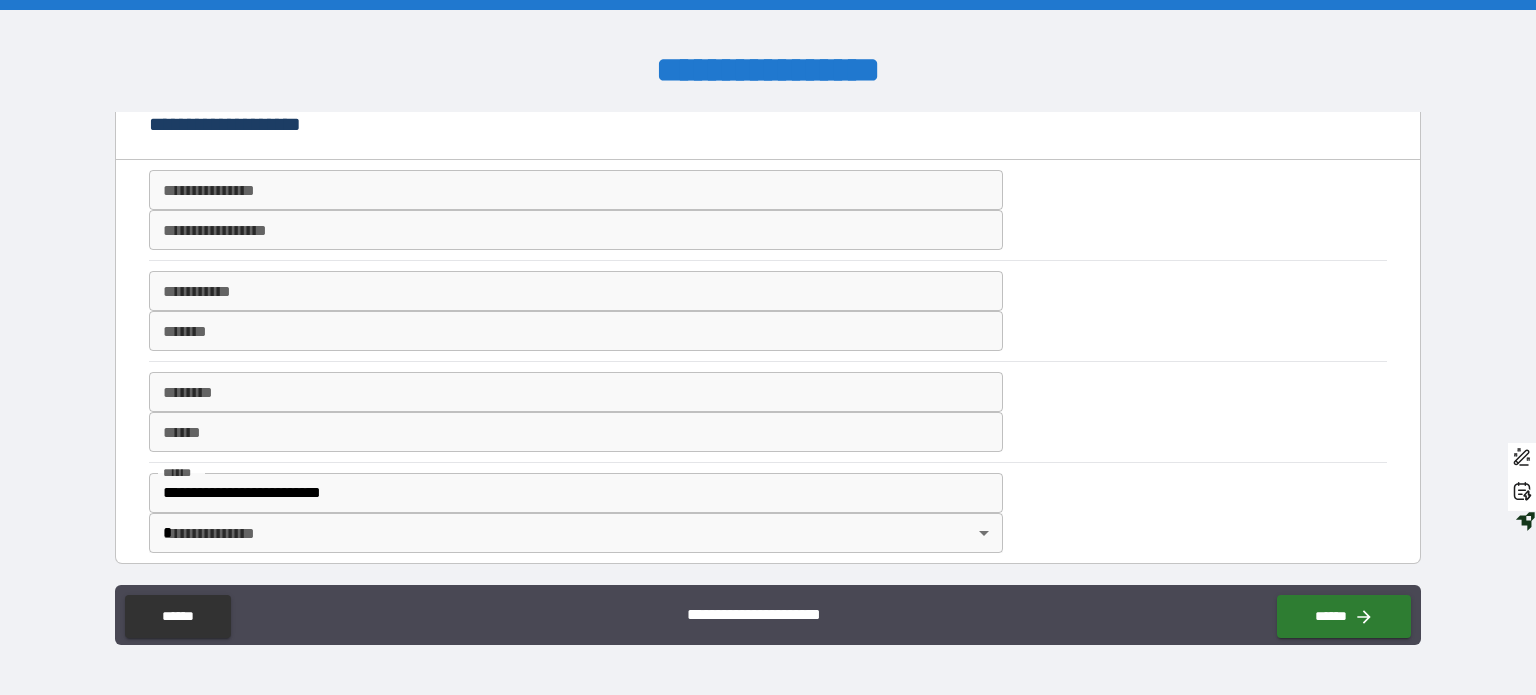 scroll, scrollTop: 594, scrollLeft: 0, axis: vertical 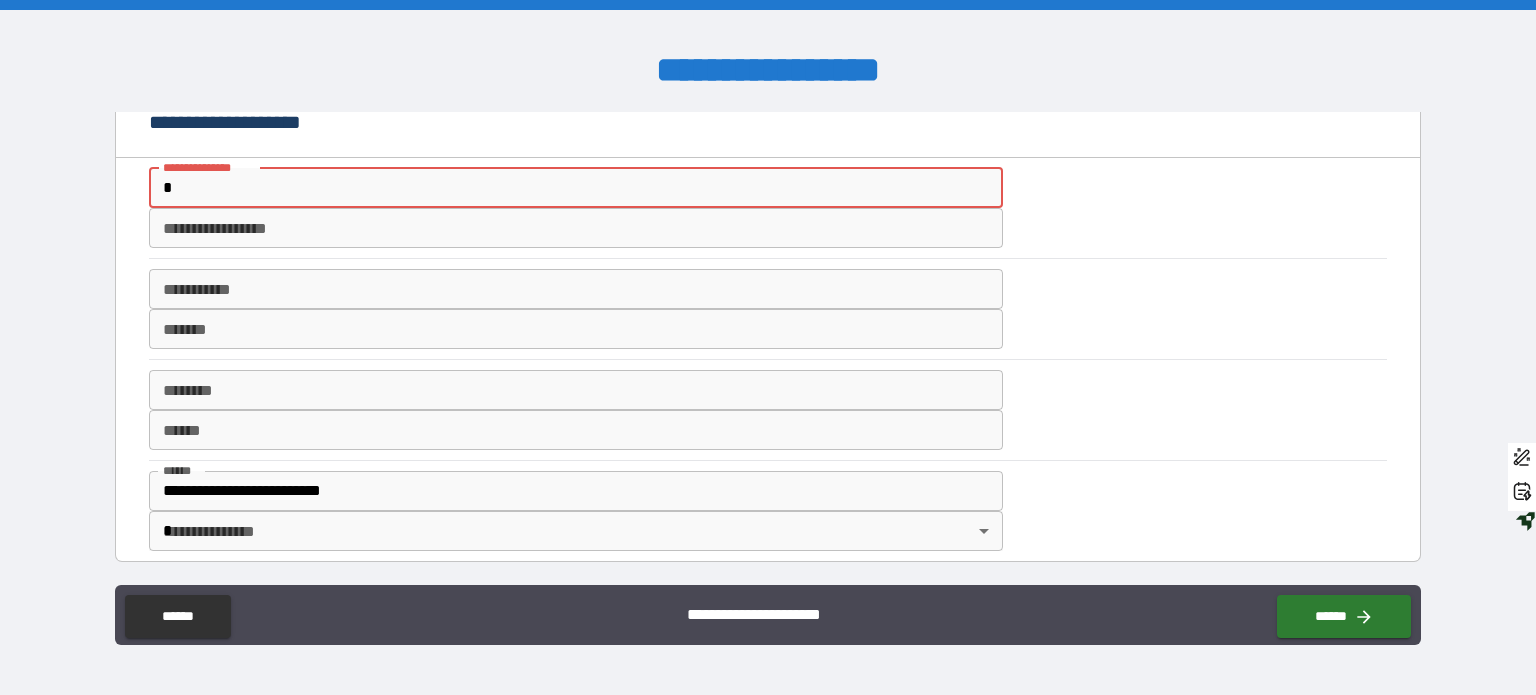 click on "*" at bounding box center (576, 188) 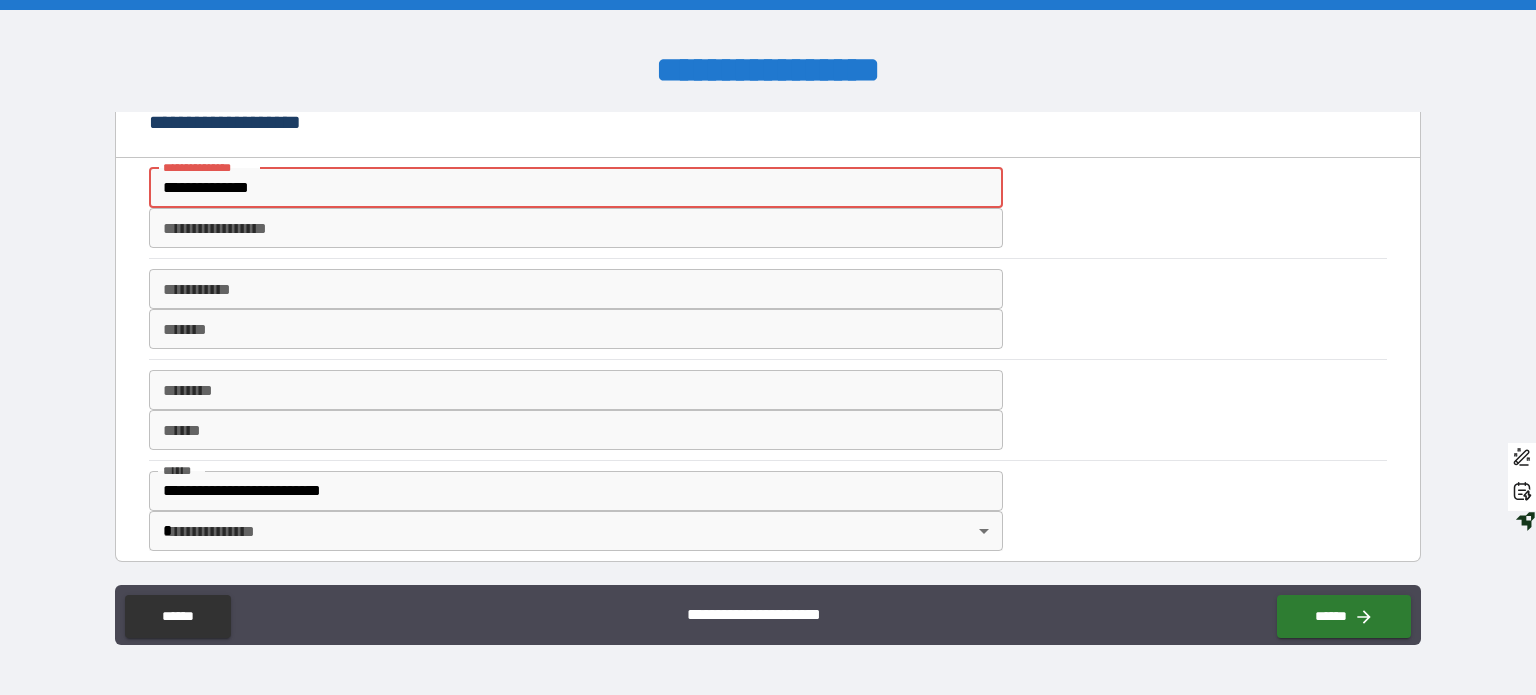 type on "**********" 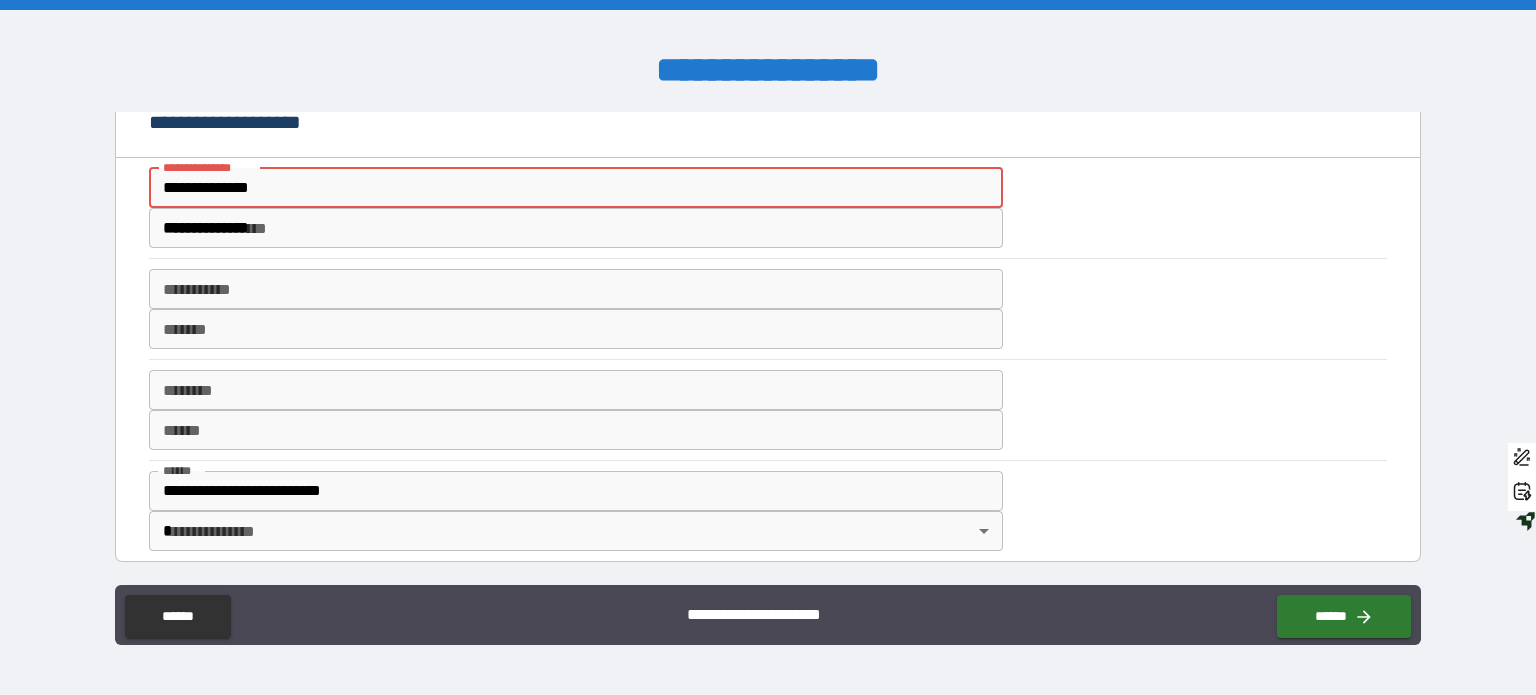 type on "*******" 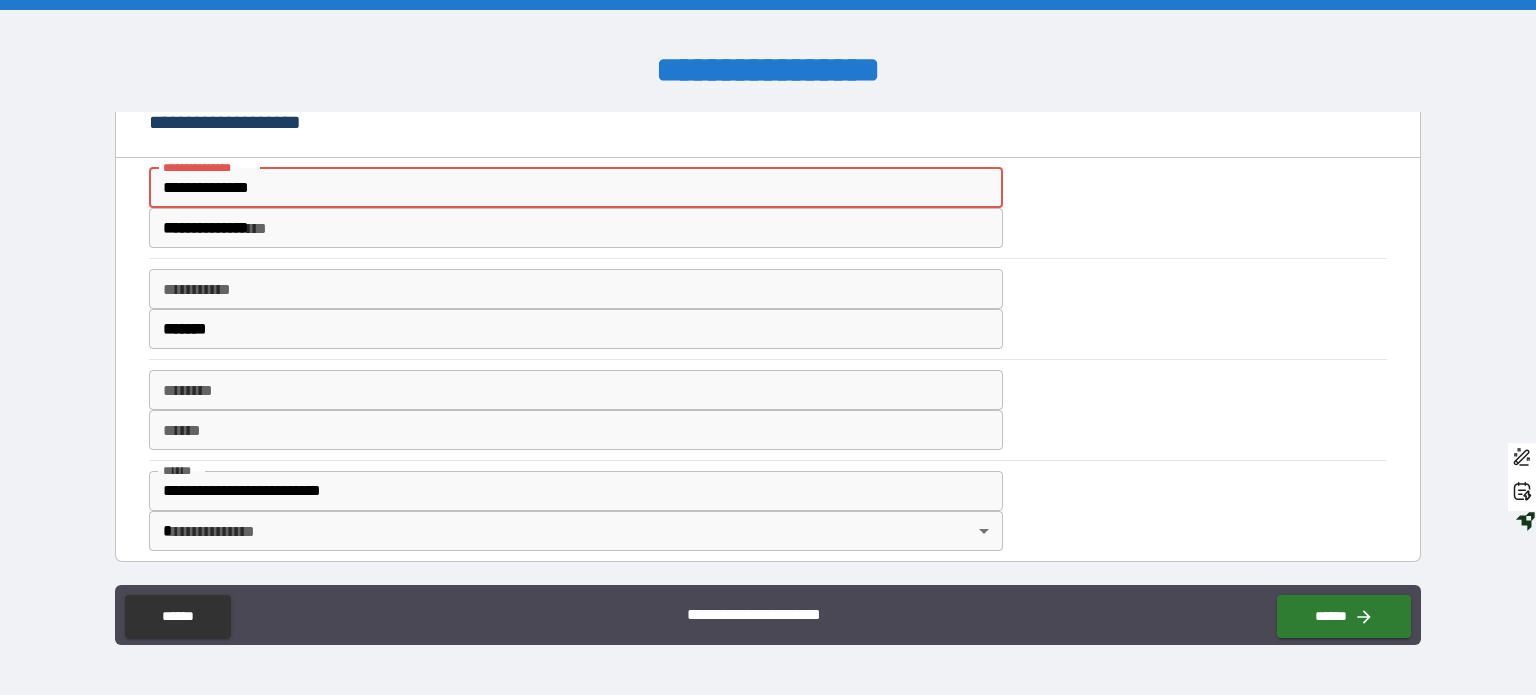 type on "**" 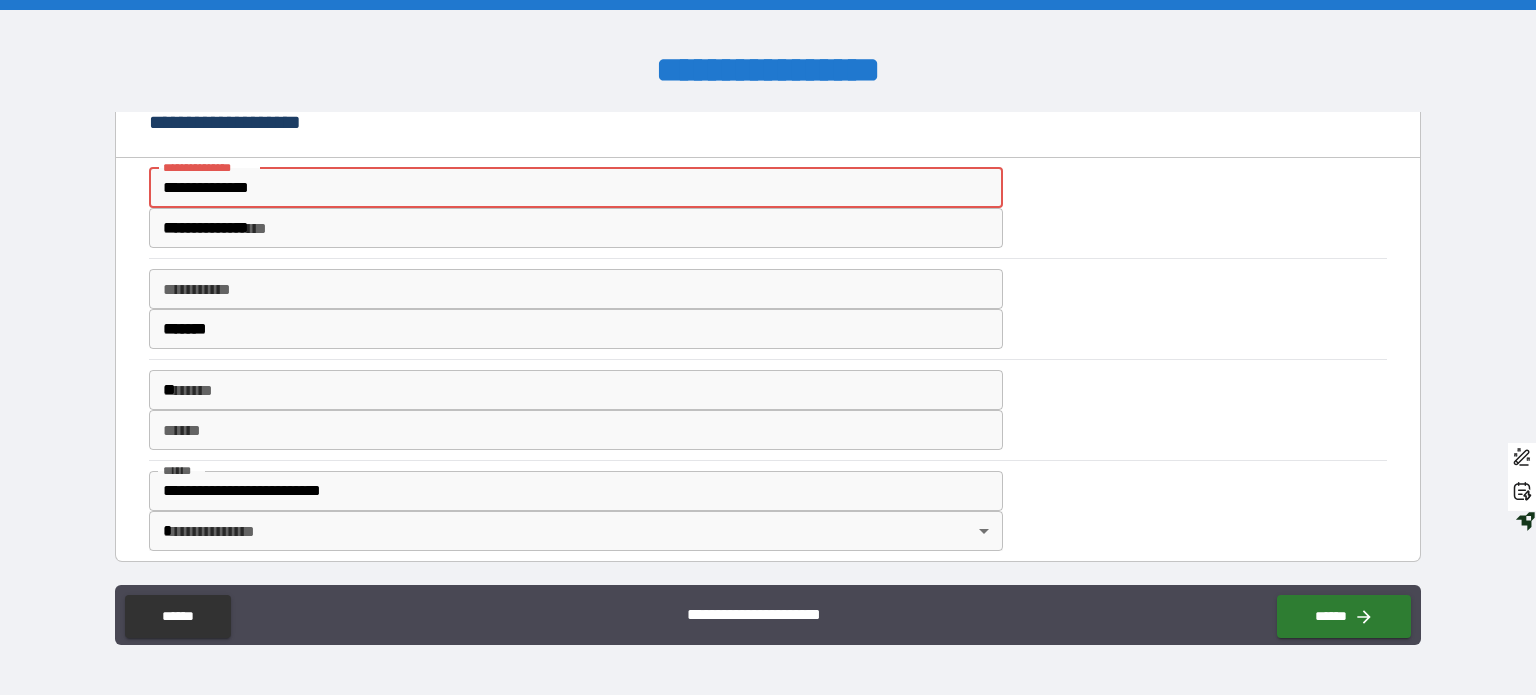 type on "*****" 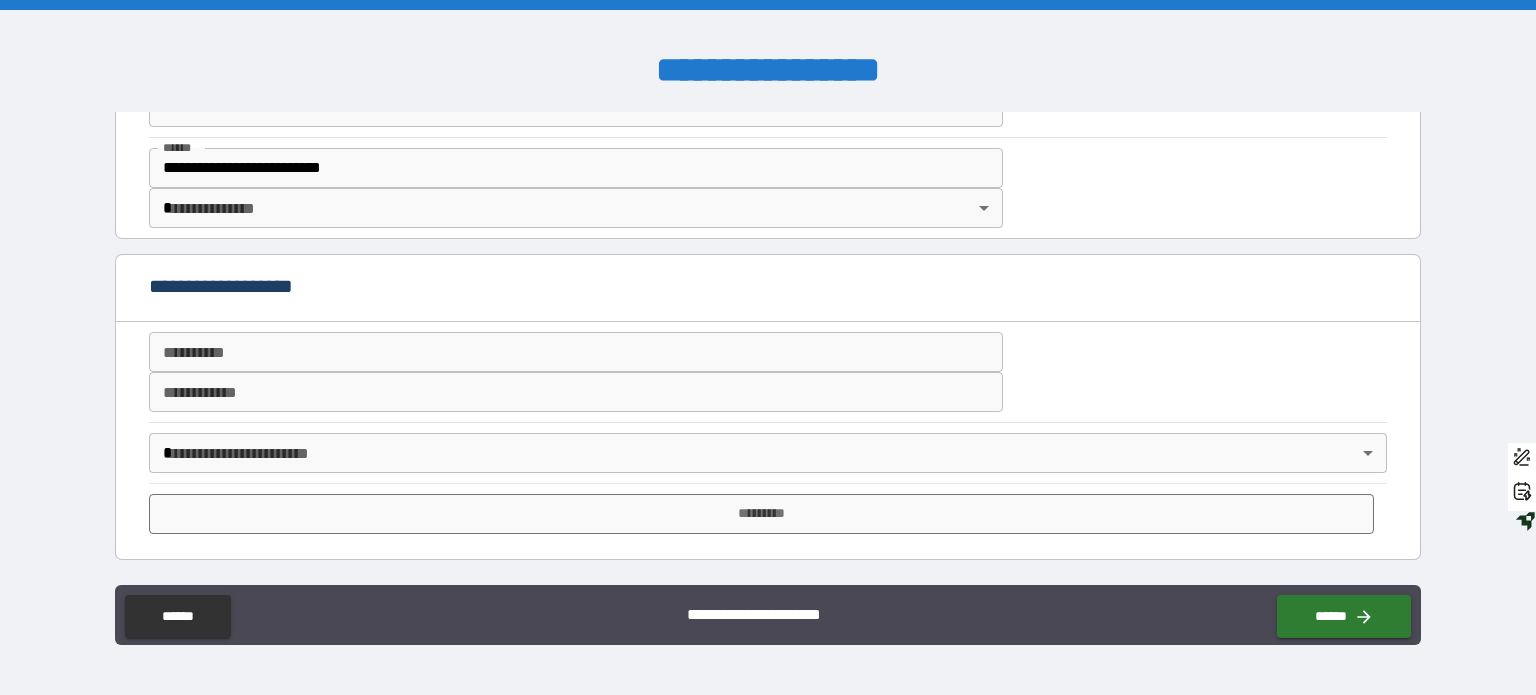 scroll, scrollTop: 965, scrollLeft: 0, axis: vertical 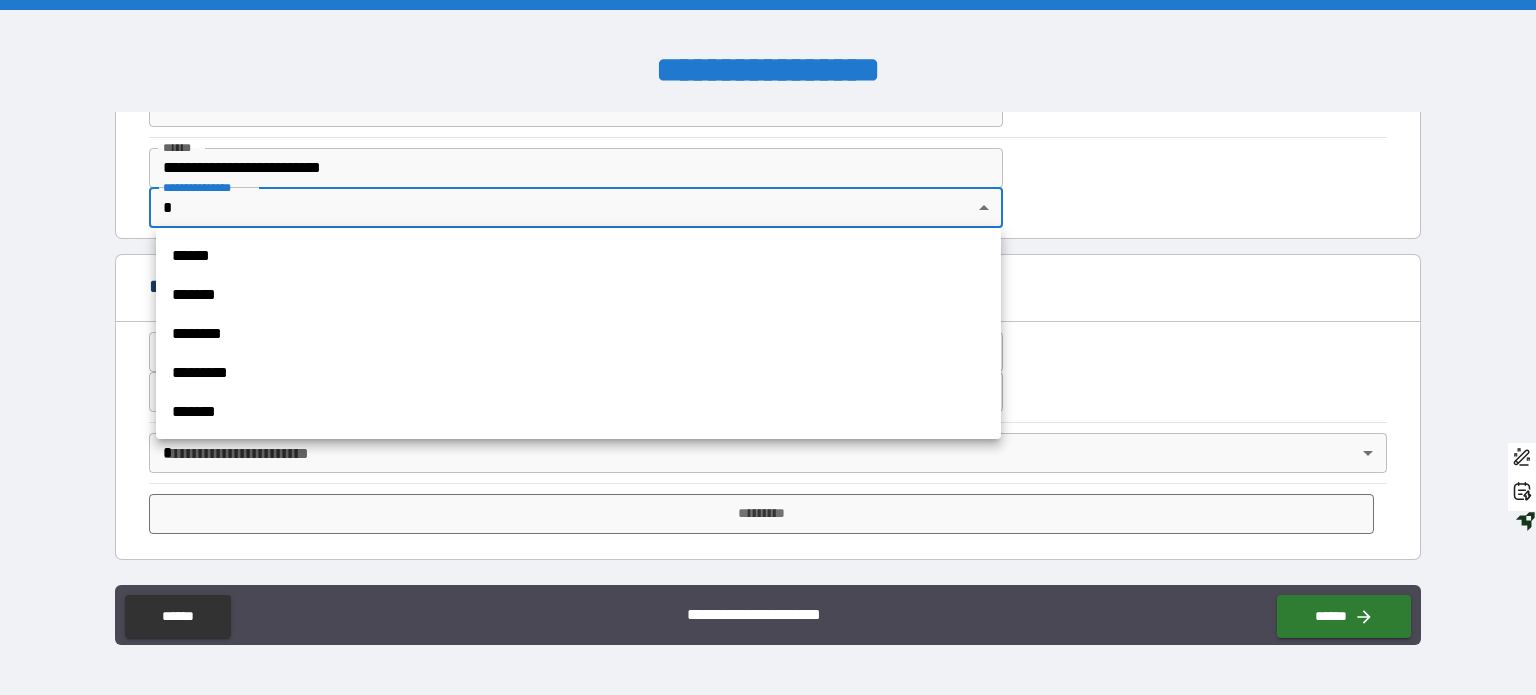 click on "*******" at bounding box center (578, 294) 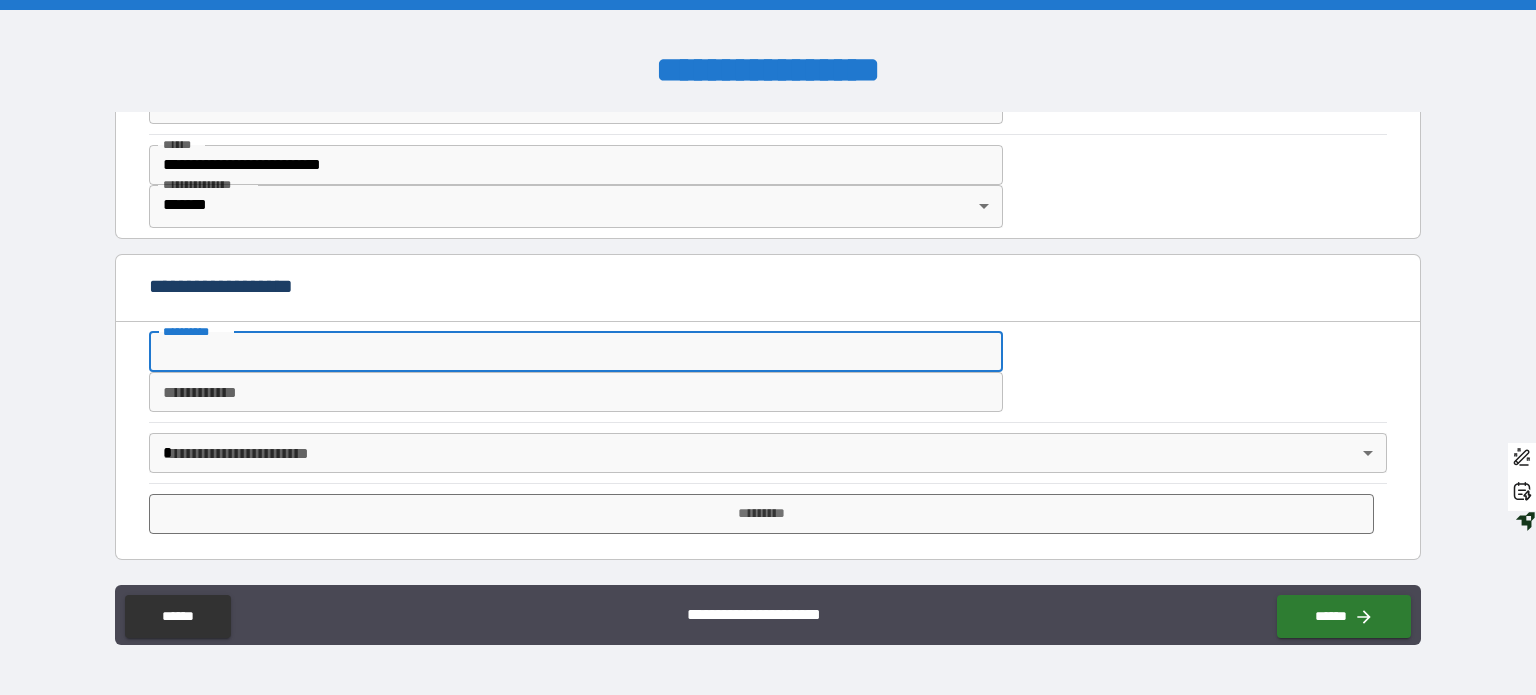 click on "**********" at bounding box center [576, 352] 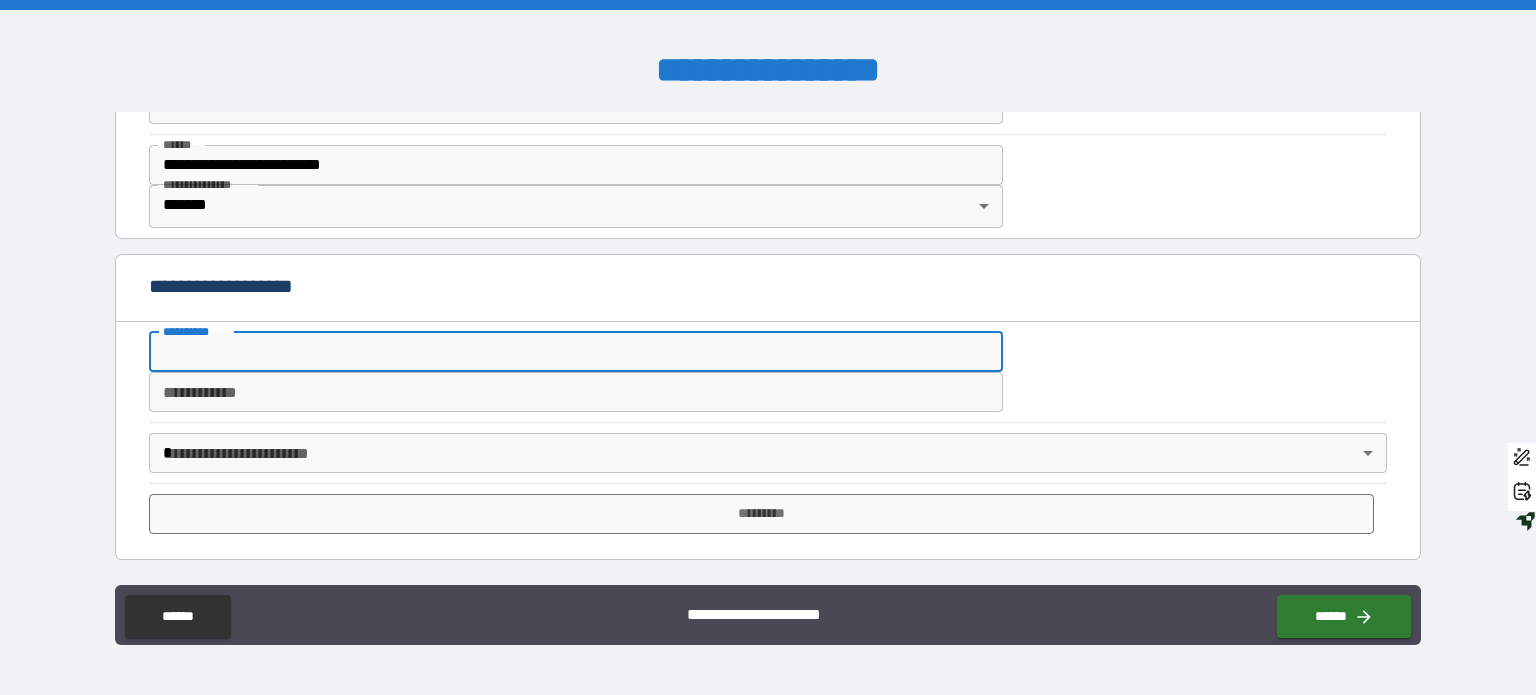 type on "**********" 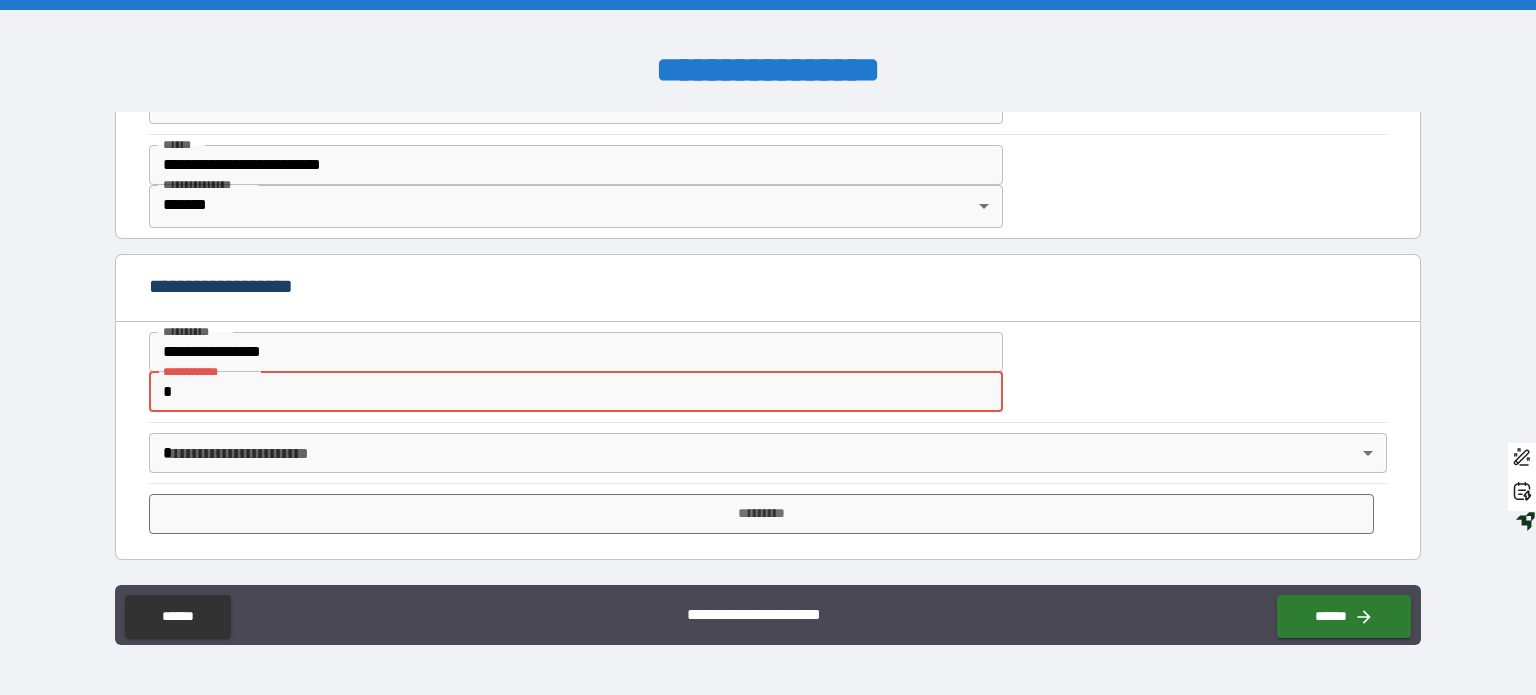 click on "*" at bounding box center [576, 392] 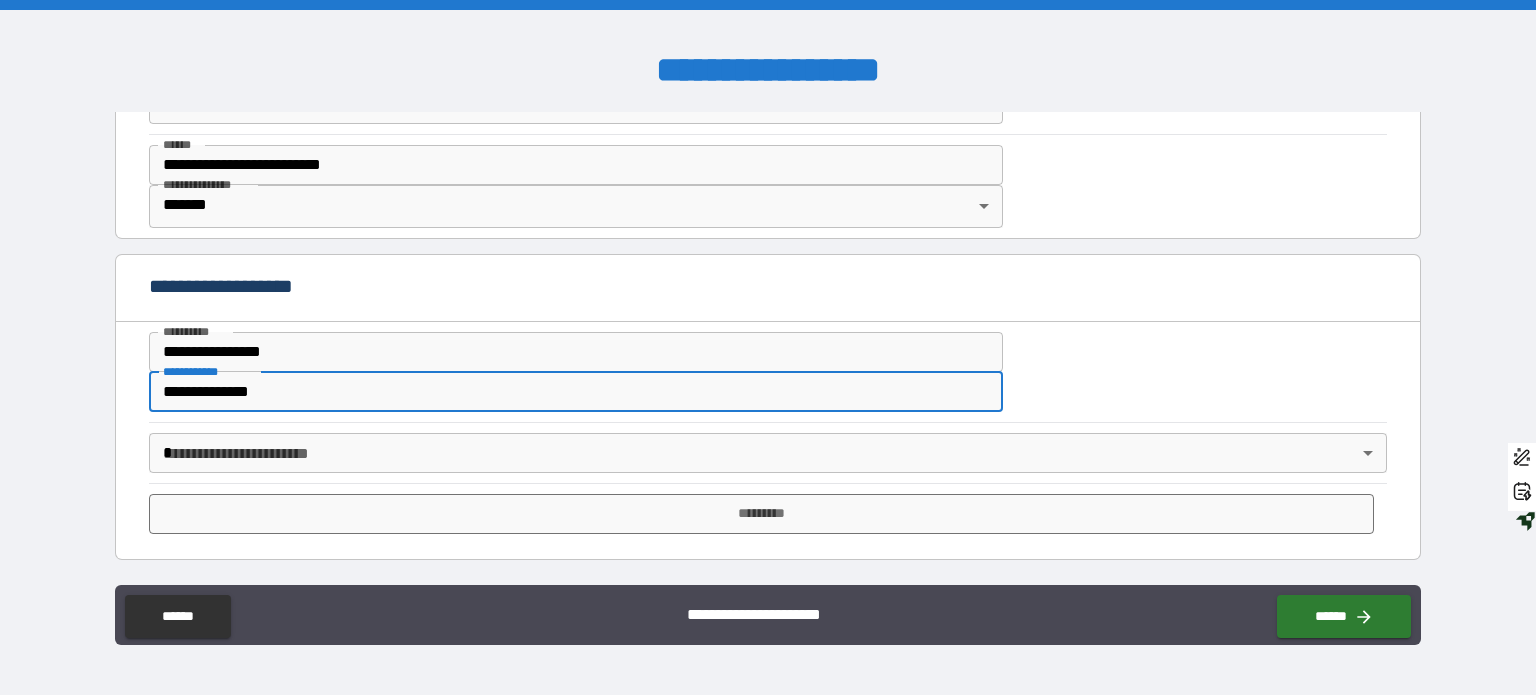 type on "**********" 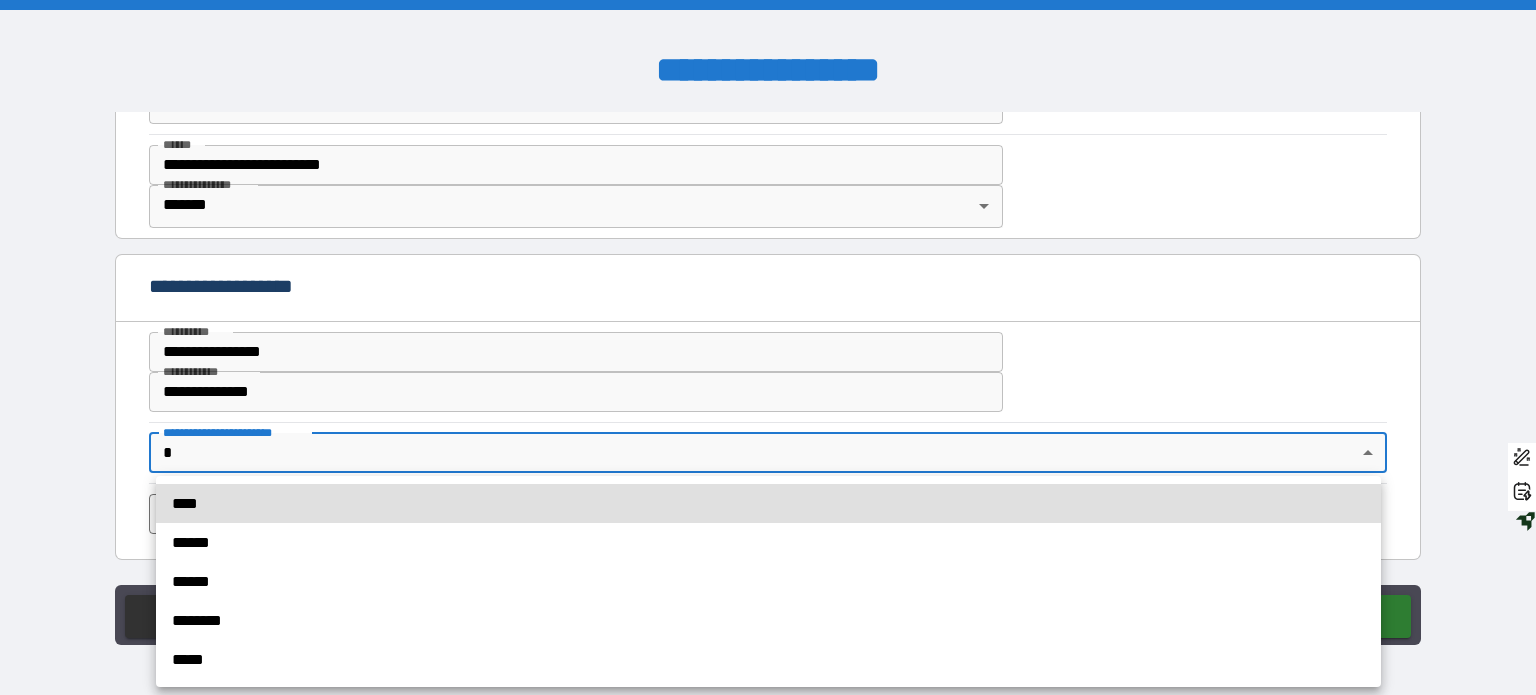 click on "******" at bounding box center [768, 581] 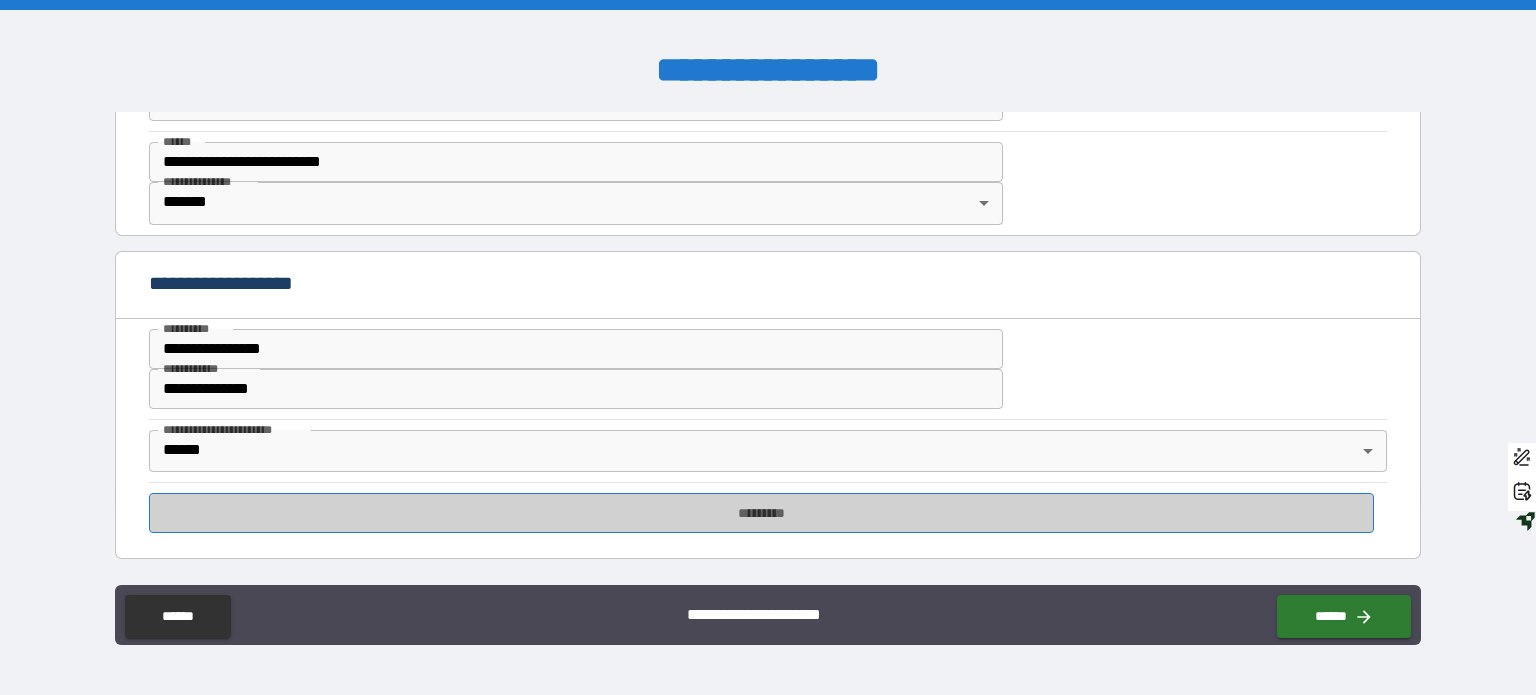 click on "*********" at bounding box center (761, 513) 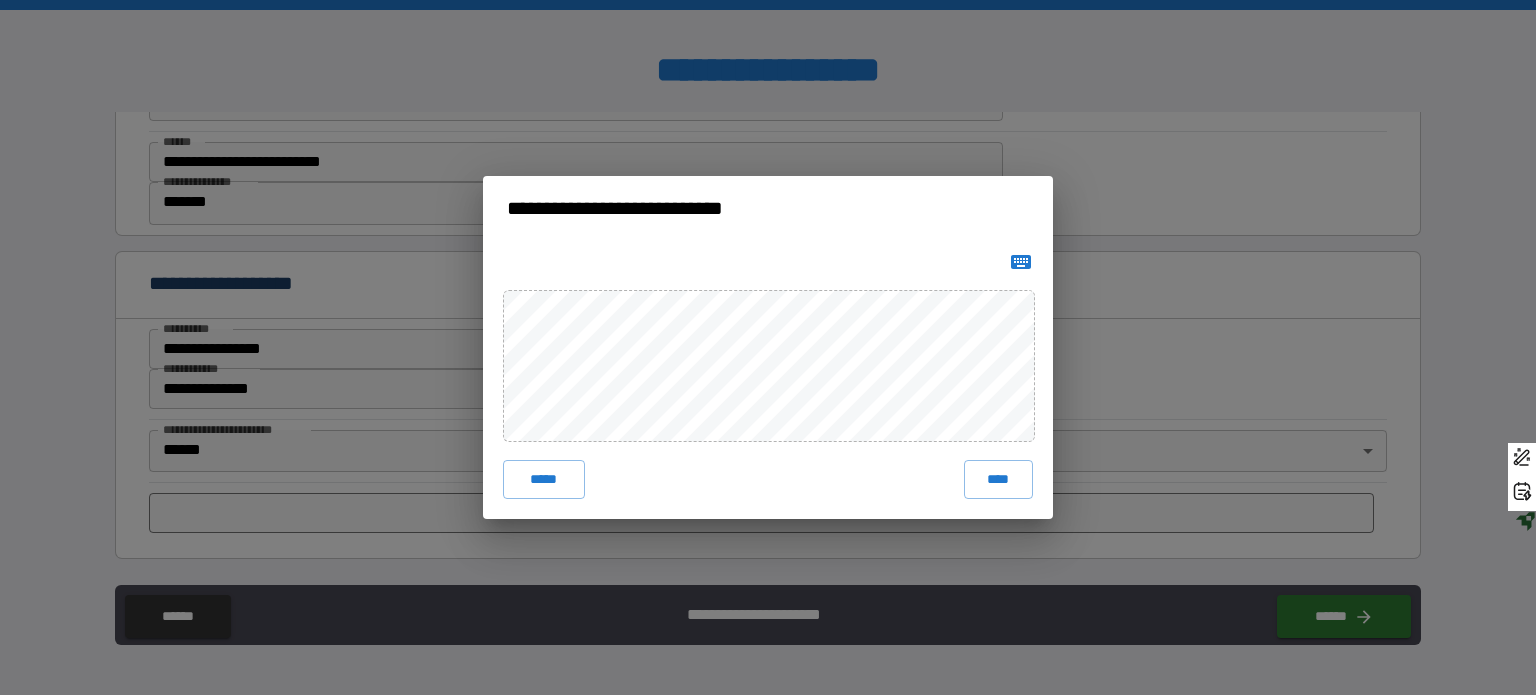 click 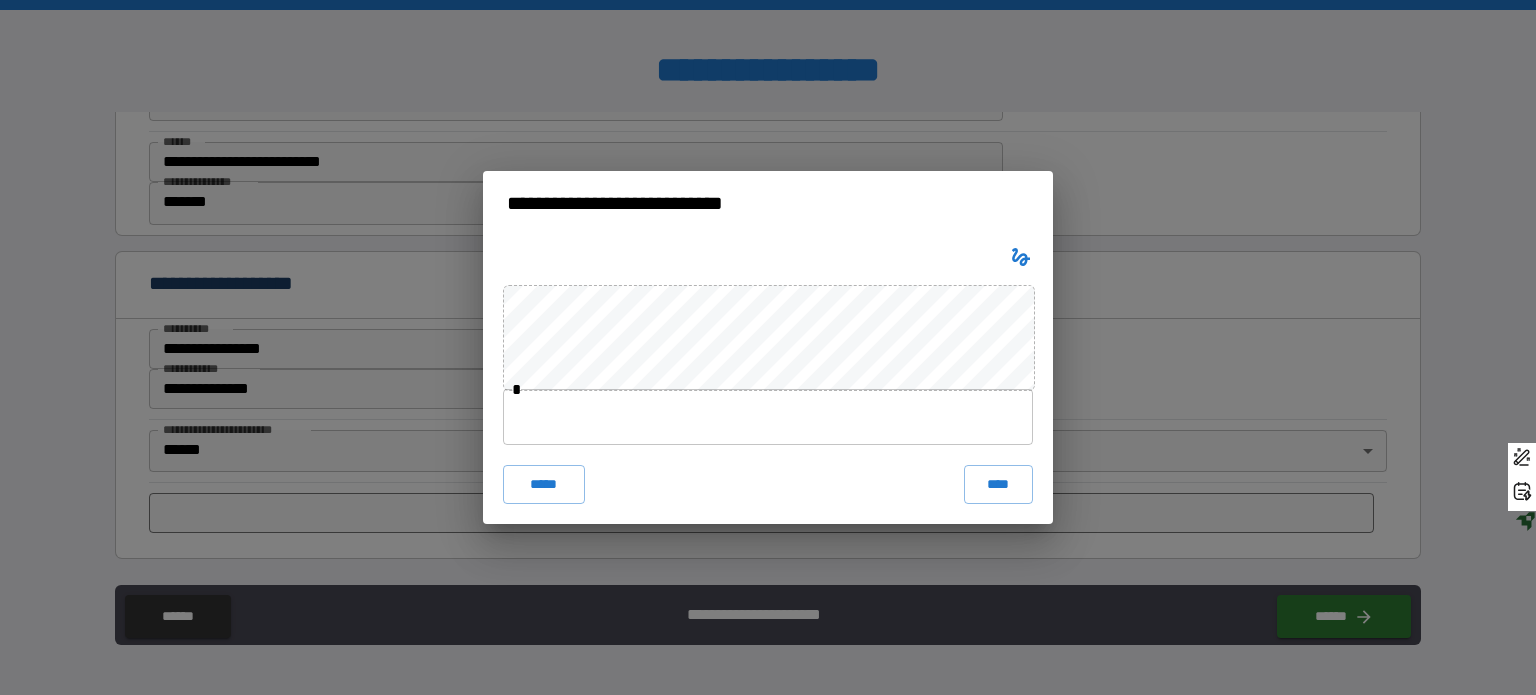 click at bounding box center (768, 417) 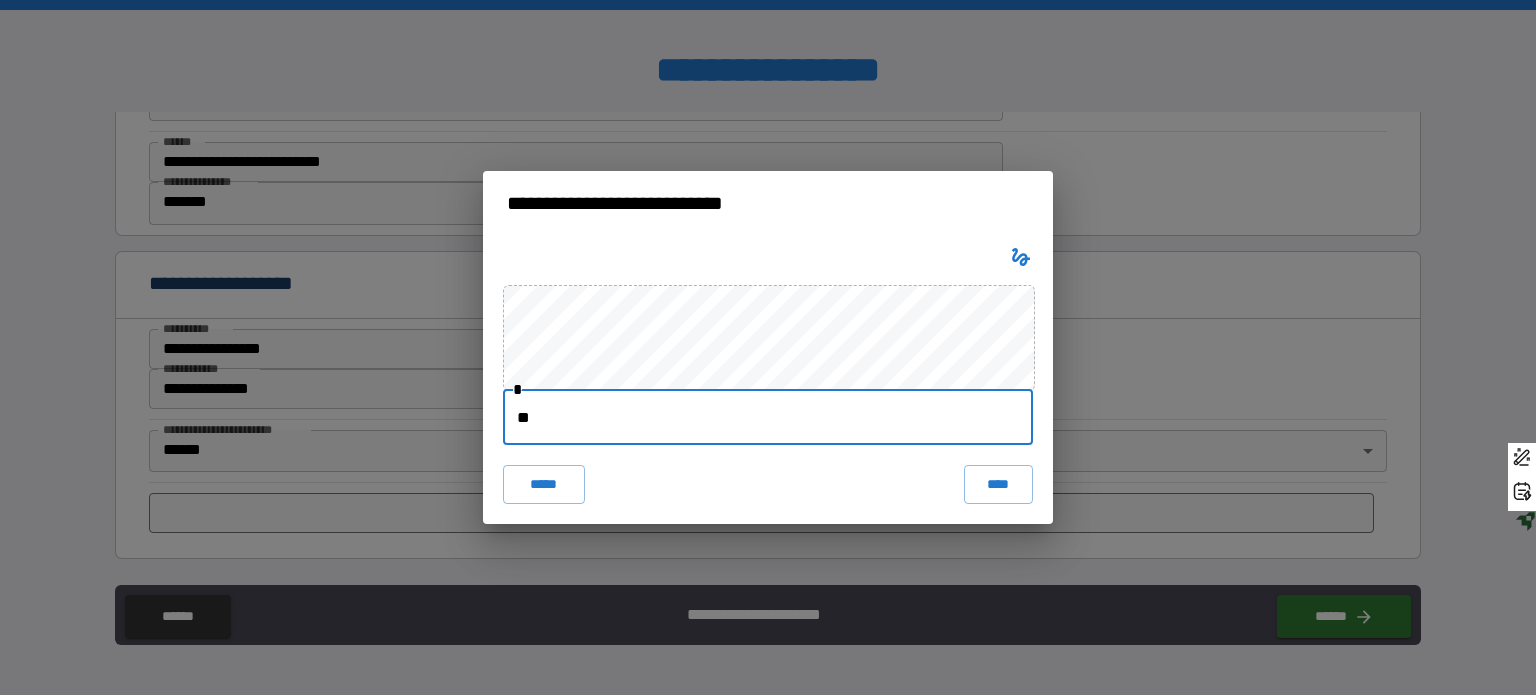 type on "*" 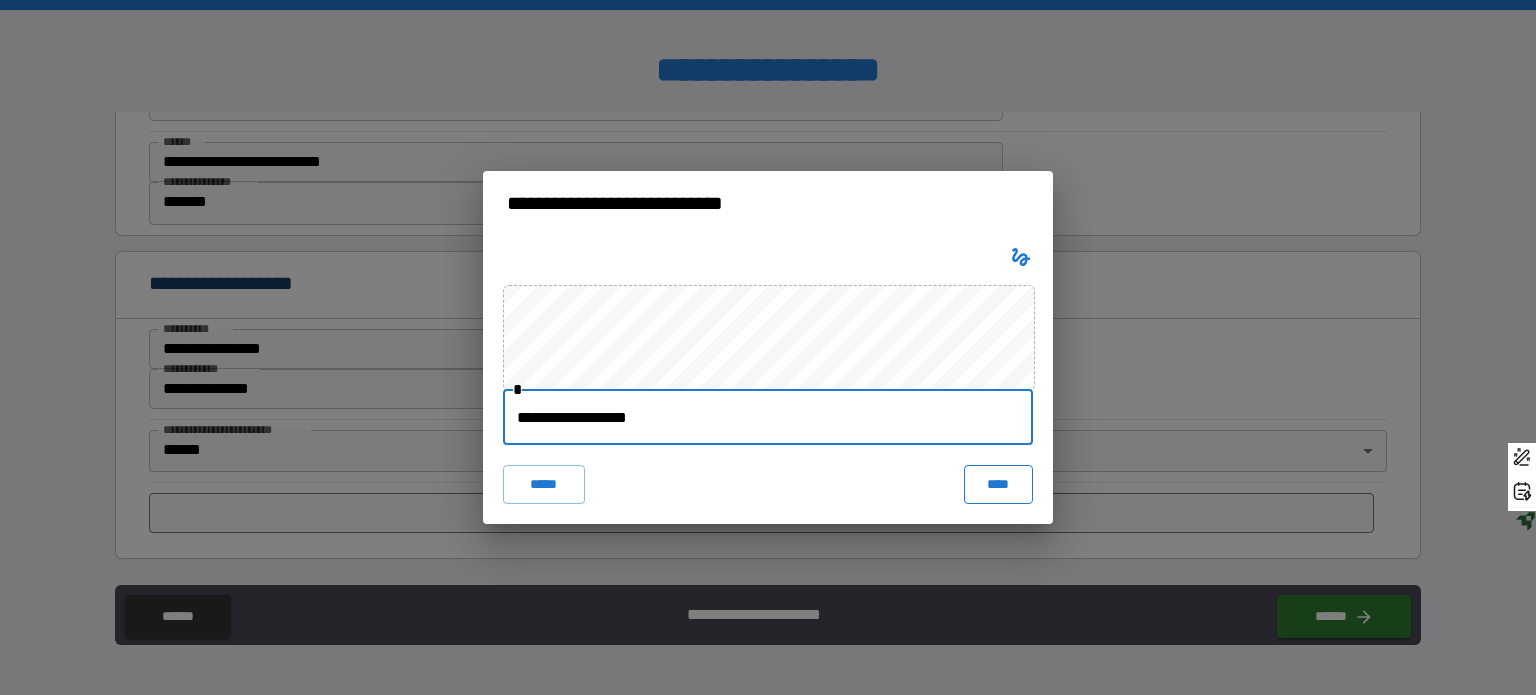 type on "**********" 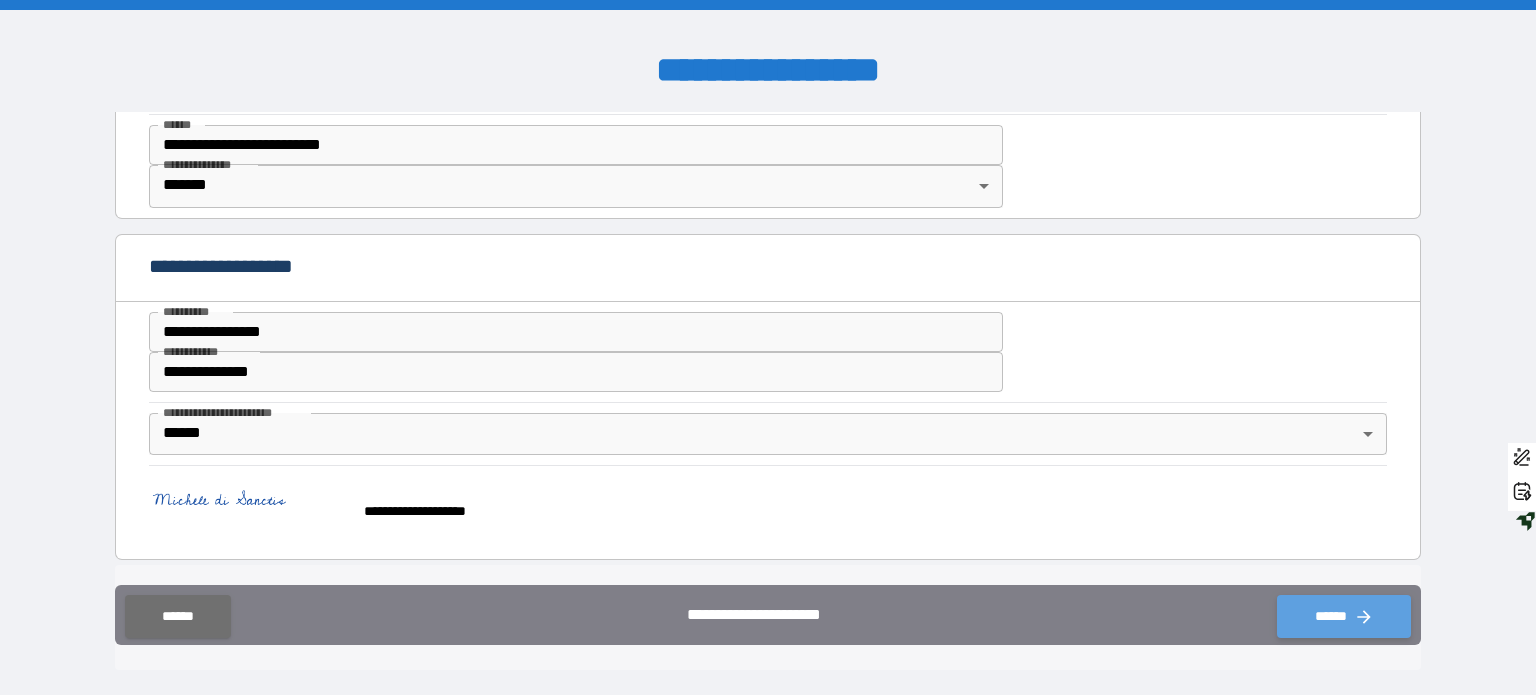click on "******" at bounding box center (1344, 617) 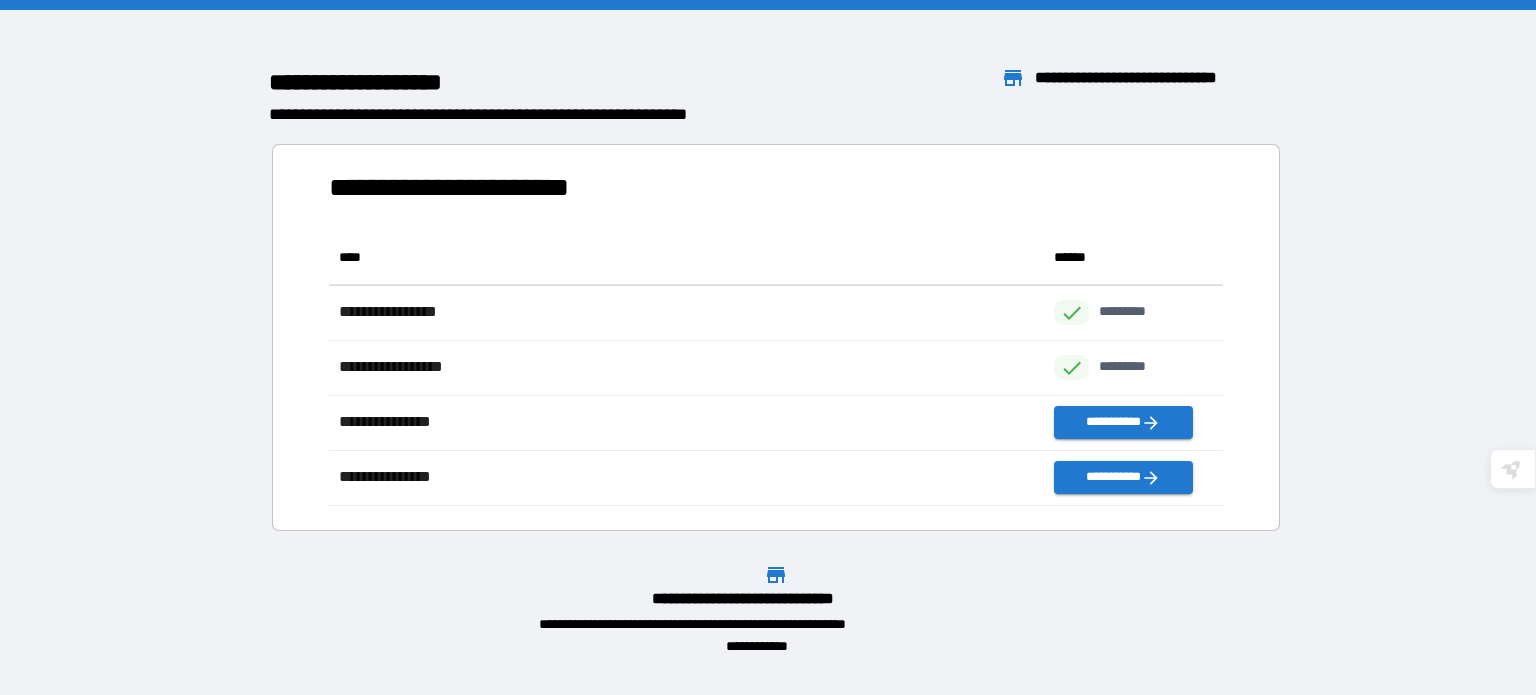 scroll, scrollTop: 16, scrollLeft: 16, axis: both 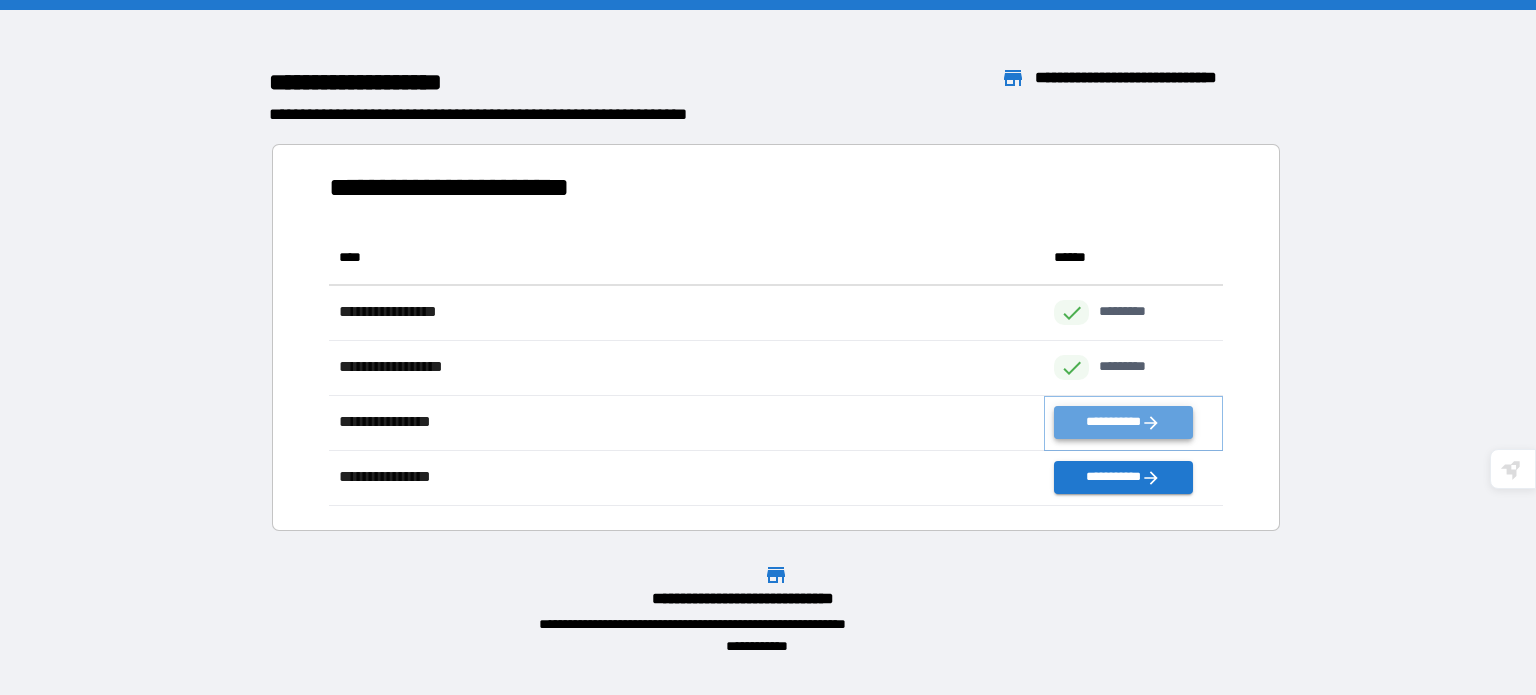 click on "**********" at bounding box center (1123, 423) 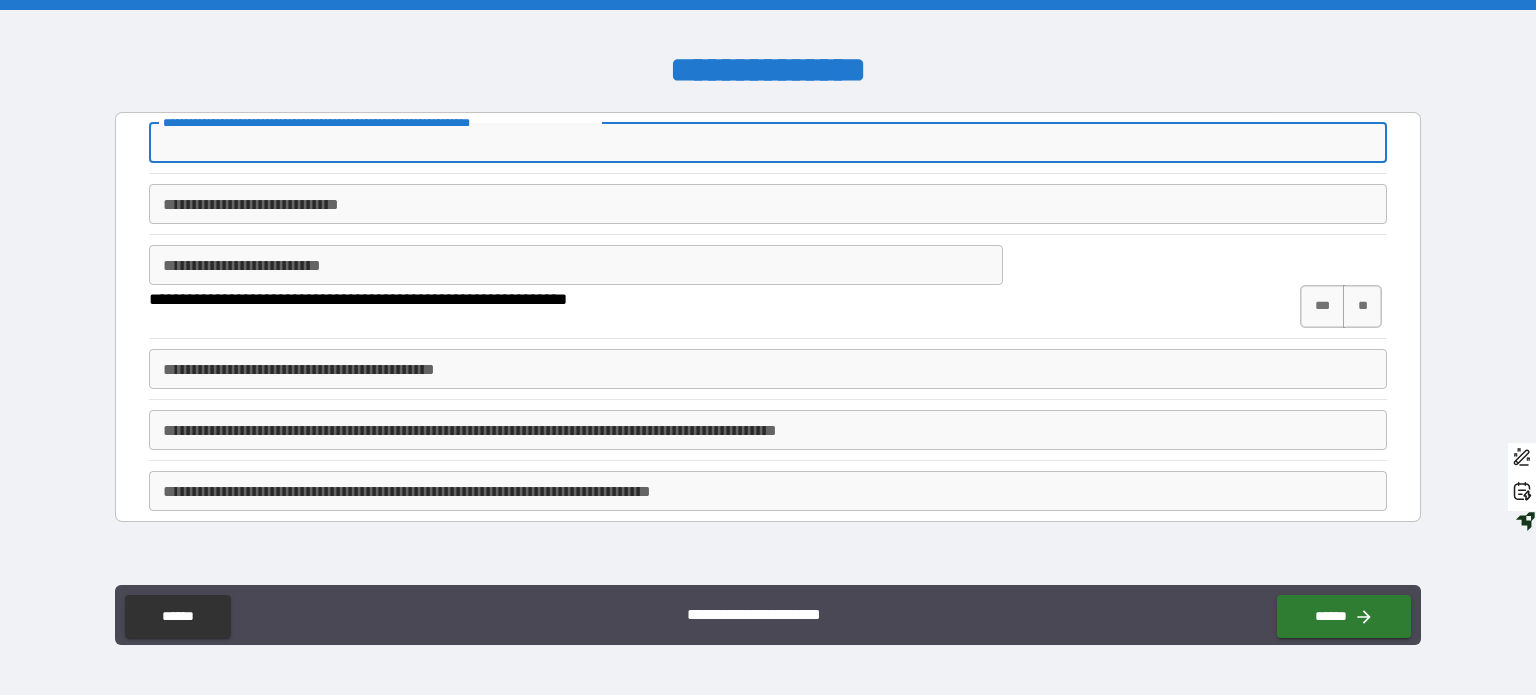 click on "**********" at bounding box center [768, 143] 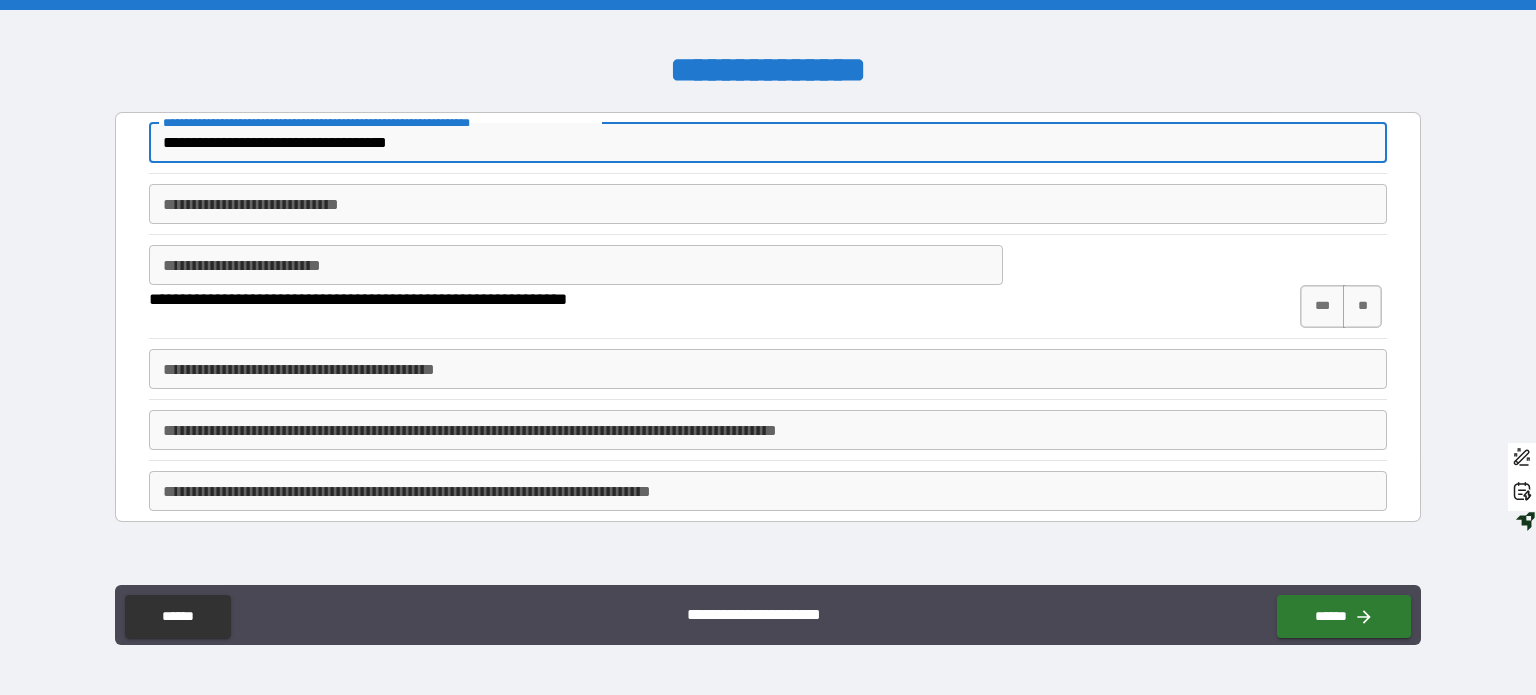 click on "**********" at bounding box center (768, 143) 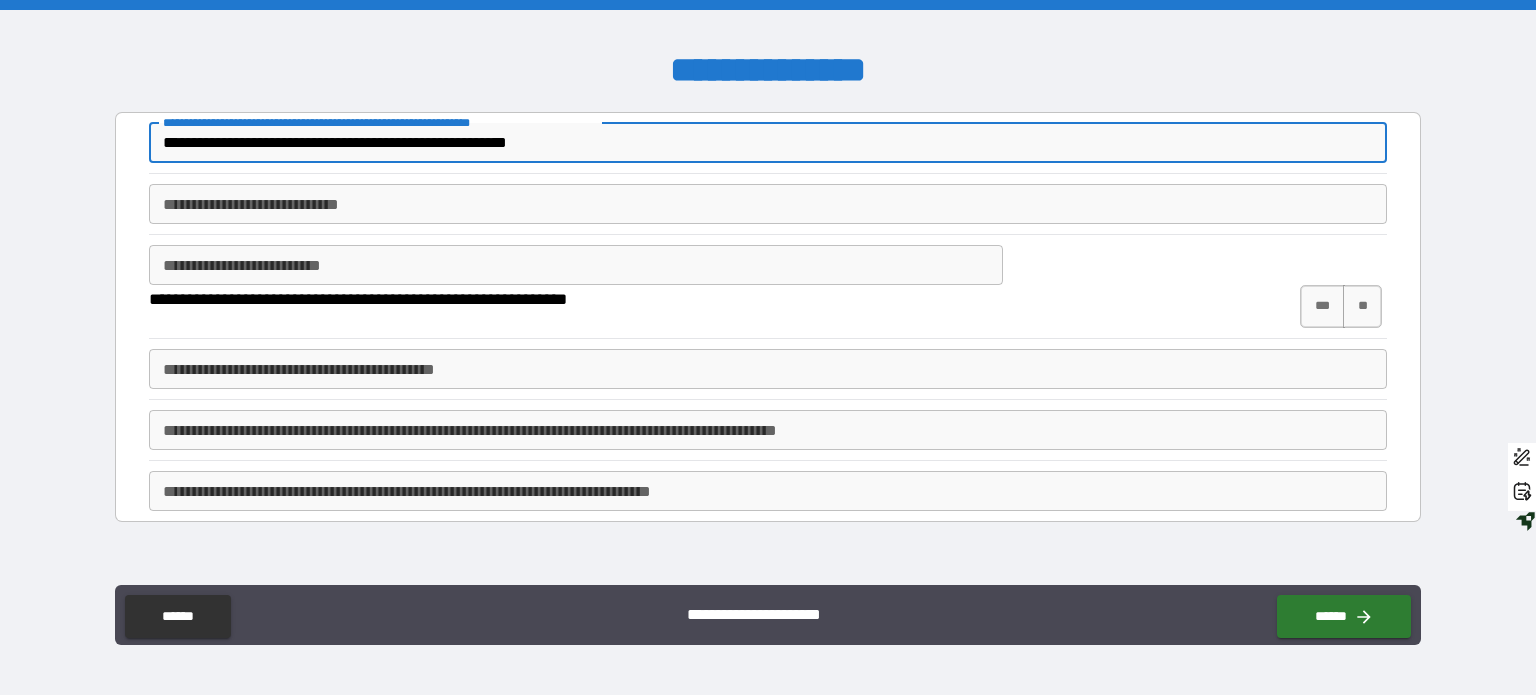 type on "**********" 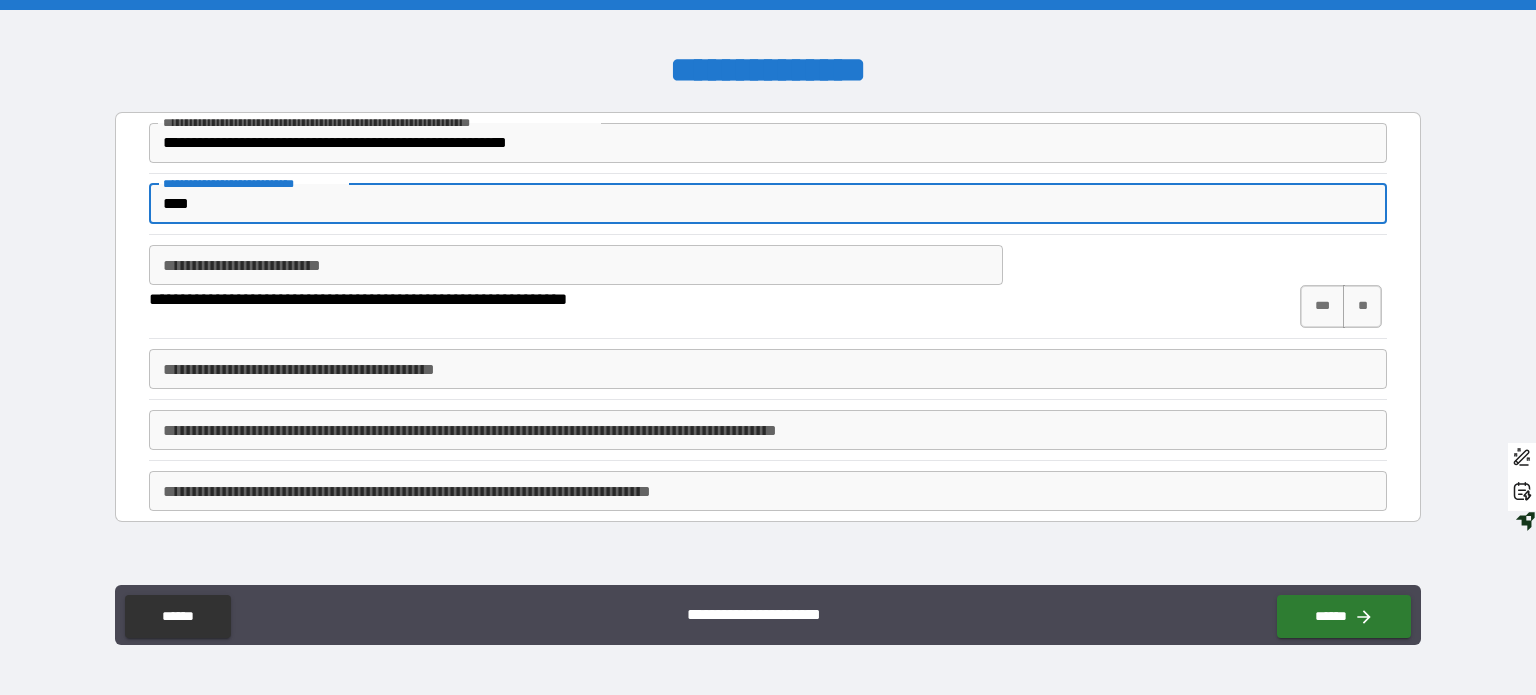 type on "****" 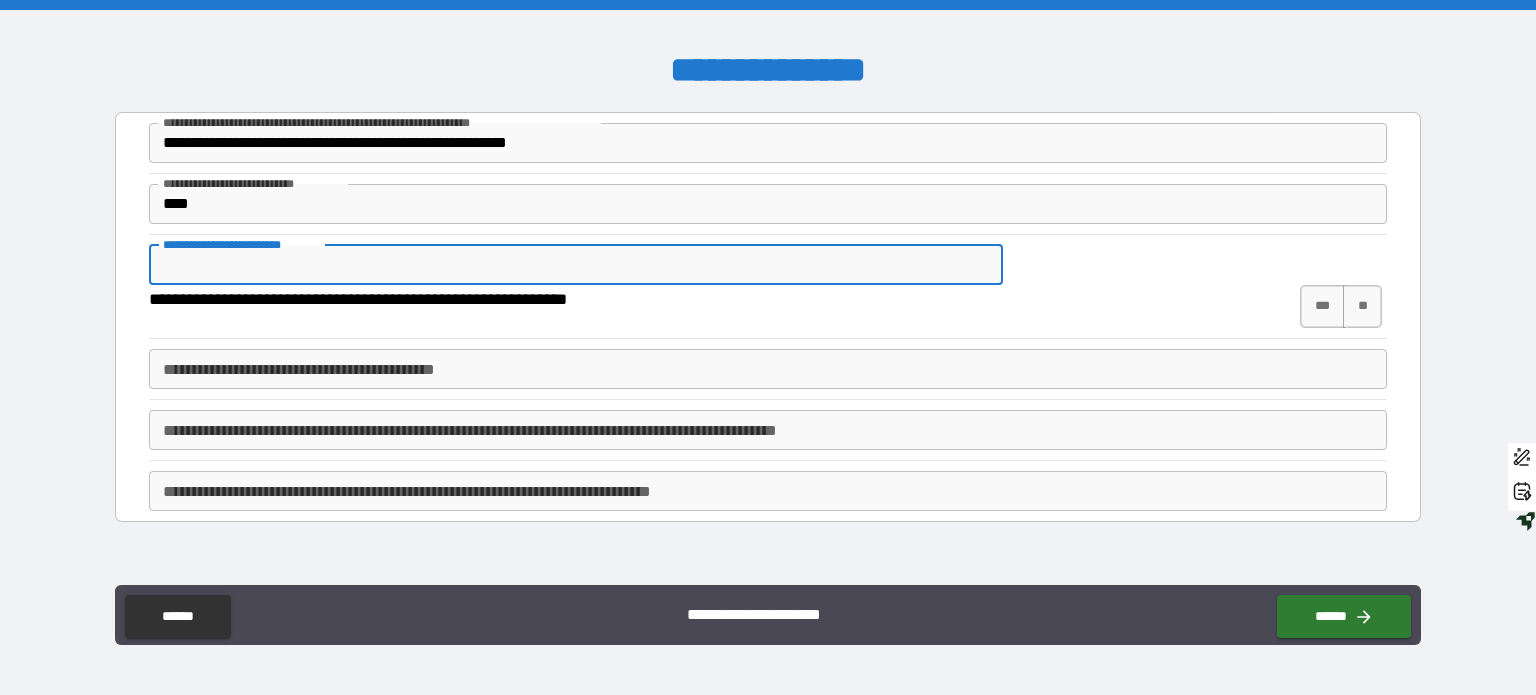 click on "**********" at bounding box center (576, 265) 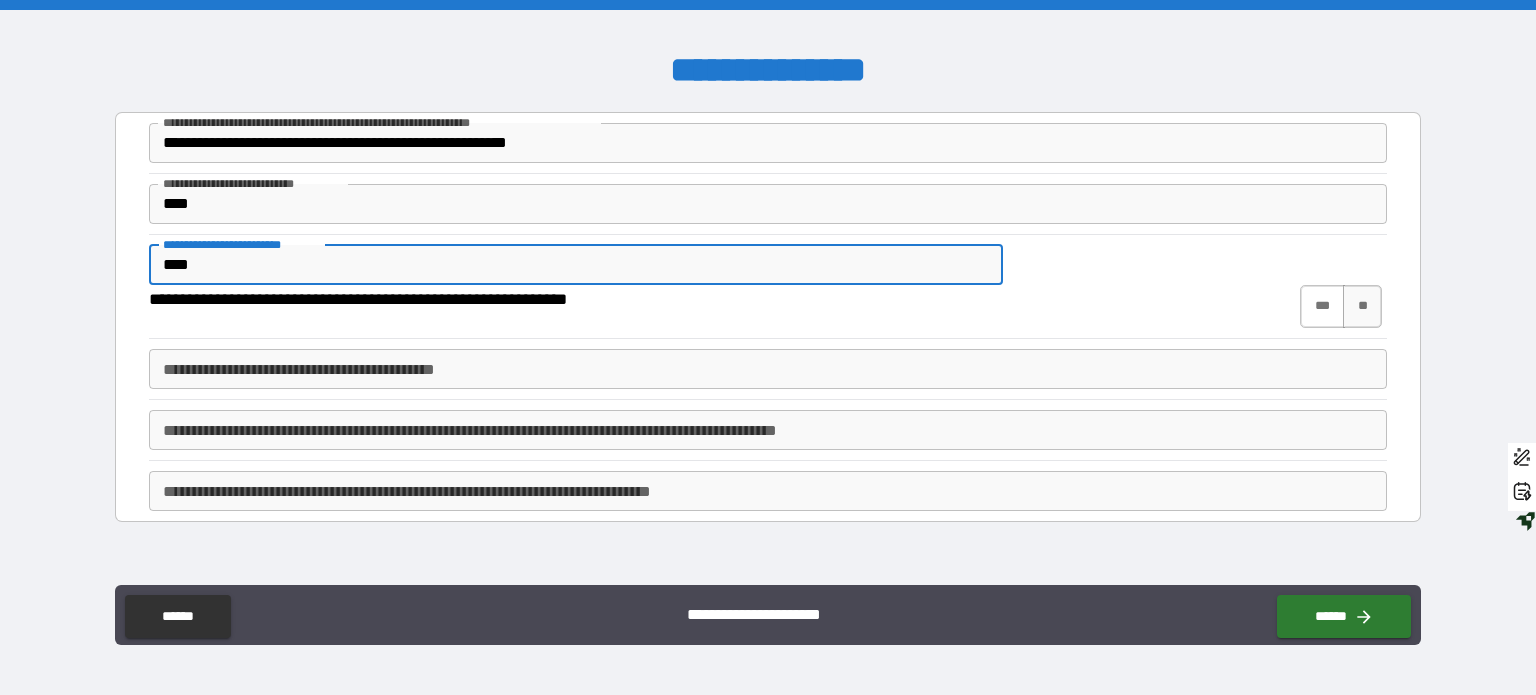 type on "****" 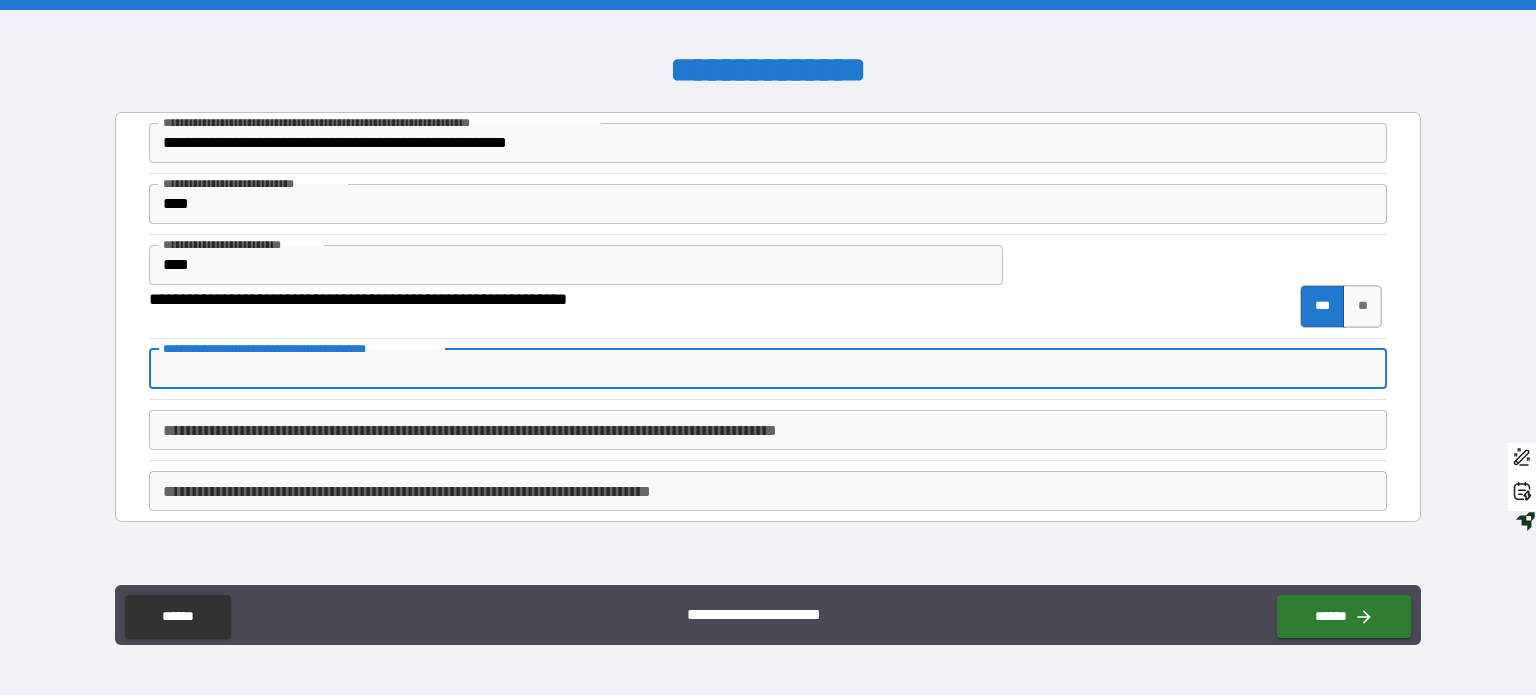 click on "**********" at bounding box center [768, 369] 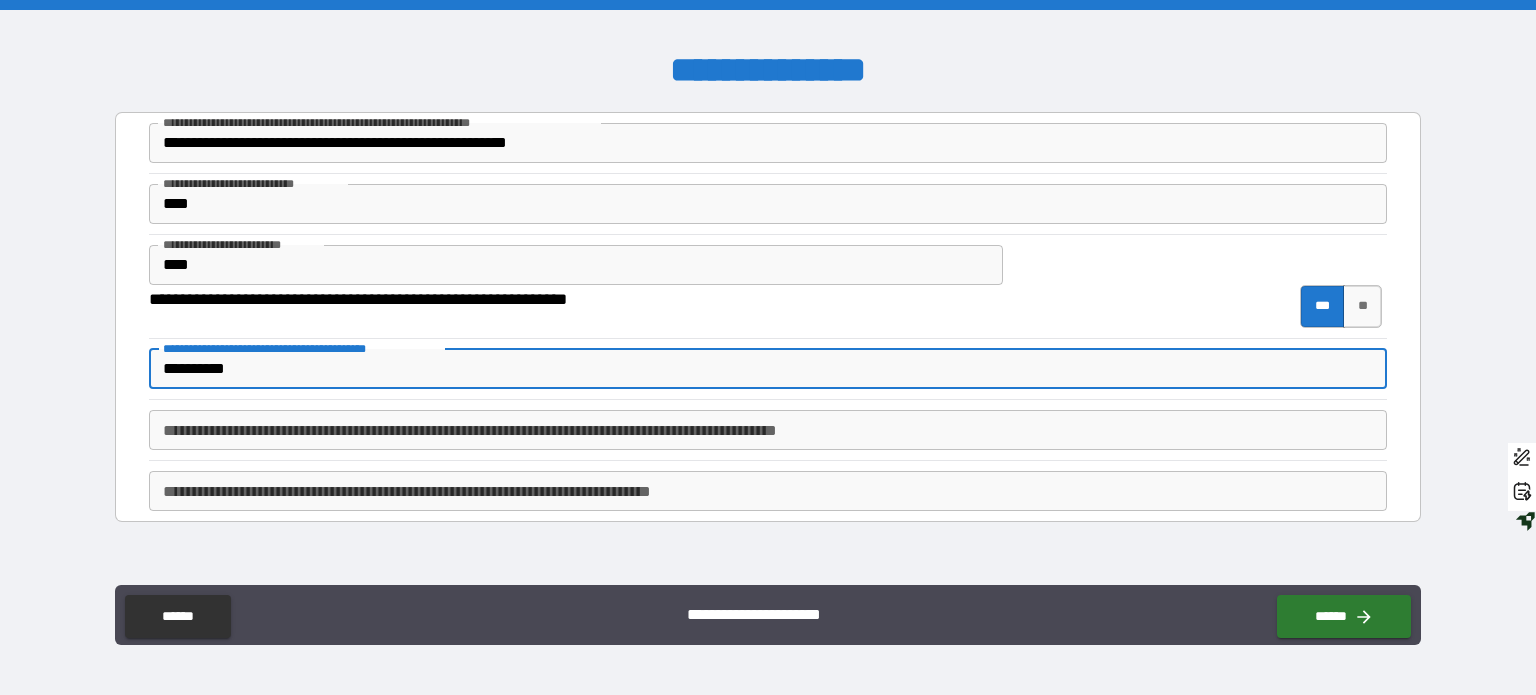type on "**********" 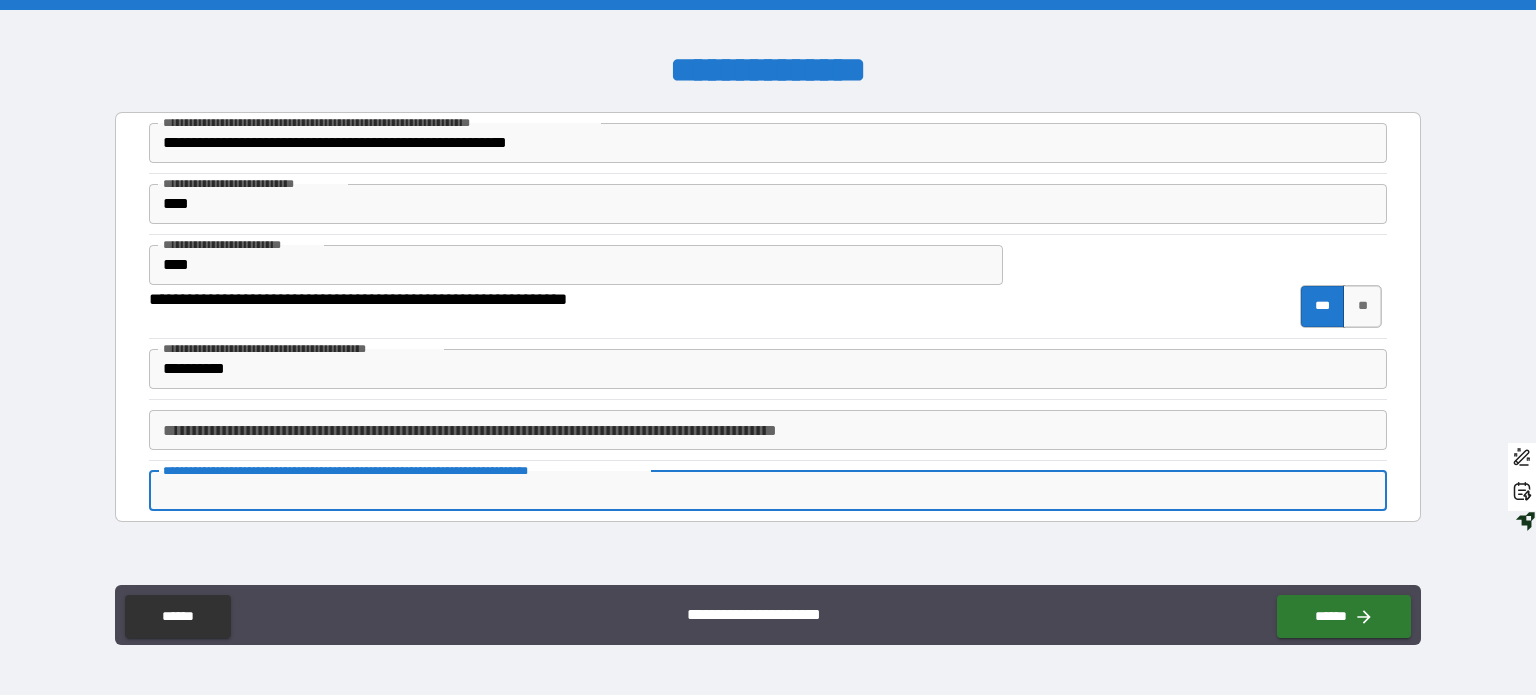 click on "**********" at bounding box center (768, 491) 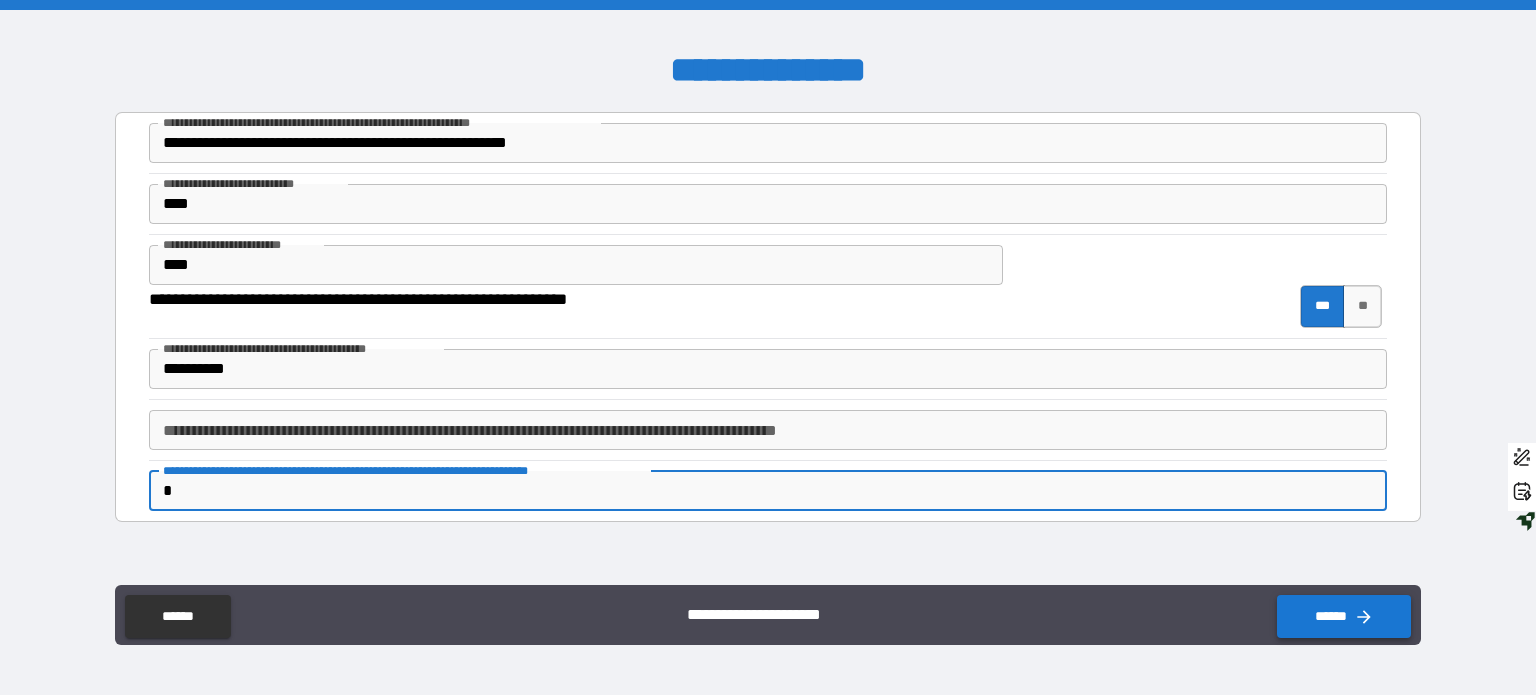 type on "*" 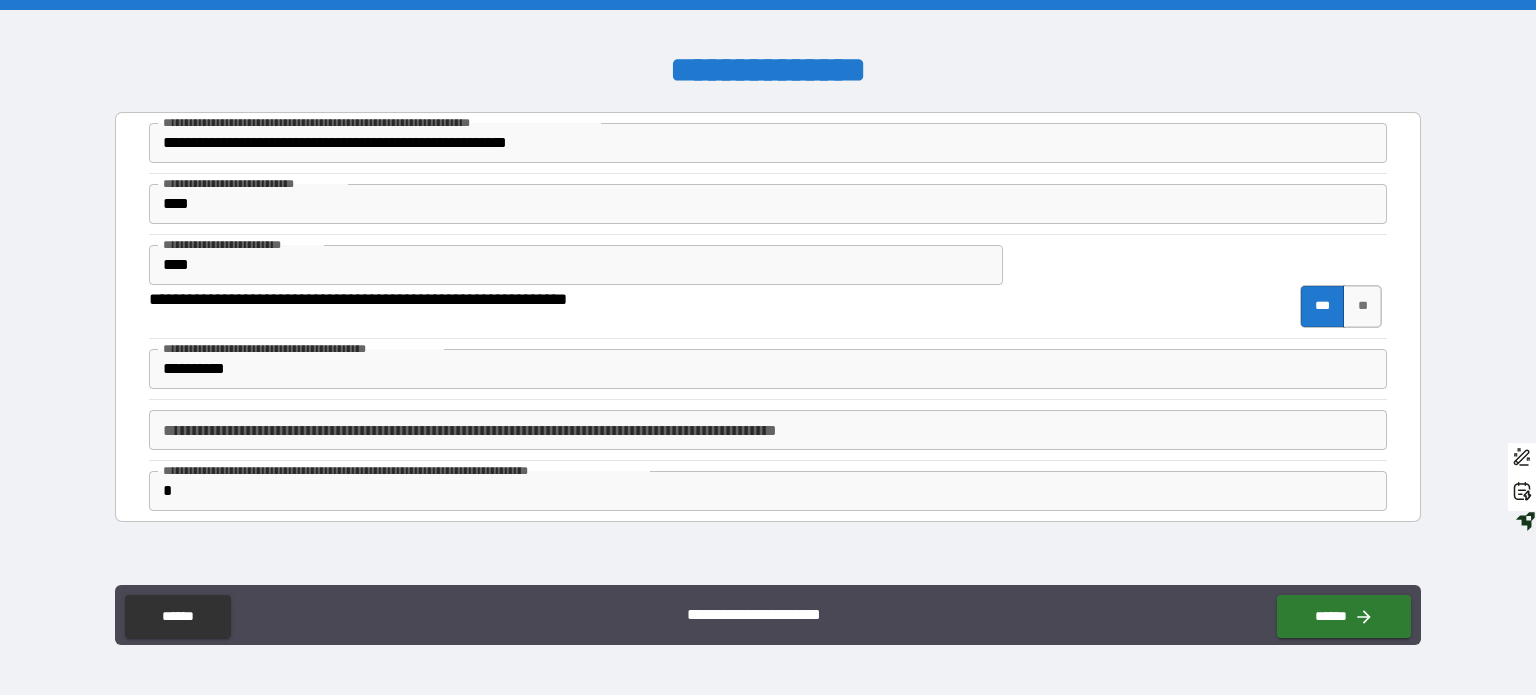 drag, startPoint x: 1311, startPoint y: 611, endPoint x: 1420, endPoint y: 211, distance: 414.58533 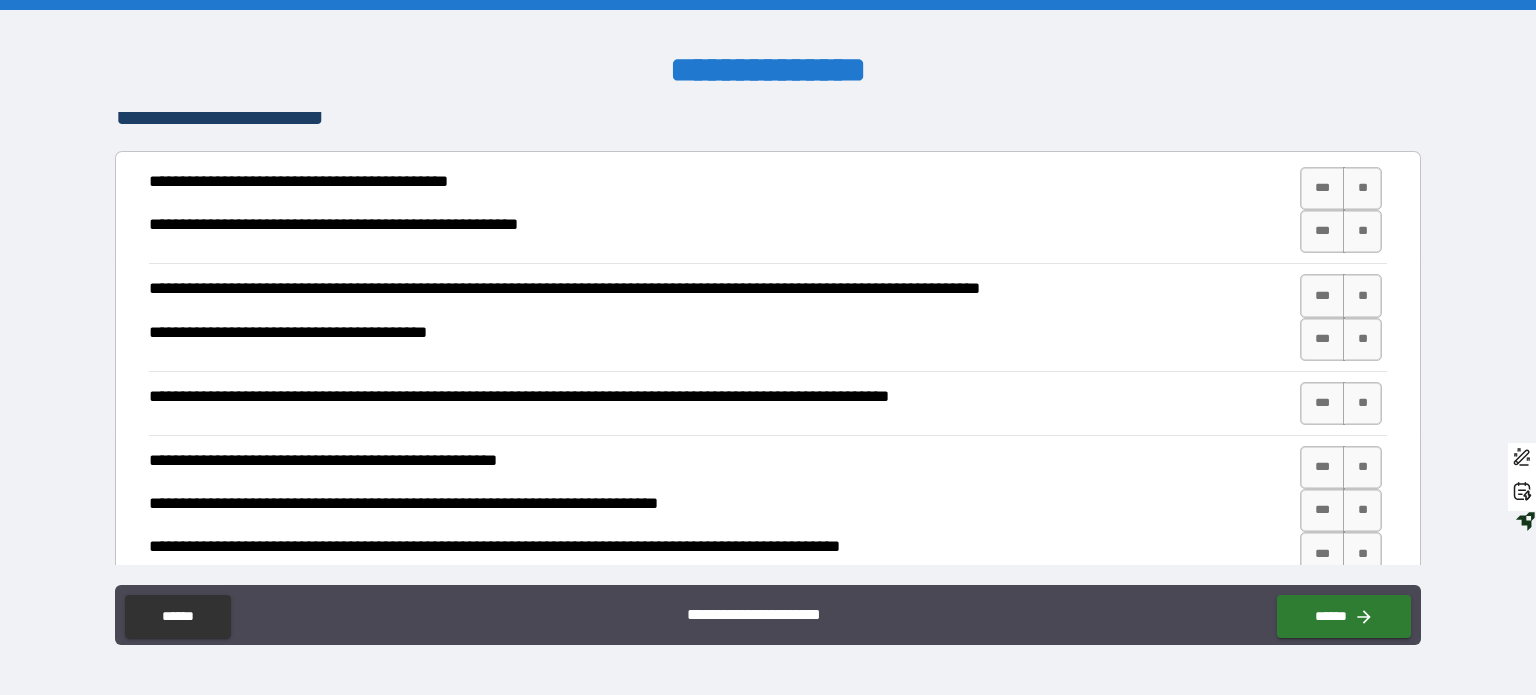 scroll, scrollTop: 515, scrollLeft: 0, axis: vertical 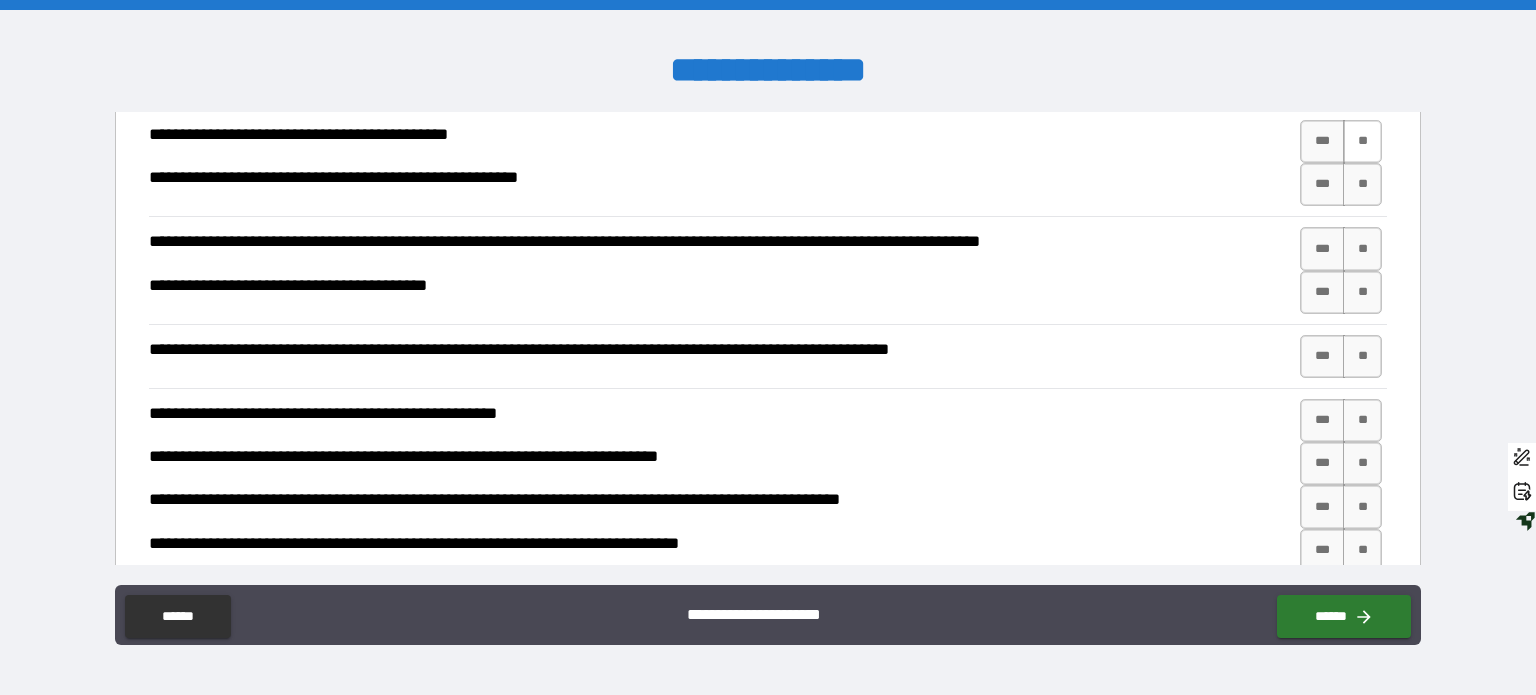 click on "**" at bounding box center (1362, 141) 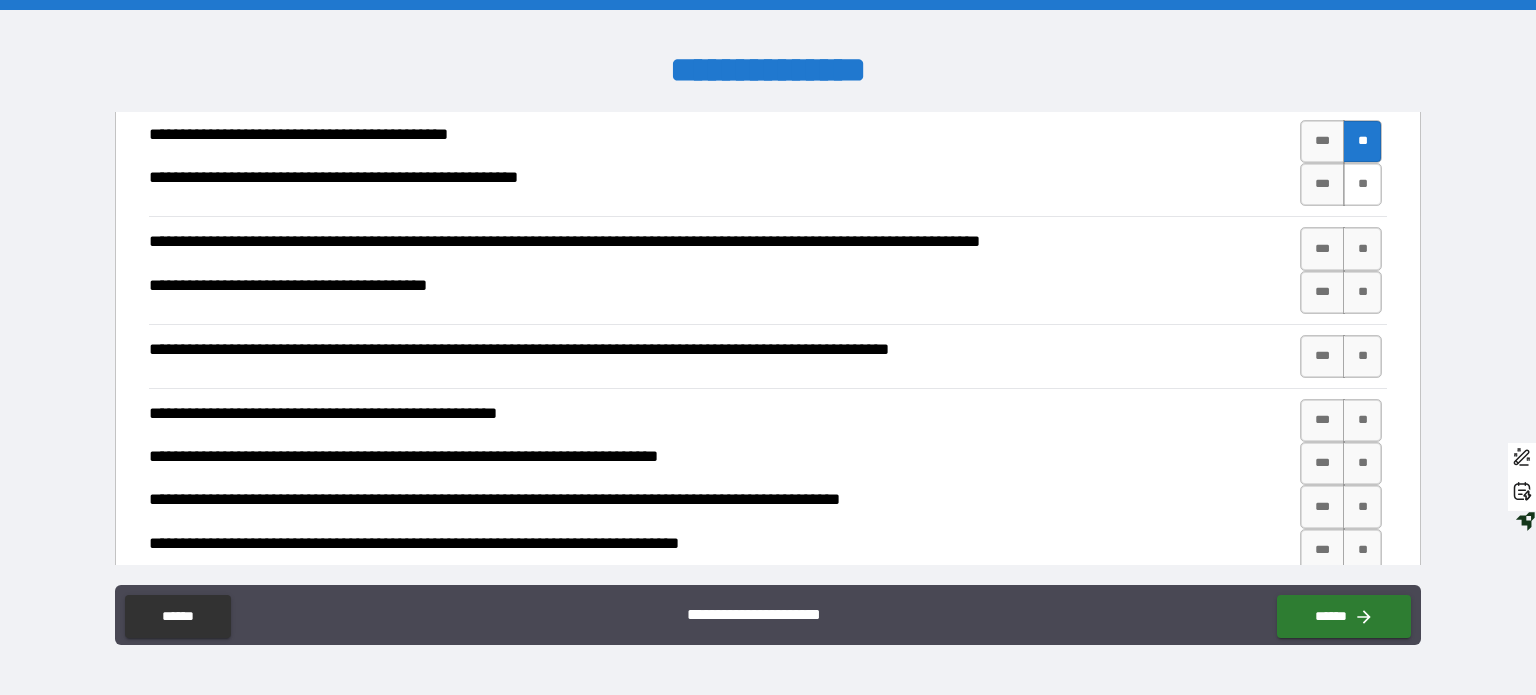 click on "**" at bounding box center (1362, 184) 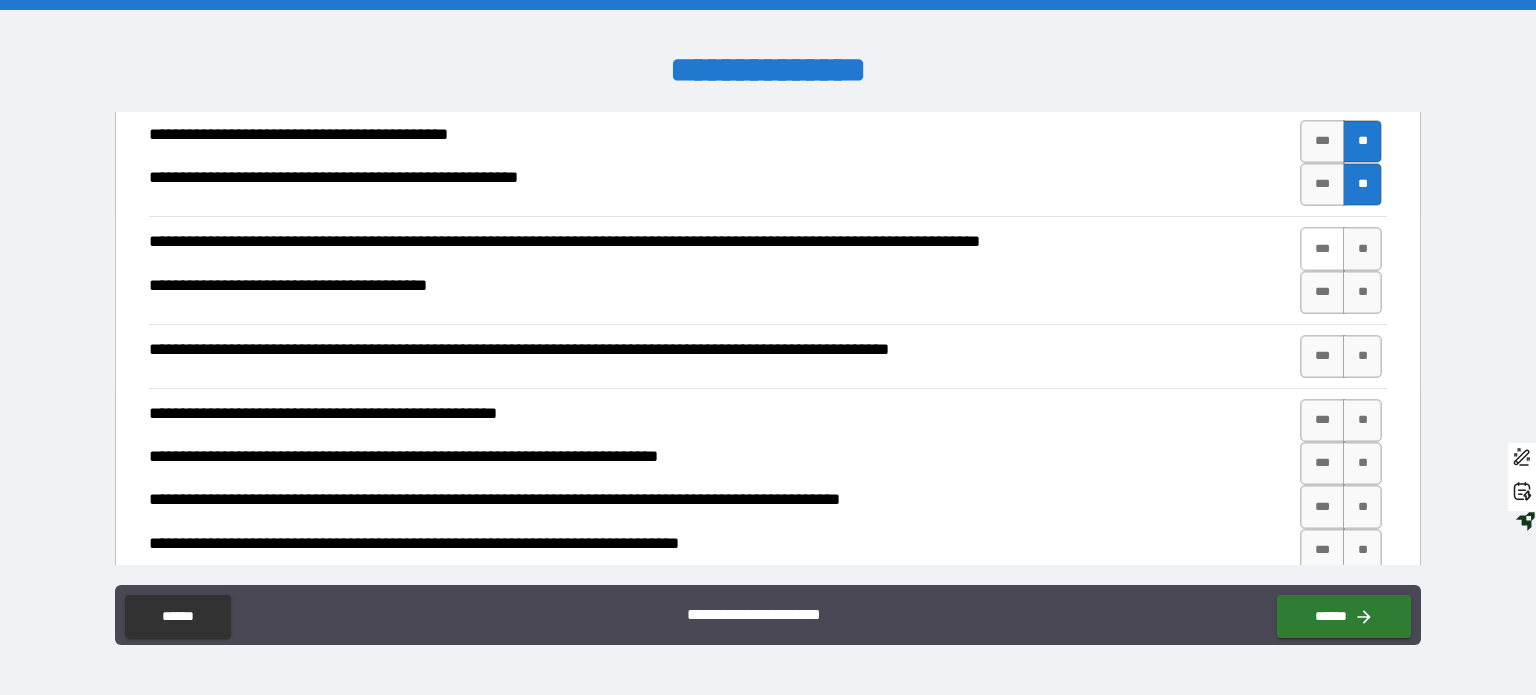 click on "***" at bounding box center (1322, 248) 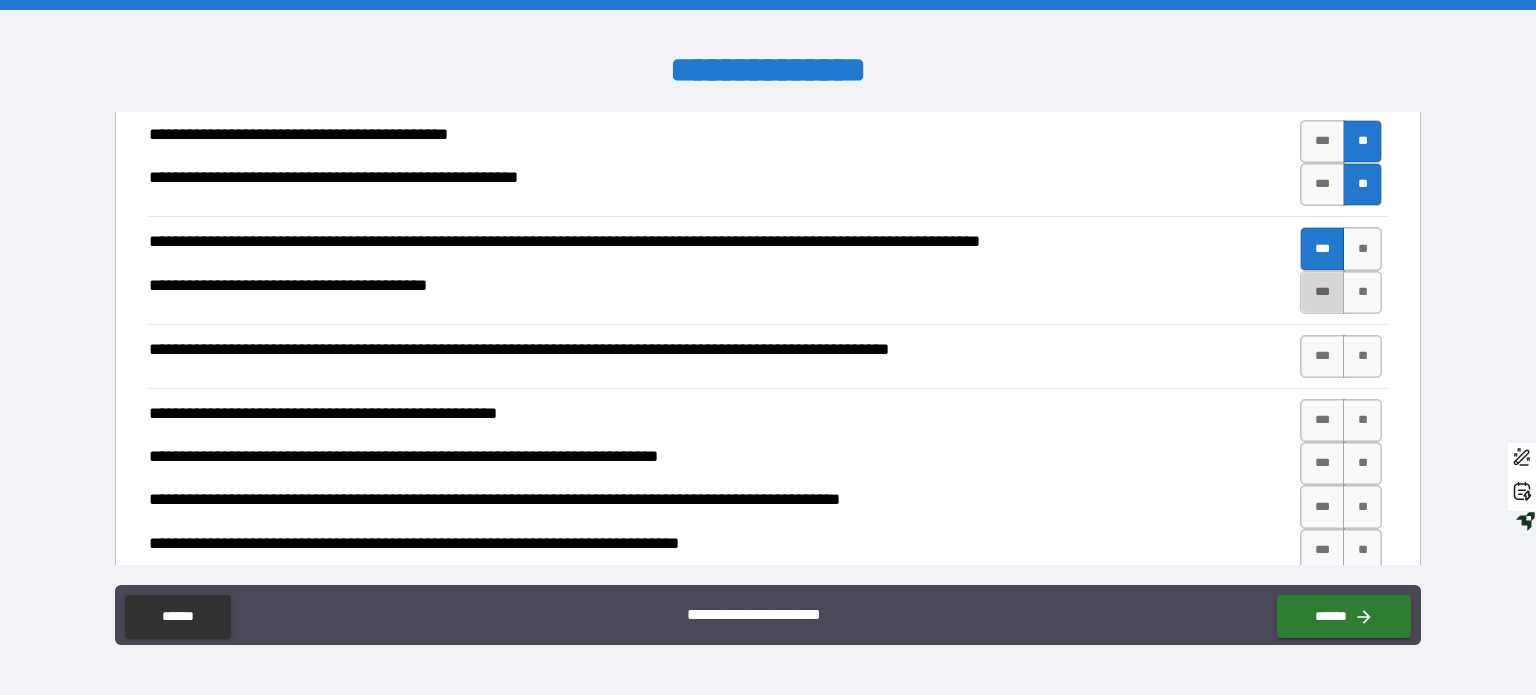 click on "***" at bounding box center [1322, 292] 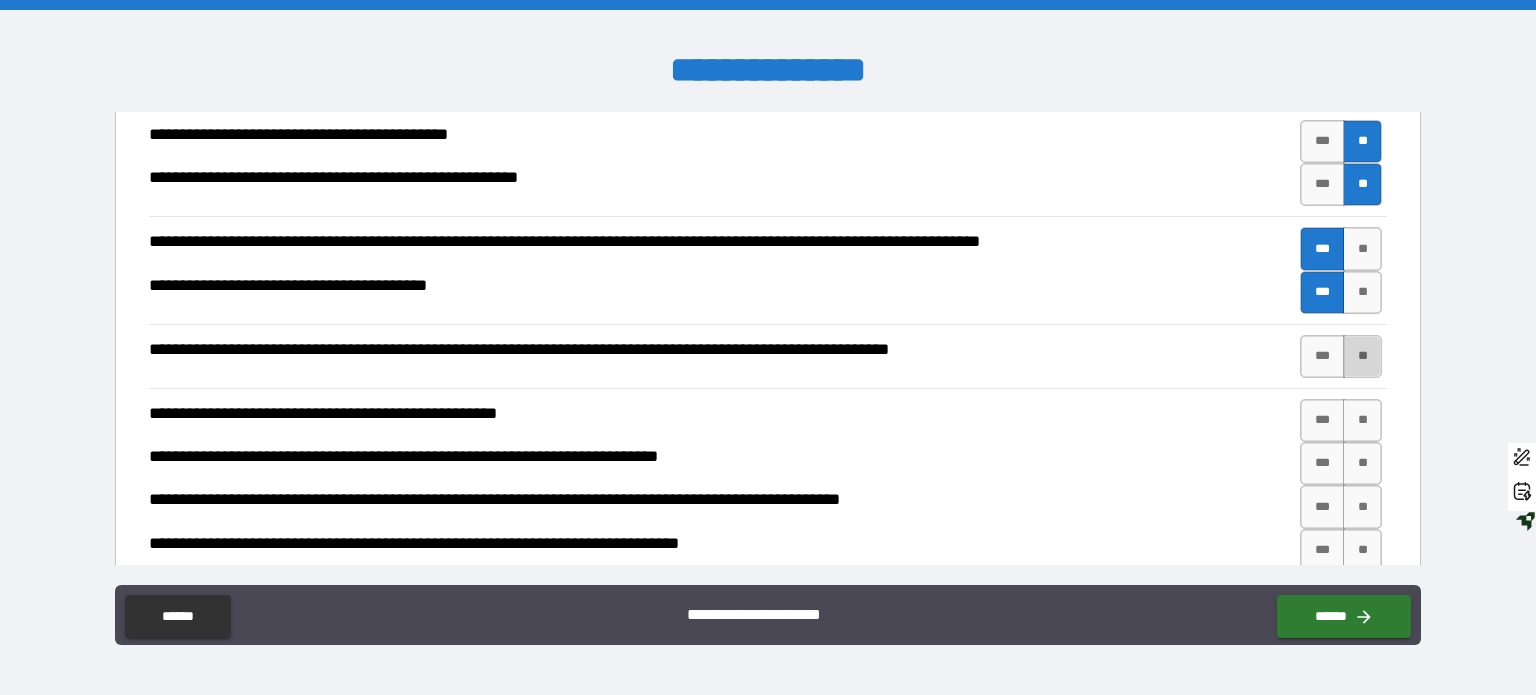 click on "**" at bounding box center [1362, 356] 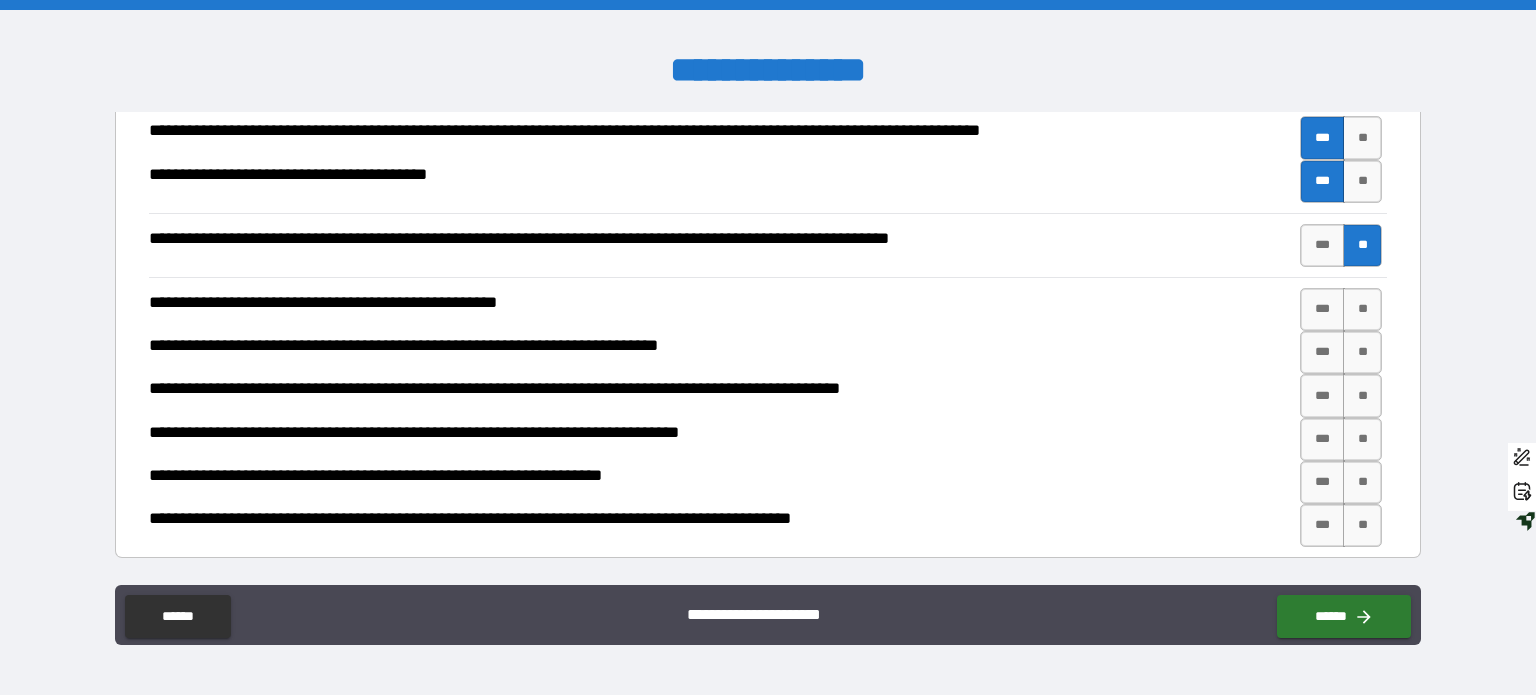 scroll, scrollTop: 672, scrollLeft: 0, axis: vertical 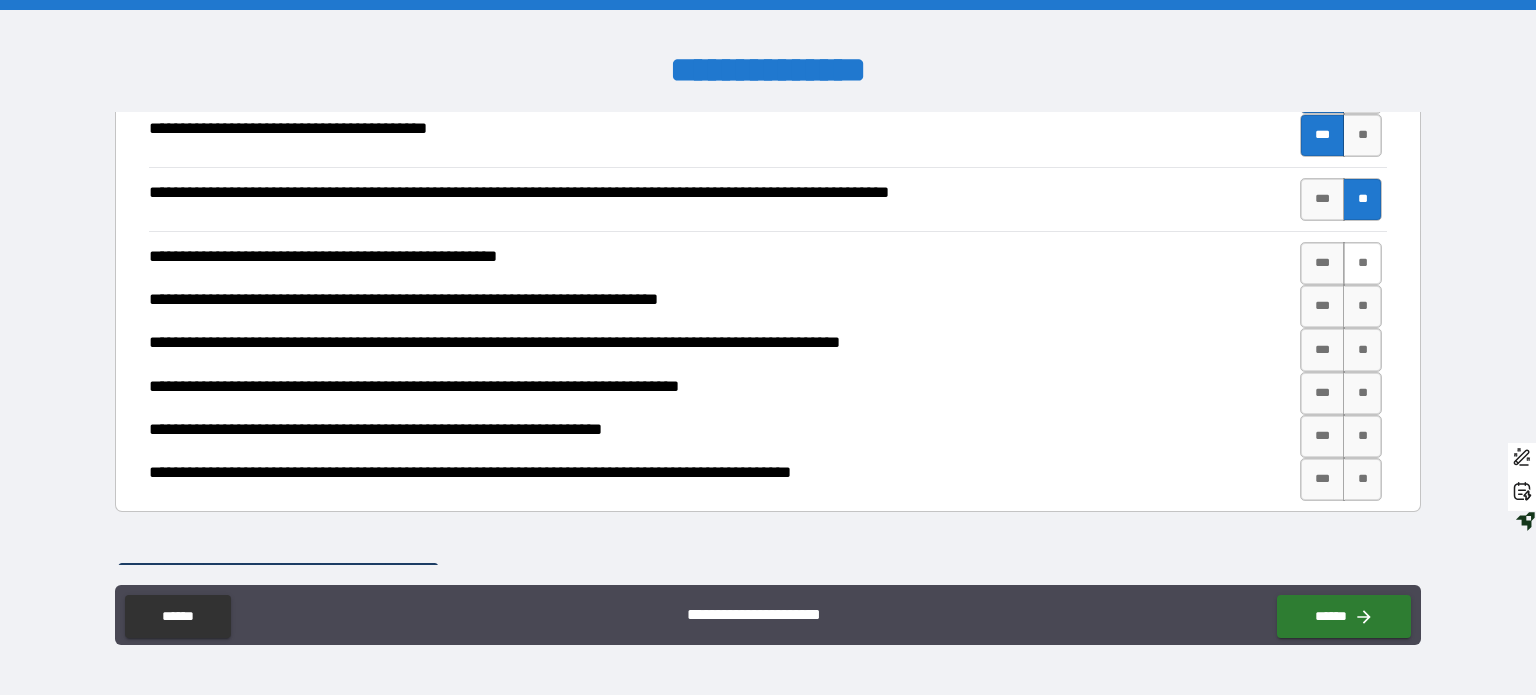 click on "**" at bounding box center (1362, 263) 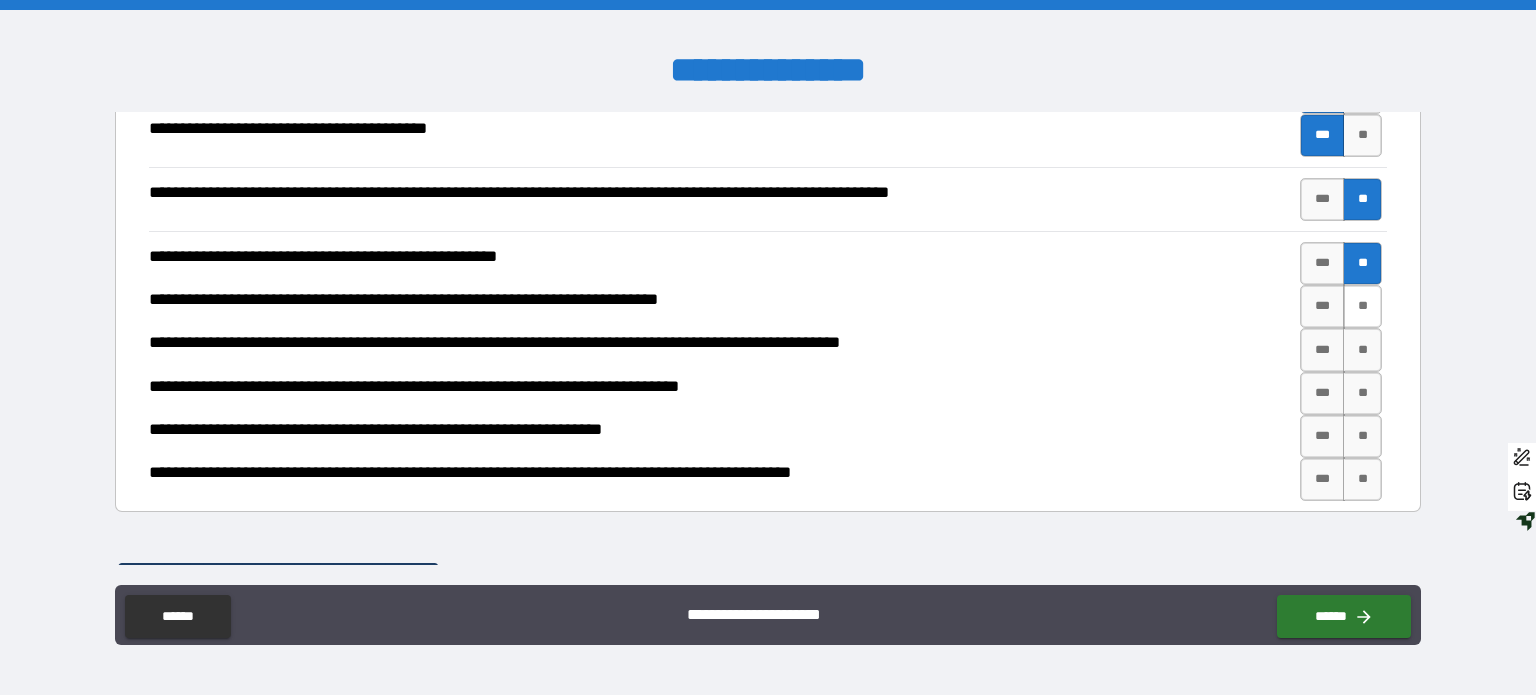 click on "**" at bounding box center (1362, 306) 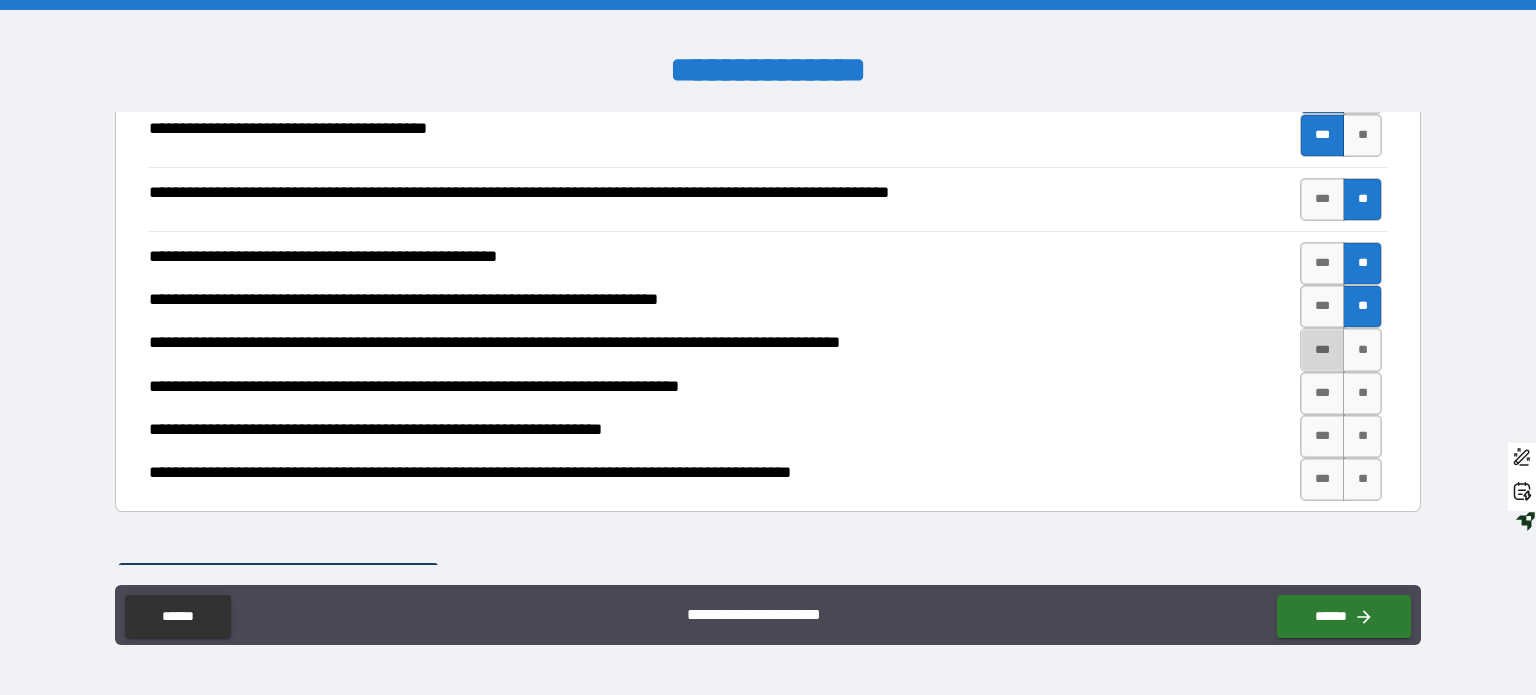 click on "***" at bounding box center (1322, 349) 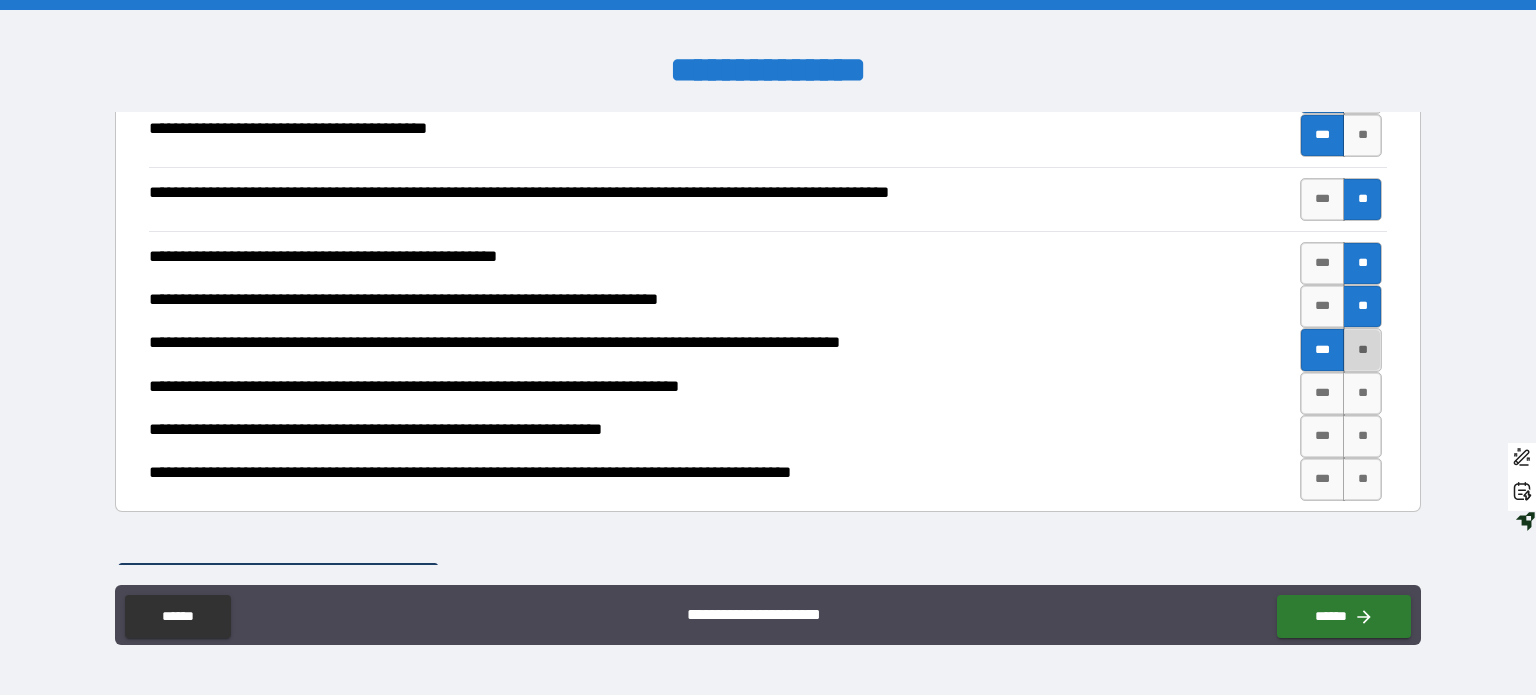 click on "**" at bounding box center (1362, 349) 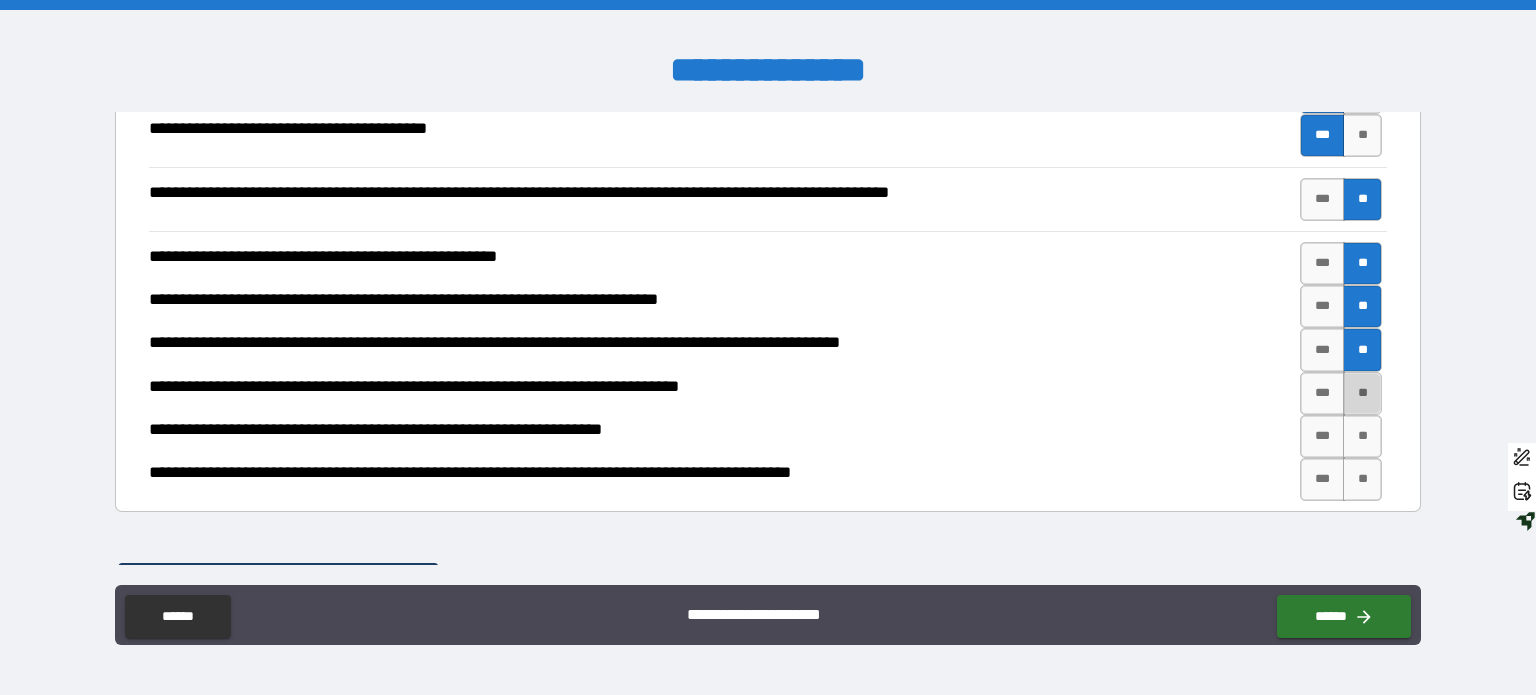 click on "**" at bounding box center (1362, 393) 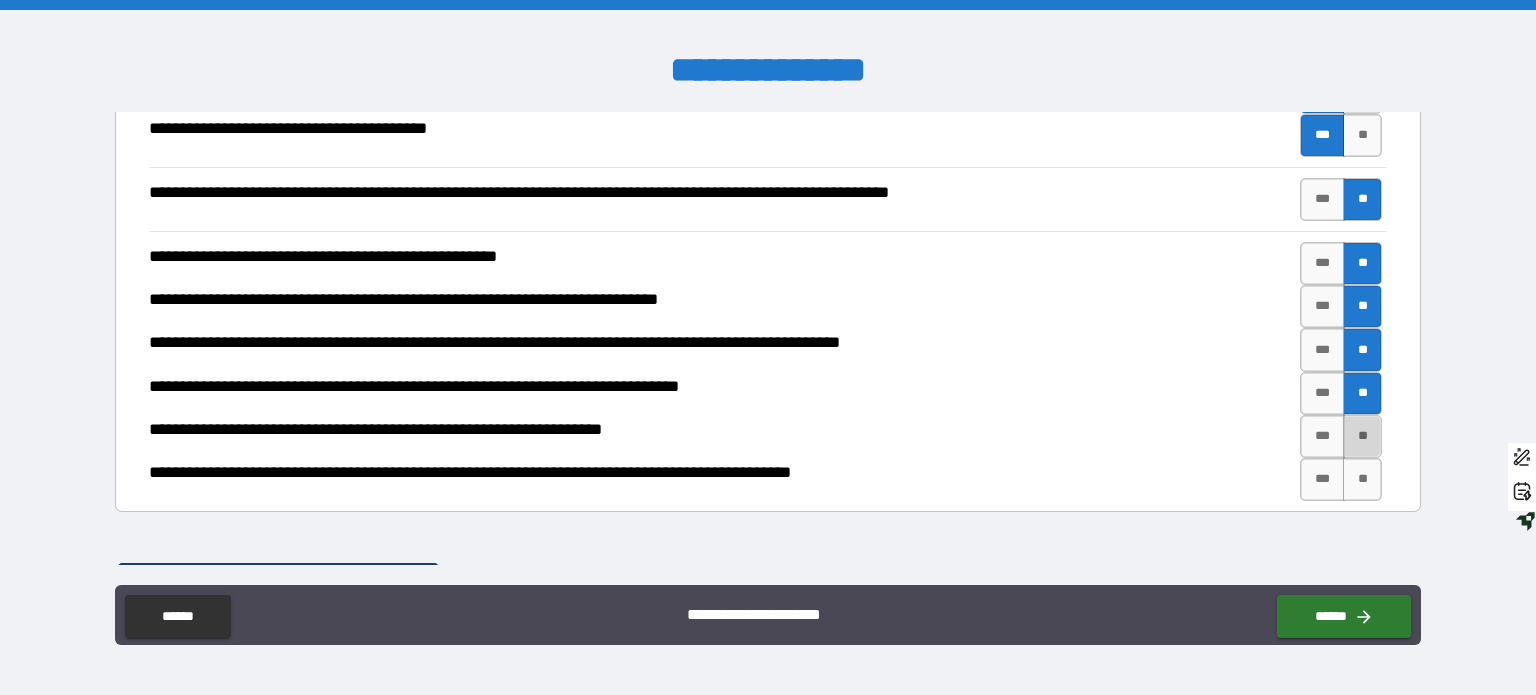 click on "**" at bounding box center [1362, 436] 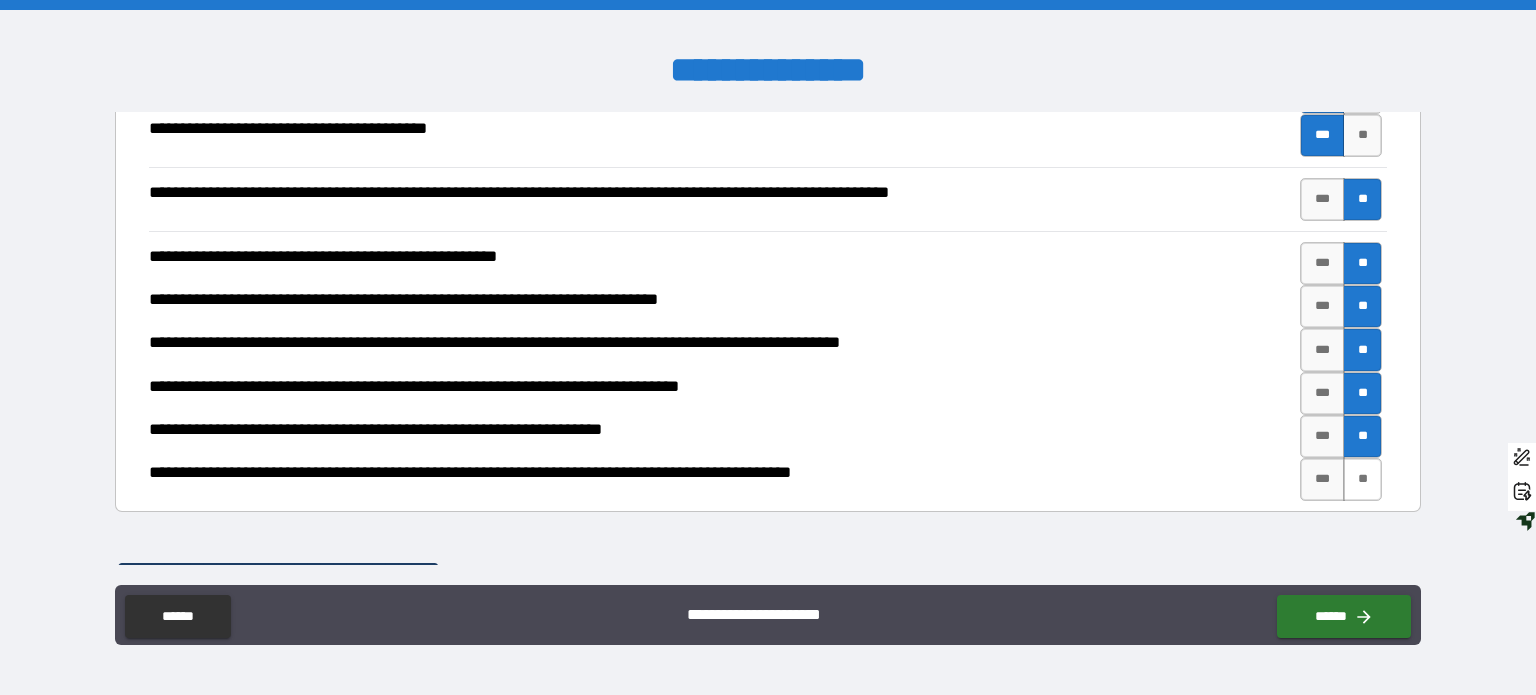 click on "**" at bounding box center [1362, 479] 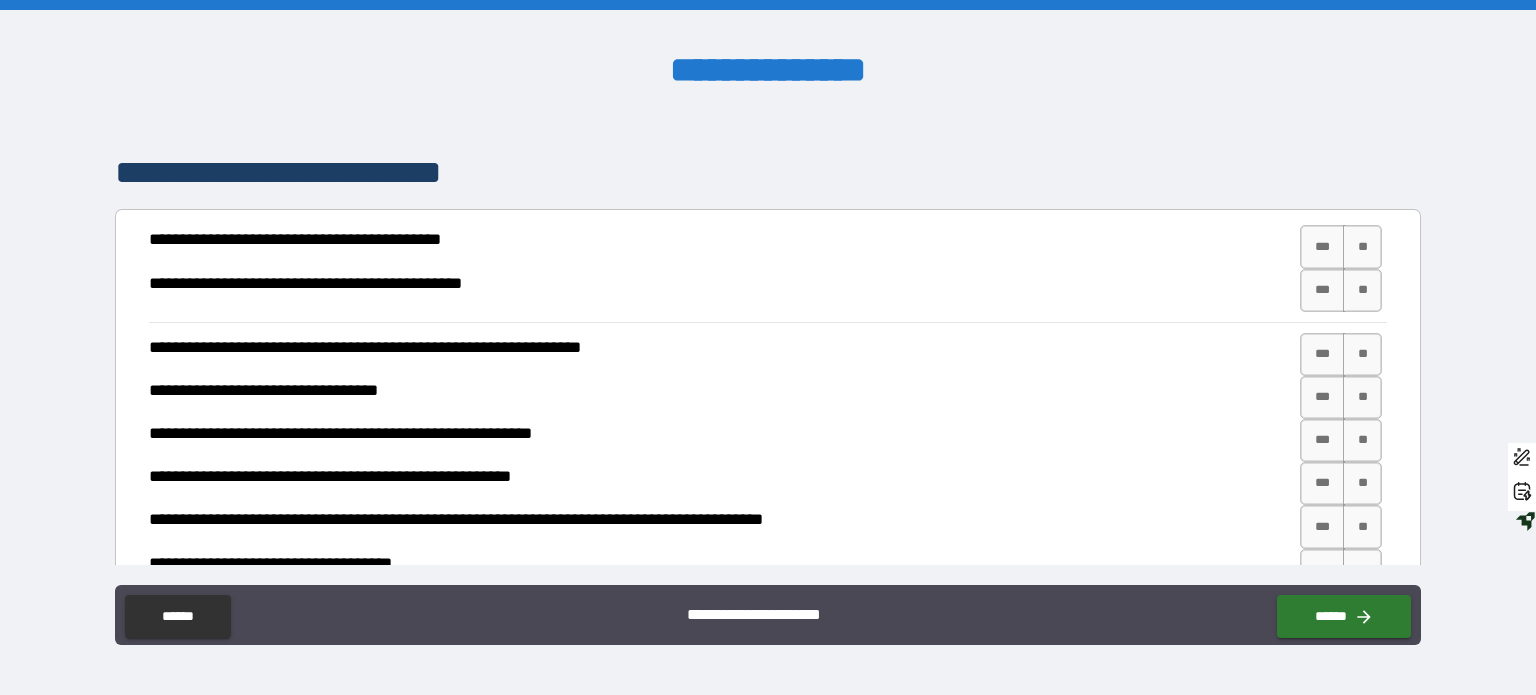 scroll, scrollTop: 1088, scrollLeft: 0, axis: vertical 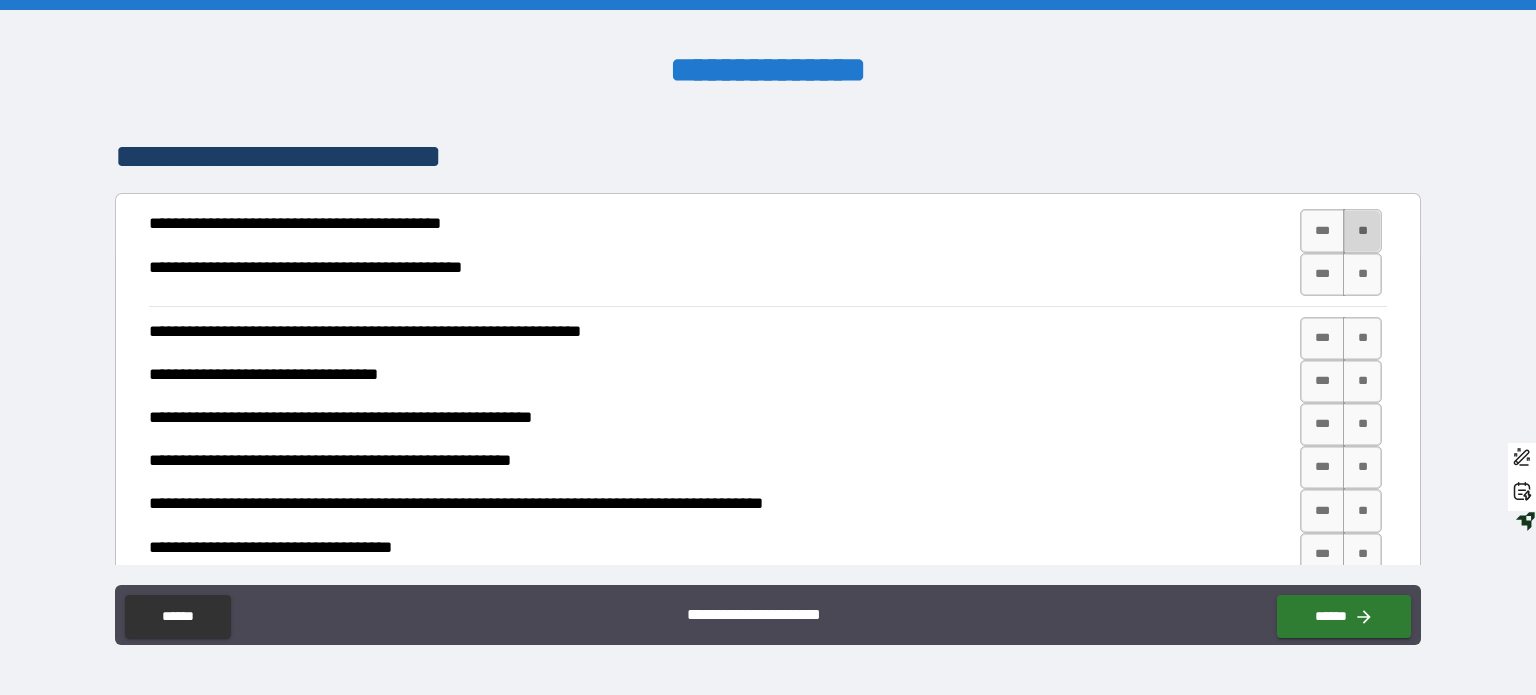 click on "**" at bounding box center [1362, 230] 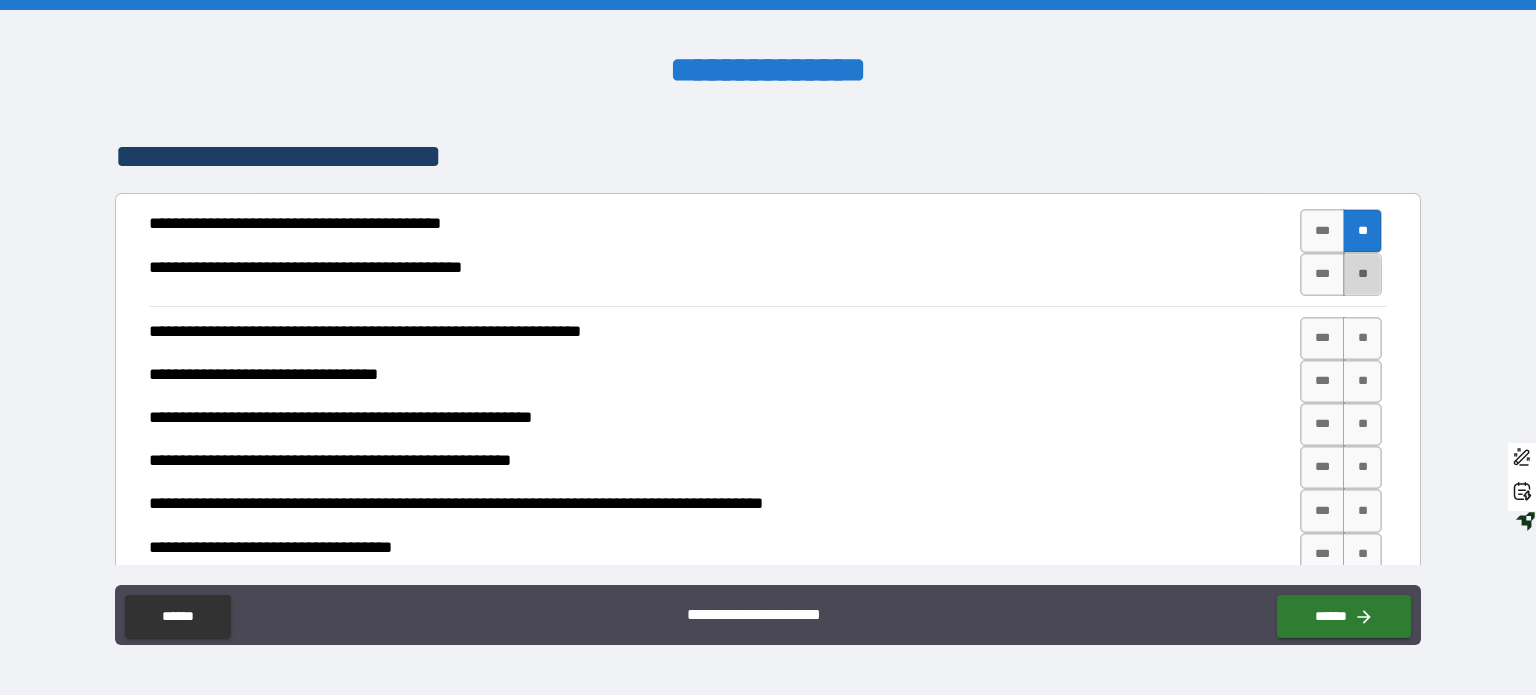 click on "**" at bounding box center [1362, 274] 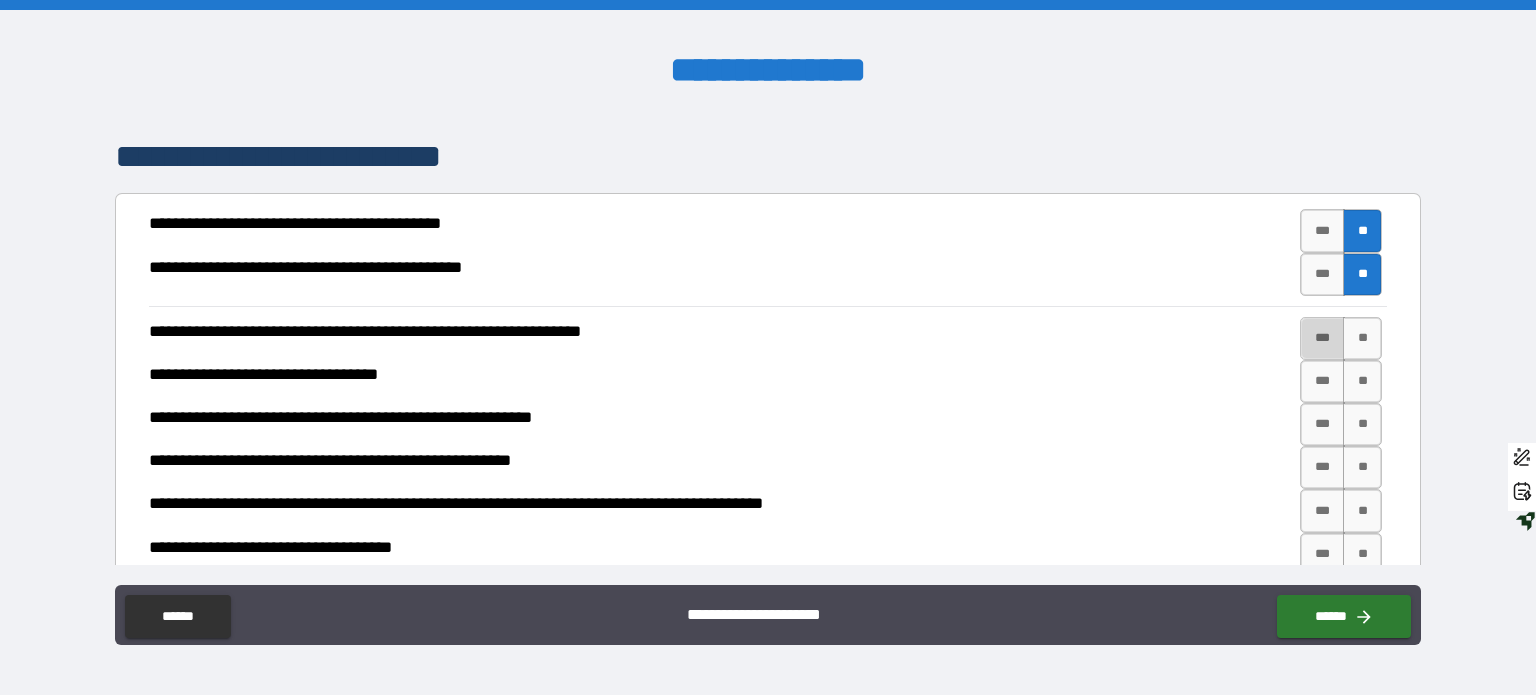 click on "***" at bounding box center (1322, 338) 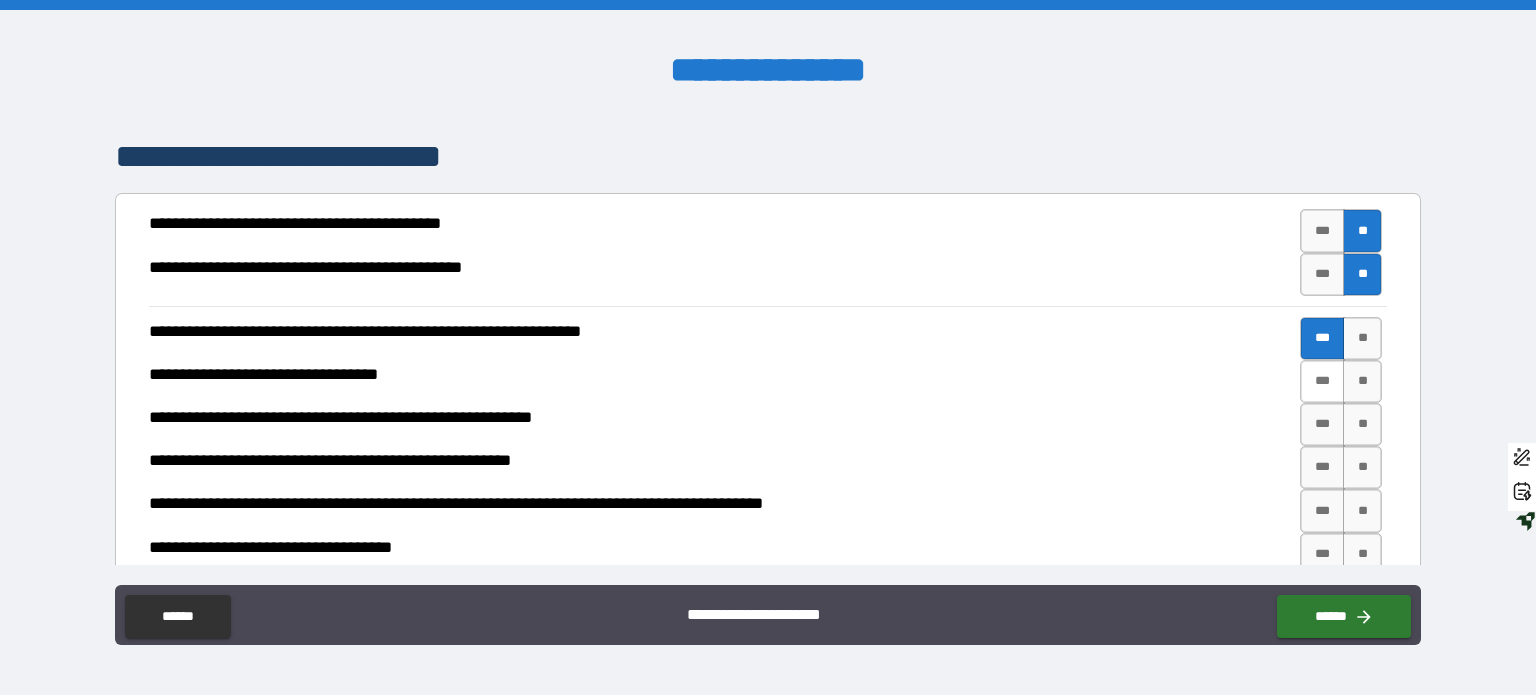 click on "***" at bounding box center [1322, 381] 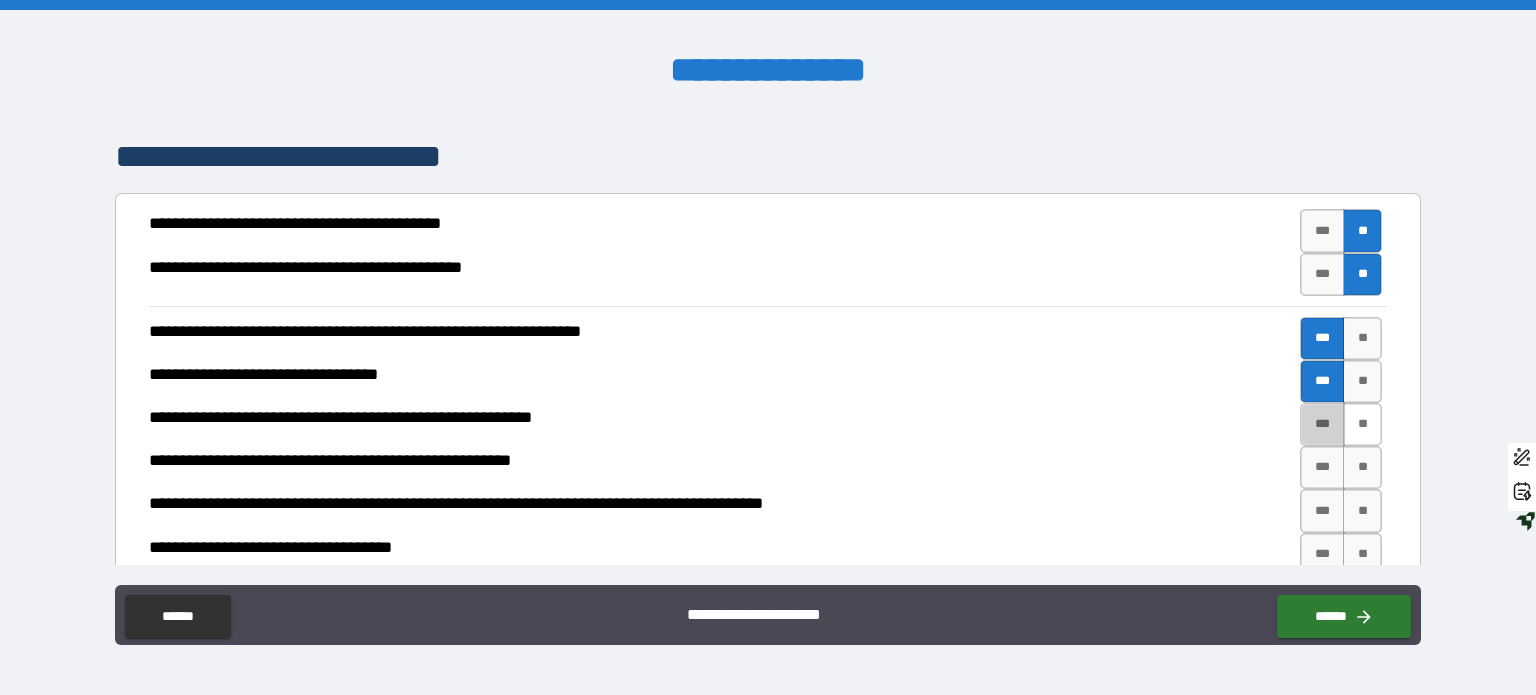 drag, startPoint x: 1315, startPoint y: 440, endPoint x: 1339, endPoint y: 443, distance: 24.186773 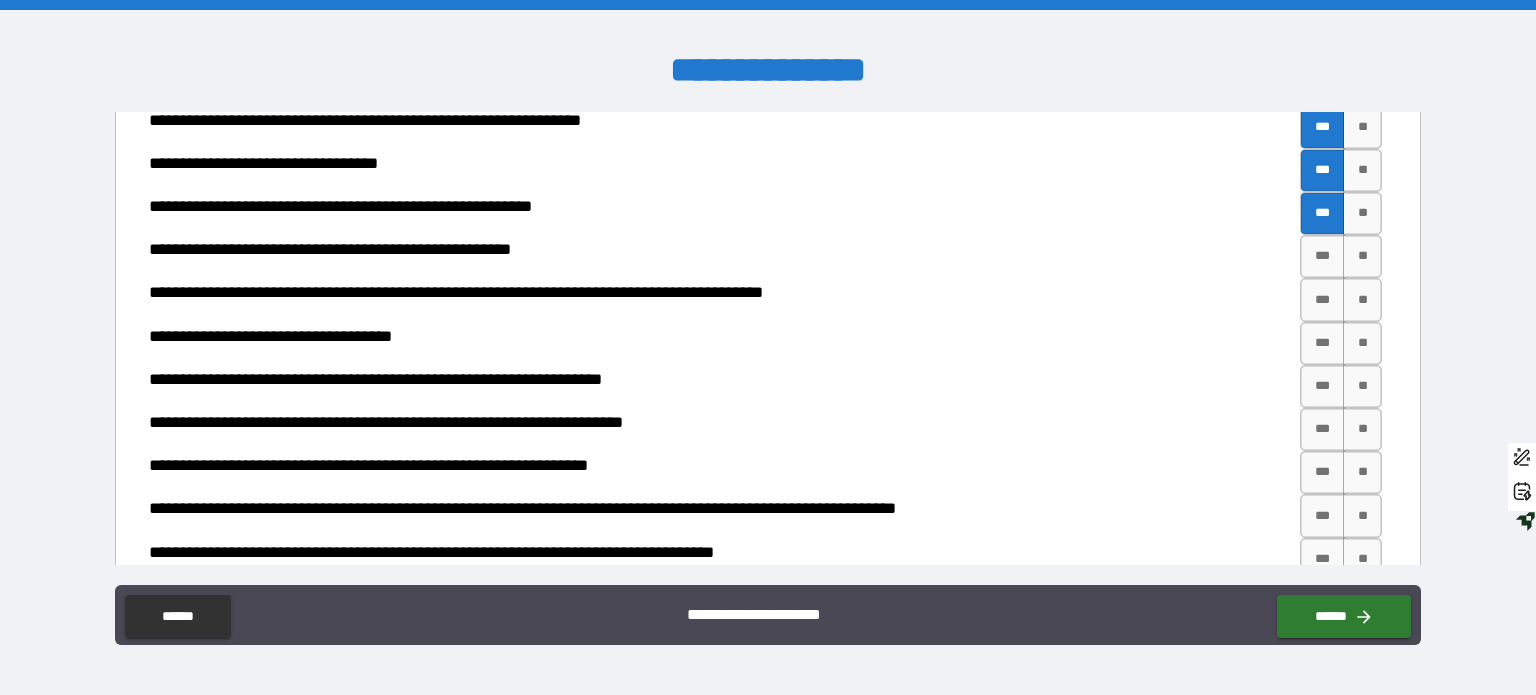 scroll, scrollTop: 1308, scrollLeft: 0, axis: vertical 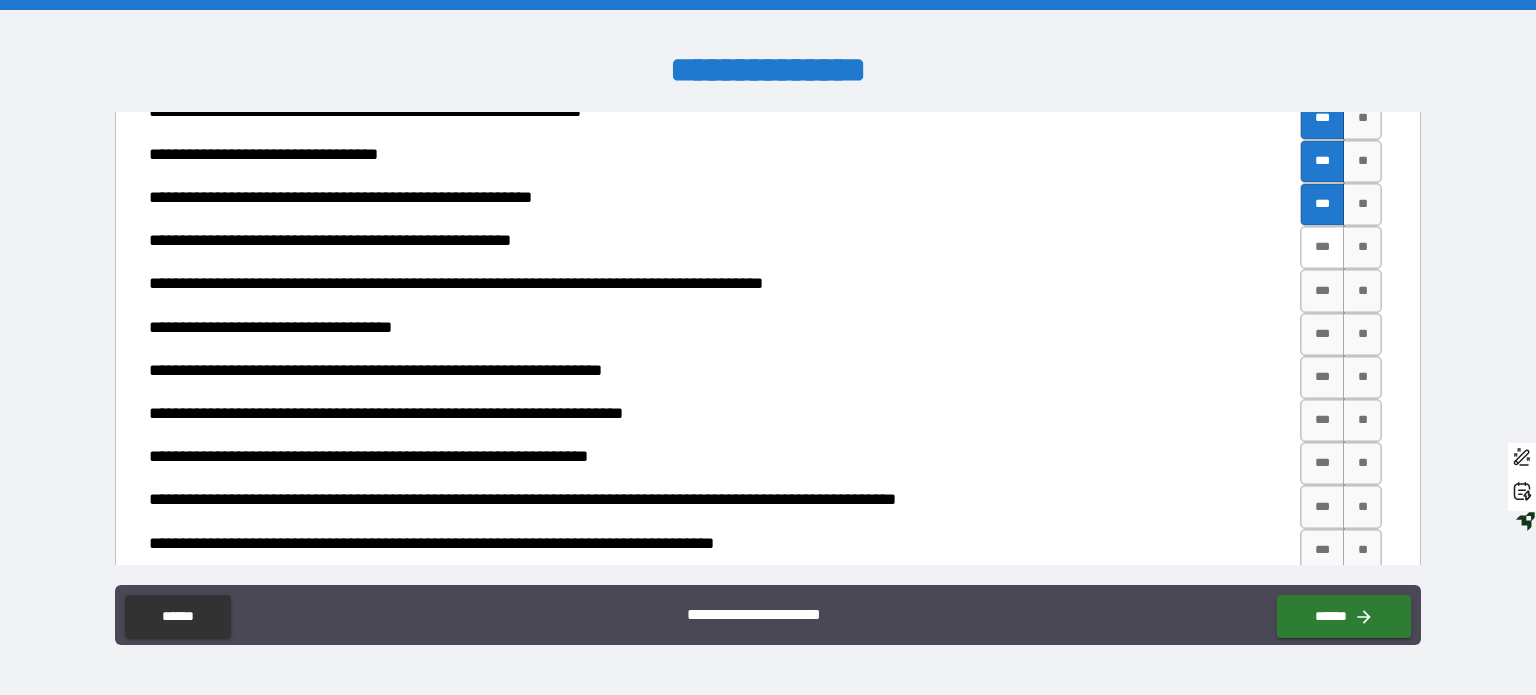 click on "***" at bounding box center (1322, 247) 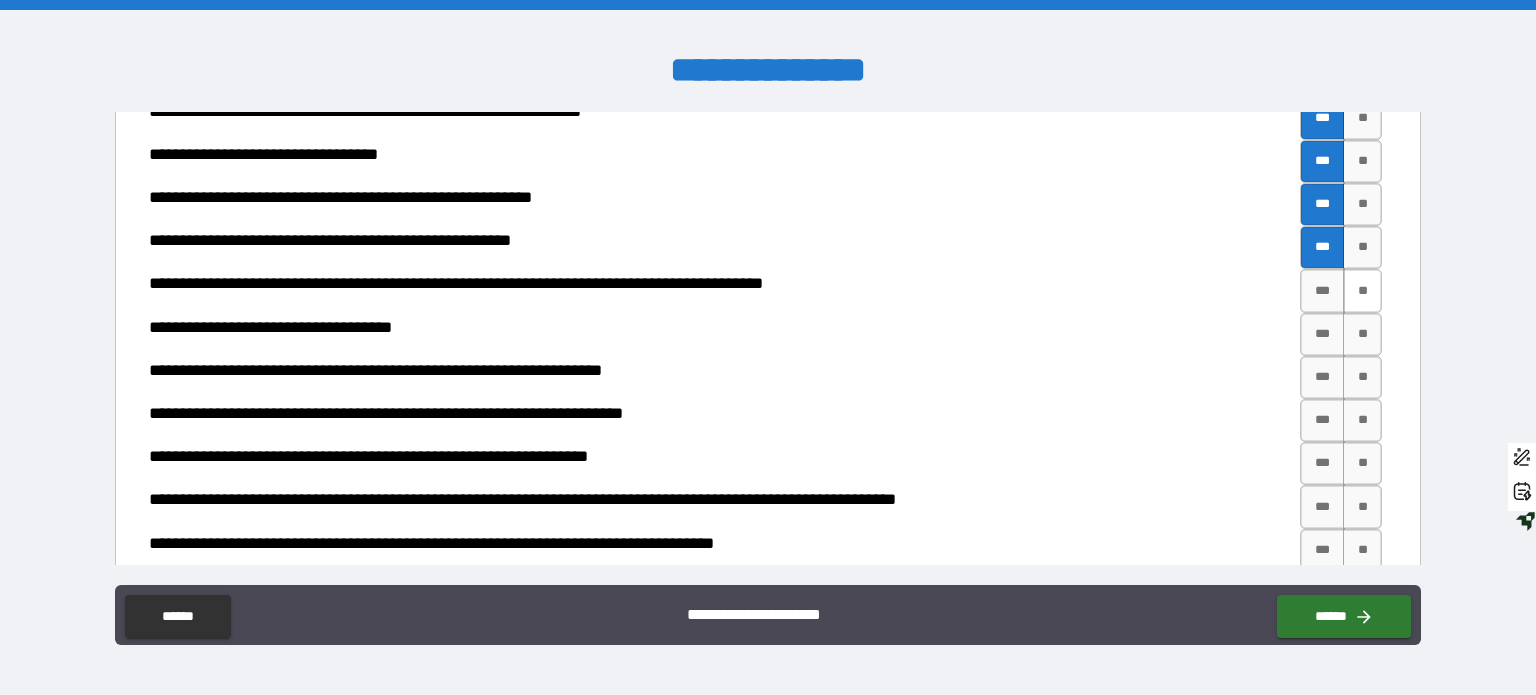click on "**" at bounding box center (1362, 290) 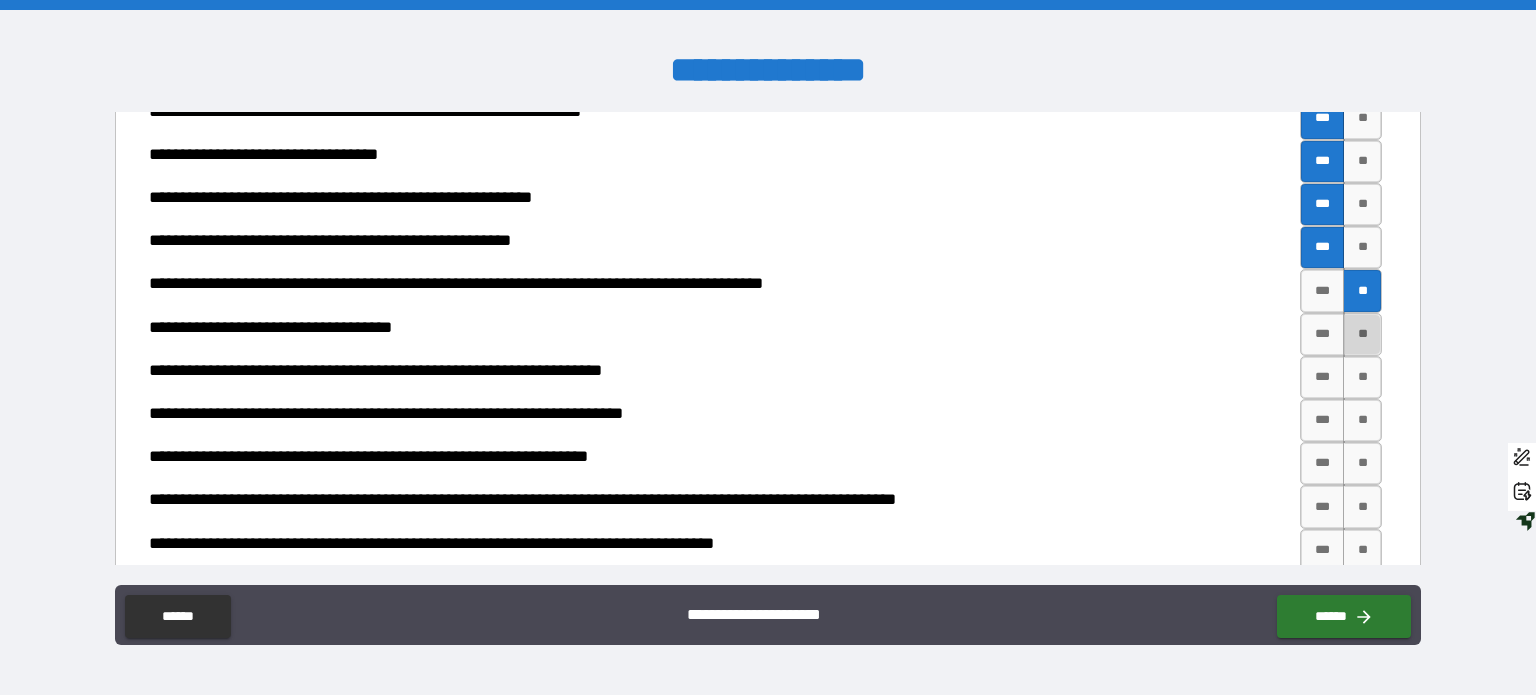 click on "**" at bounding box center (1362, 334) 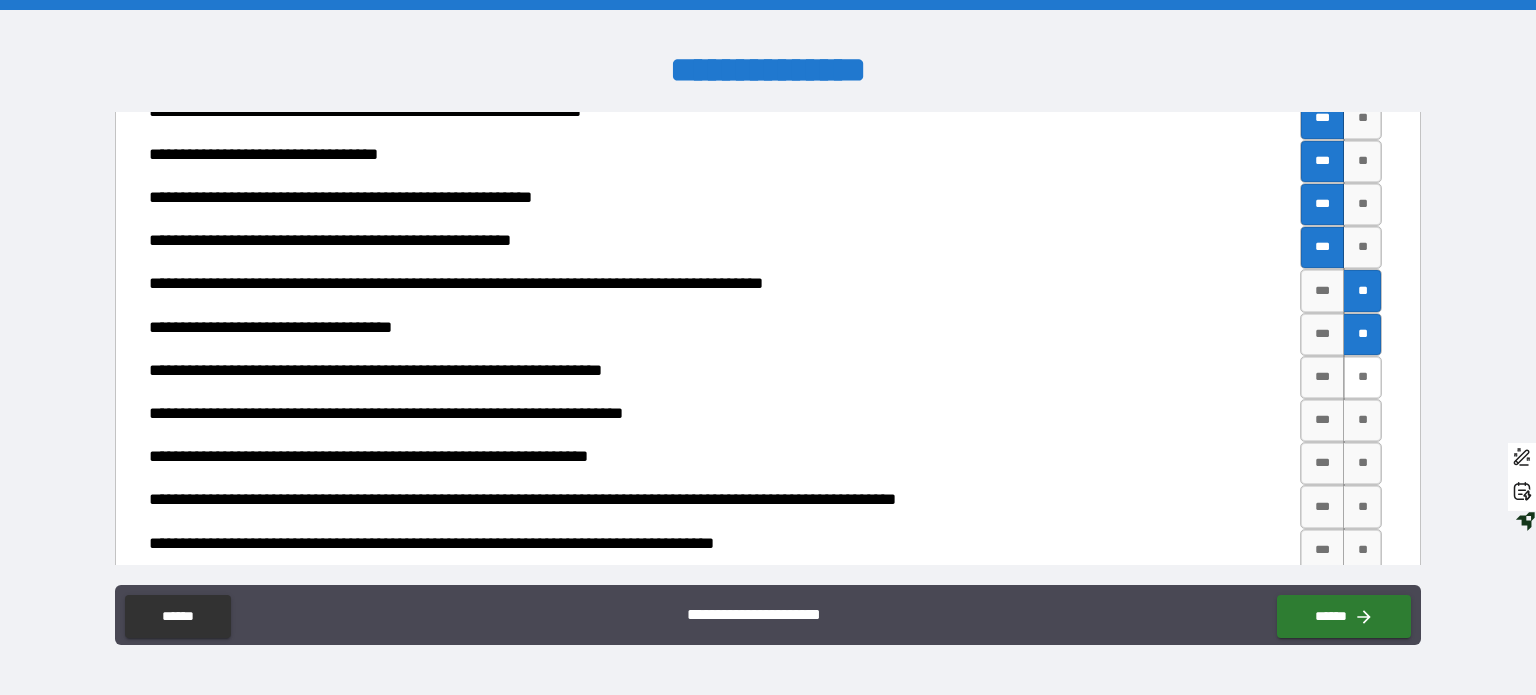 click on "**" at bounding box center [1362, 377] 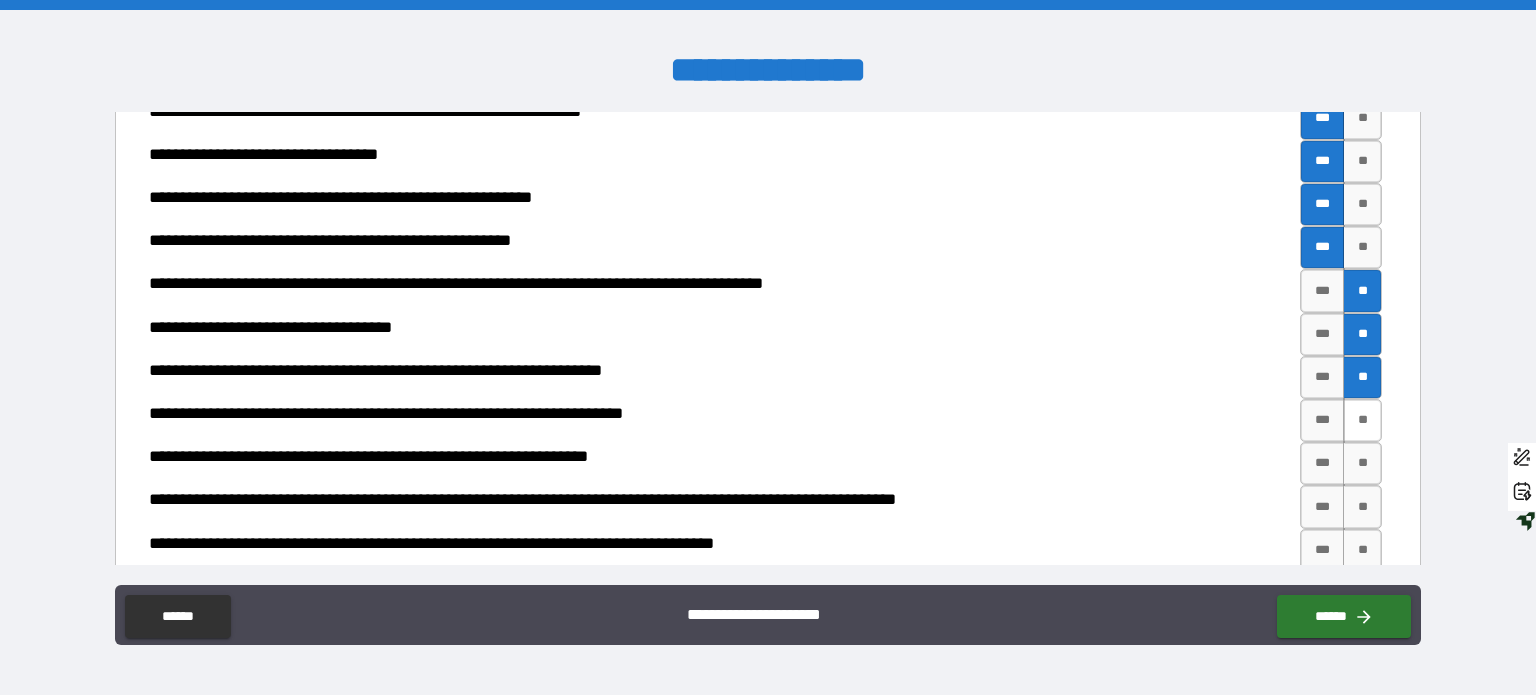 click on "**" at bounding box center (1362, 420) 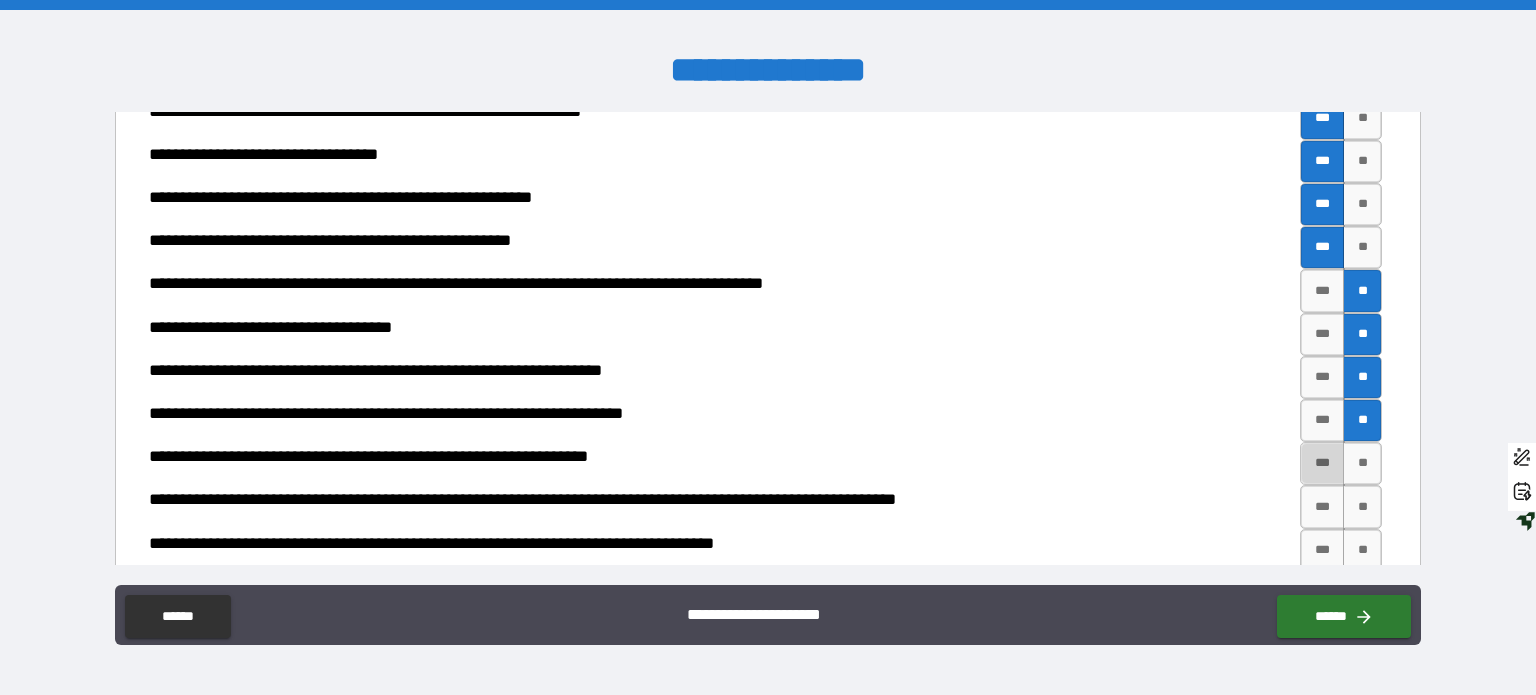 click on "***" at bounding box center [1322, 463] 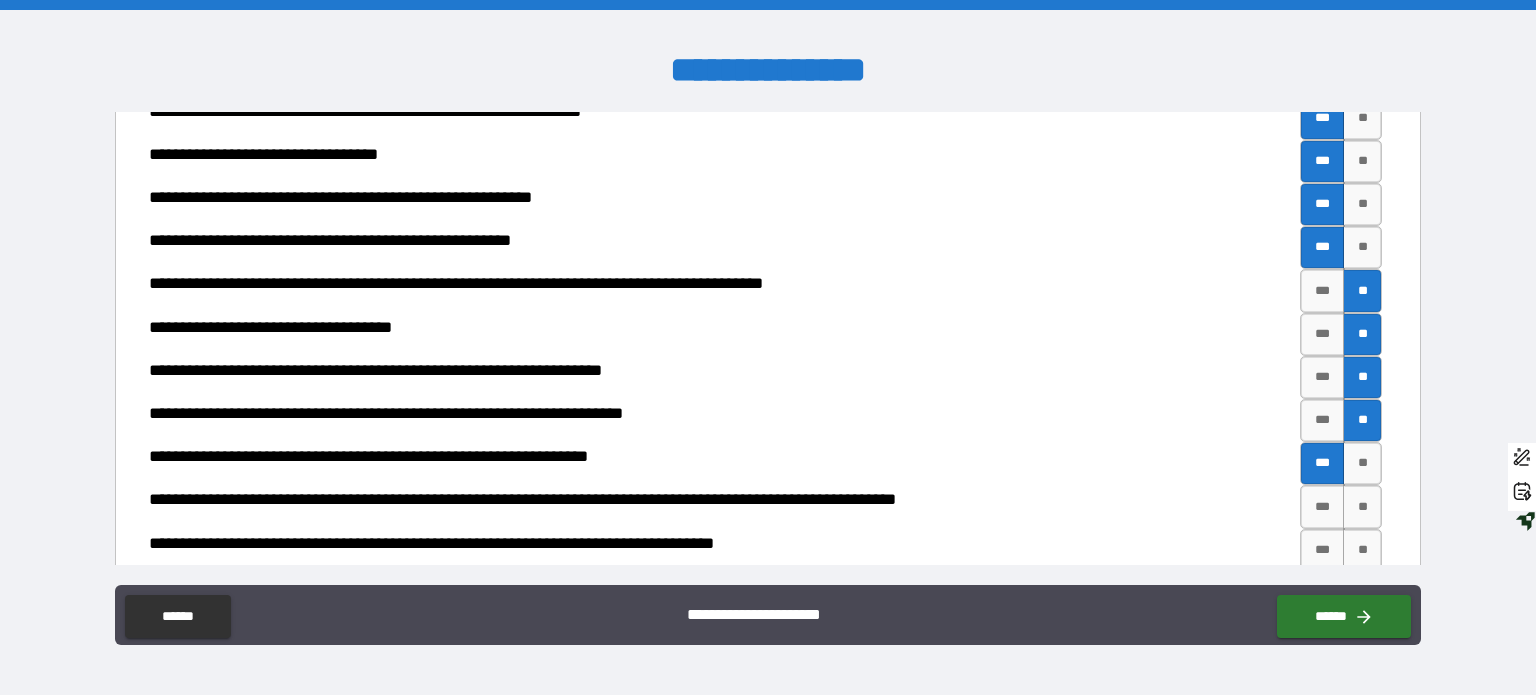 scroll, scrollTop: 1403, scrollLeft: 0, axis: vertical 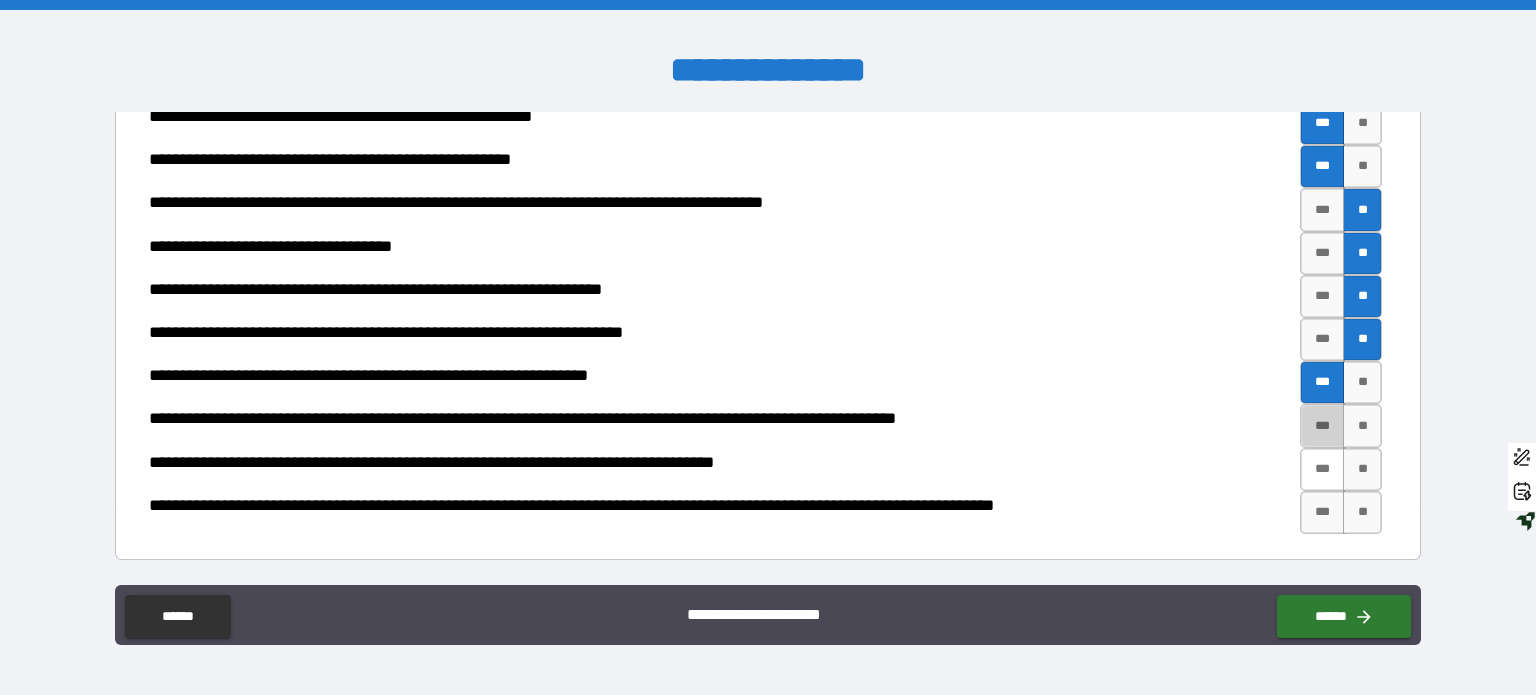 drag, startPoint x: 1296, startPoint y: 427, endPoint x: 1322, endPoint y: 465, distance: 46.043457 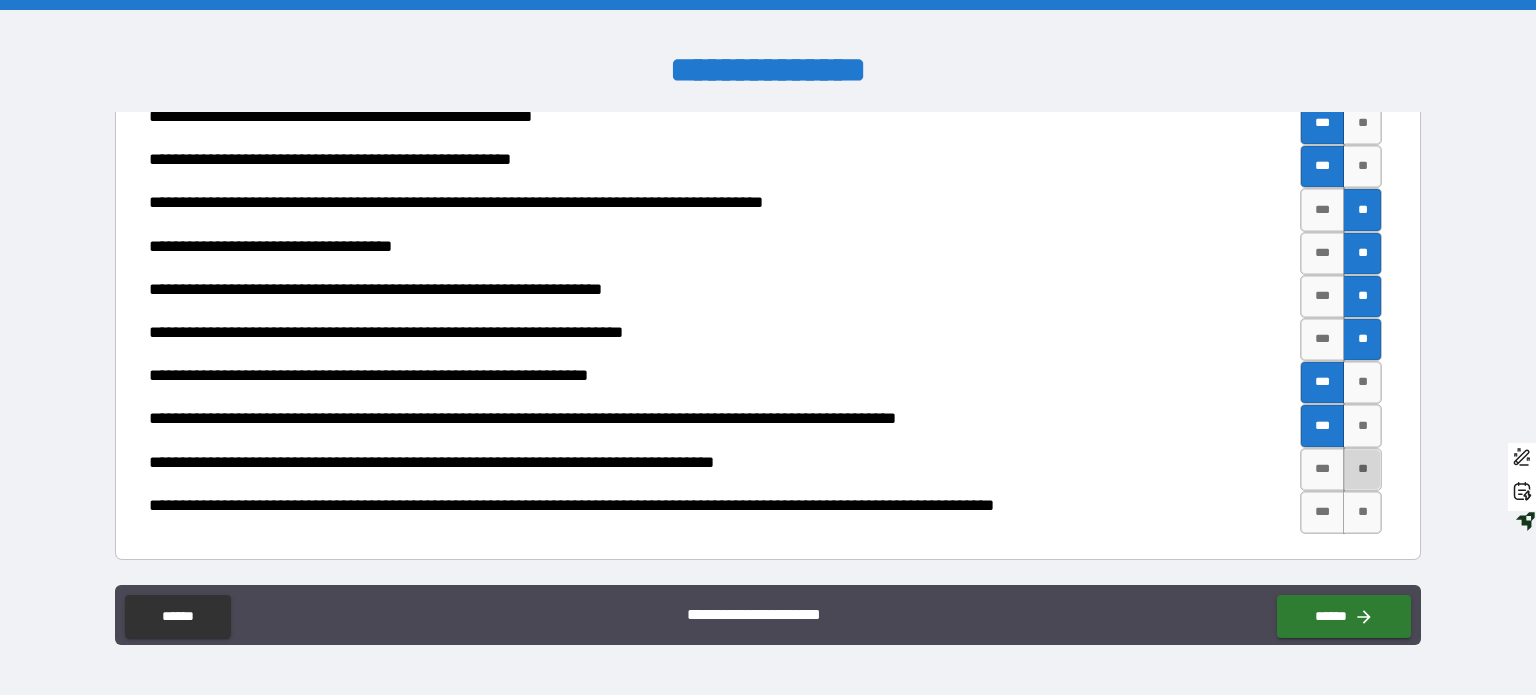 click on "**" at bounding box center (1362, 469) 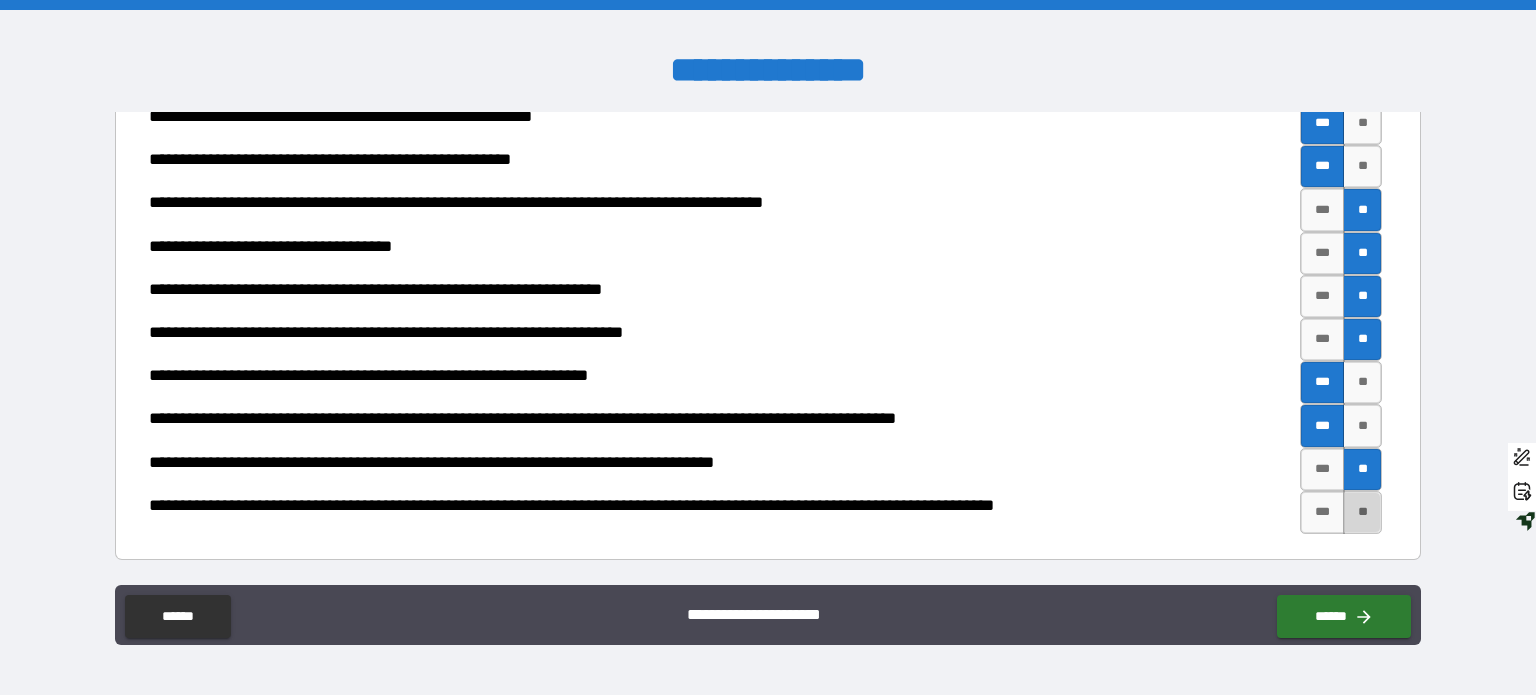 click on "**" at bounding box center [1362, 512] 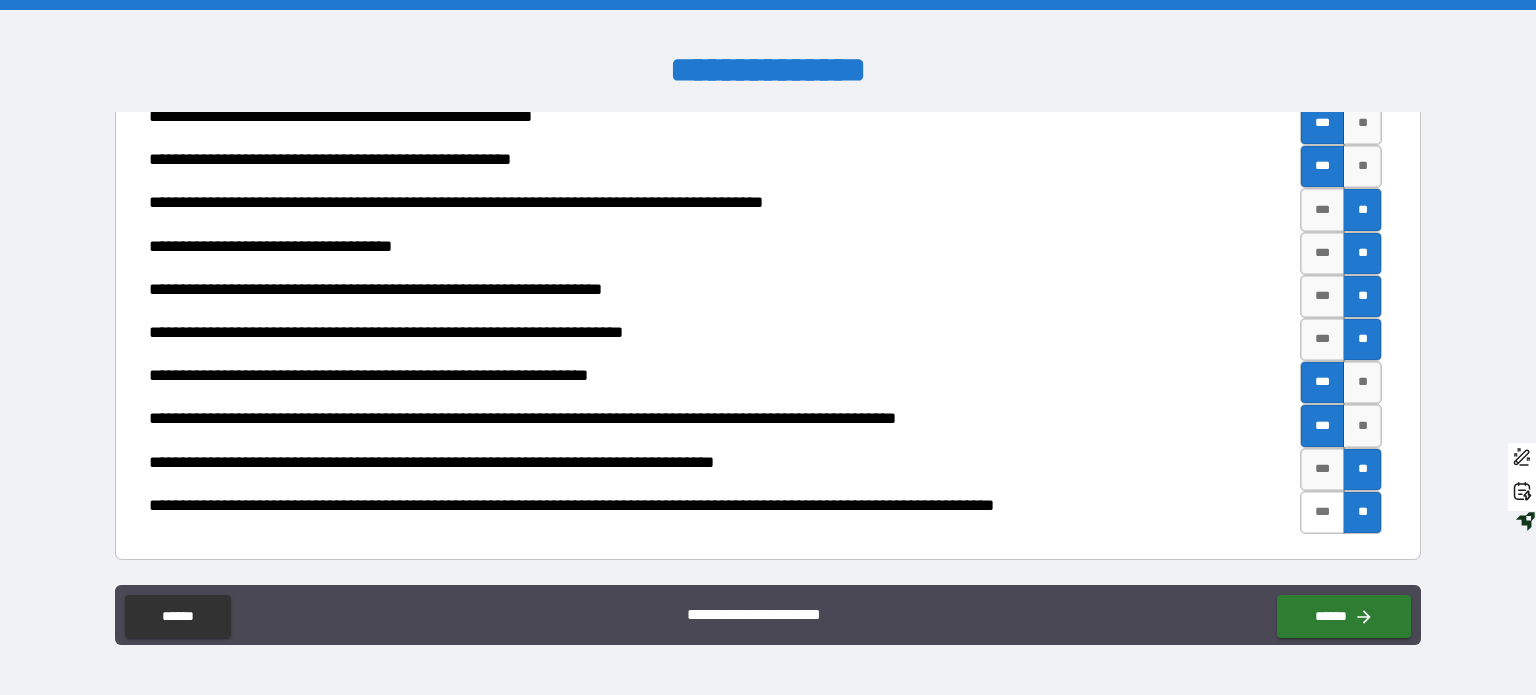 click on "***" at bounding box center [1322, 512] 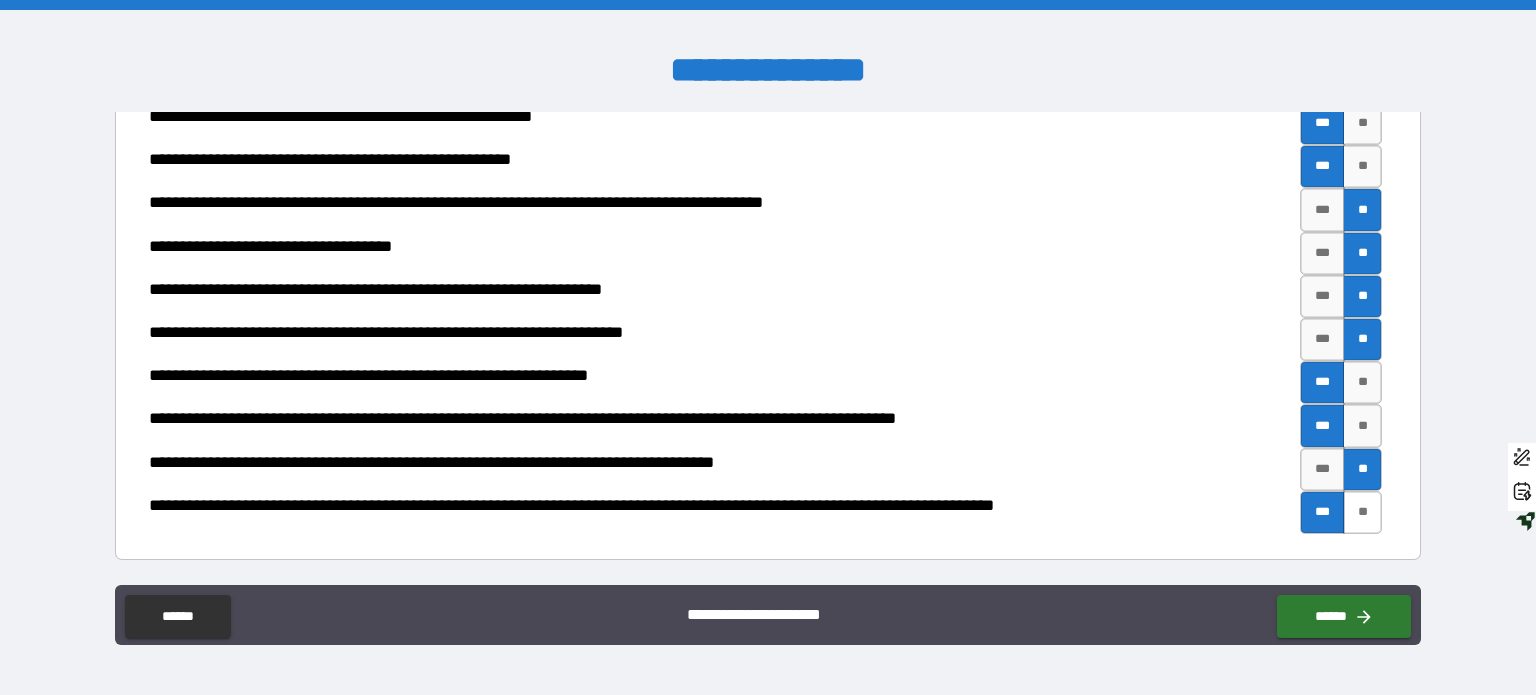 drag, startPoint x: 1349, startPoint y: 515, endPoint x: 1360, endPoint y: 567, distance: 53.15073 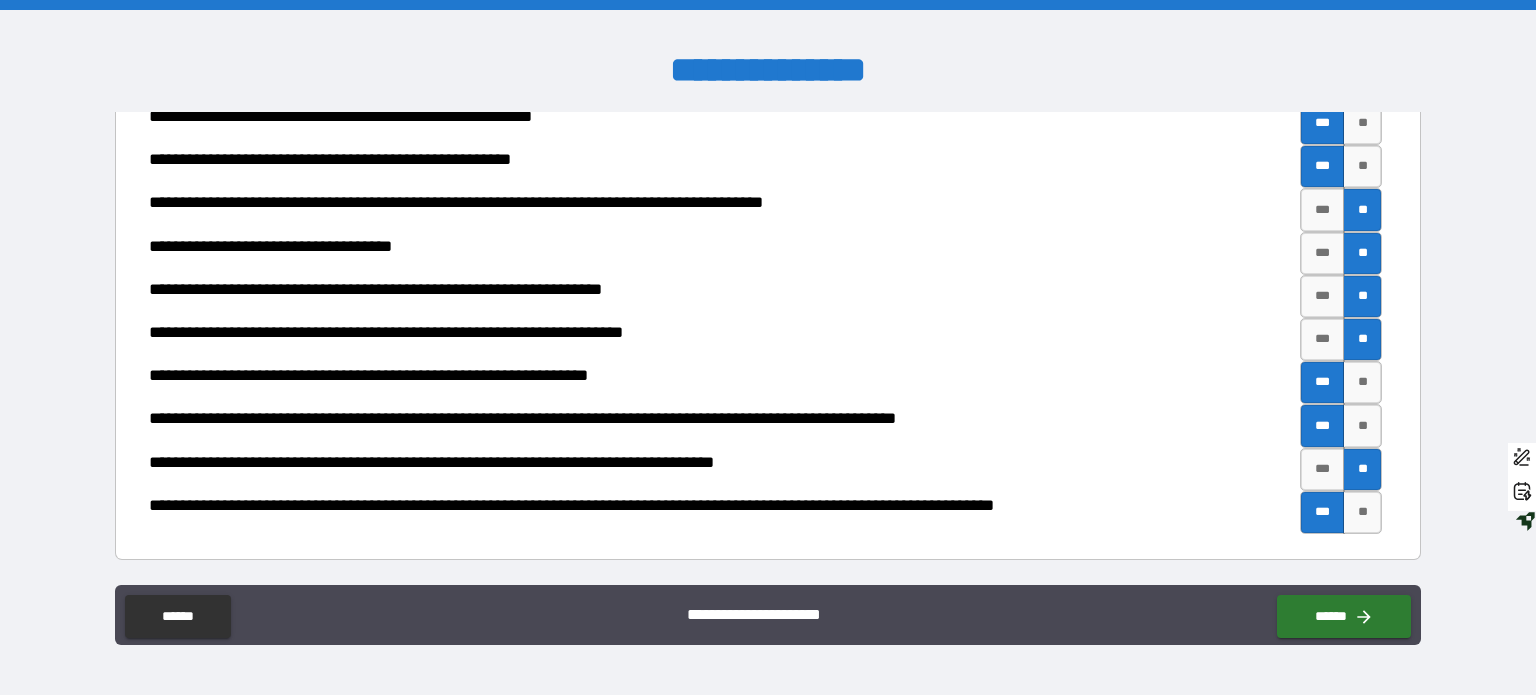 click on "**" at bounding box center [1362, 512] 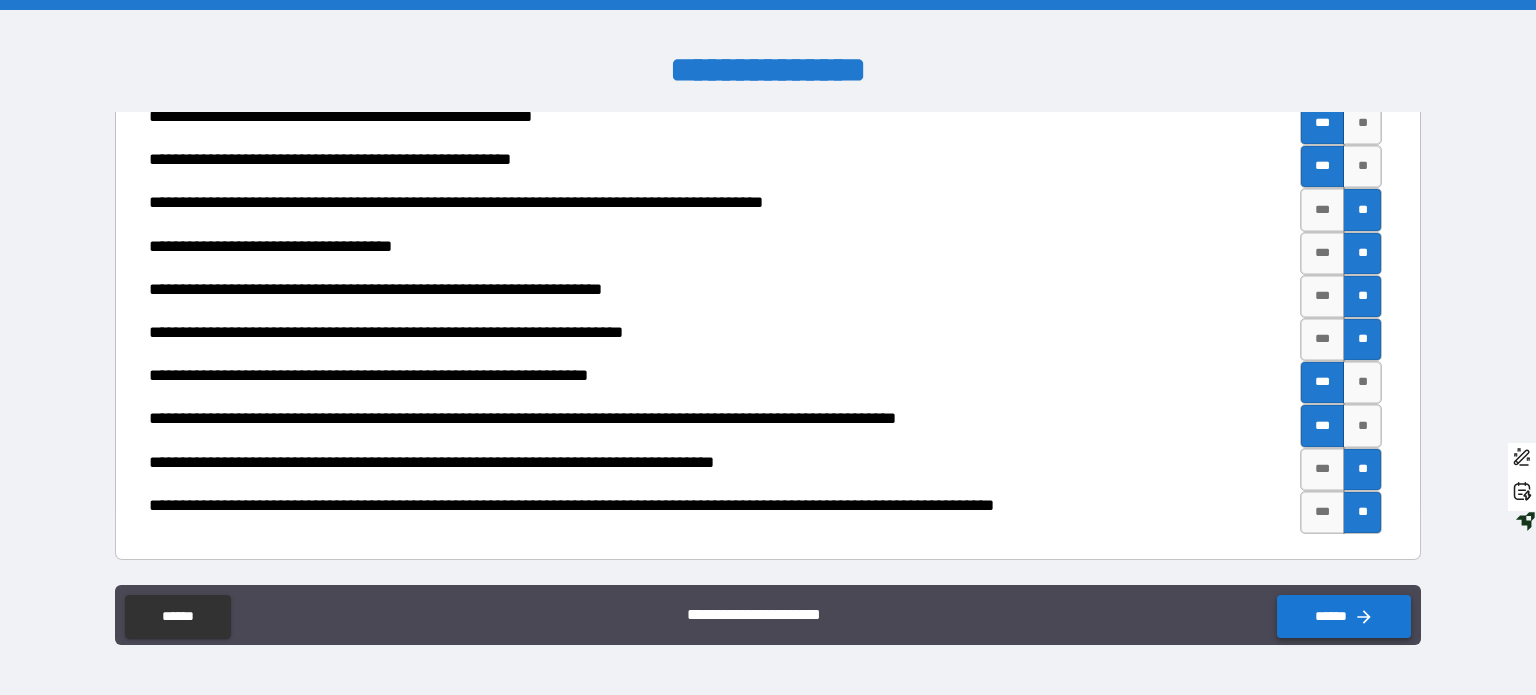 click on "******" at bounding box center (1344, 617) 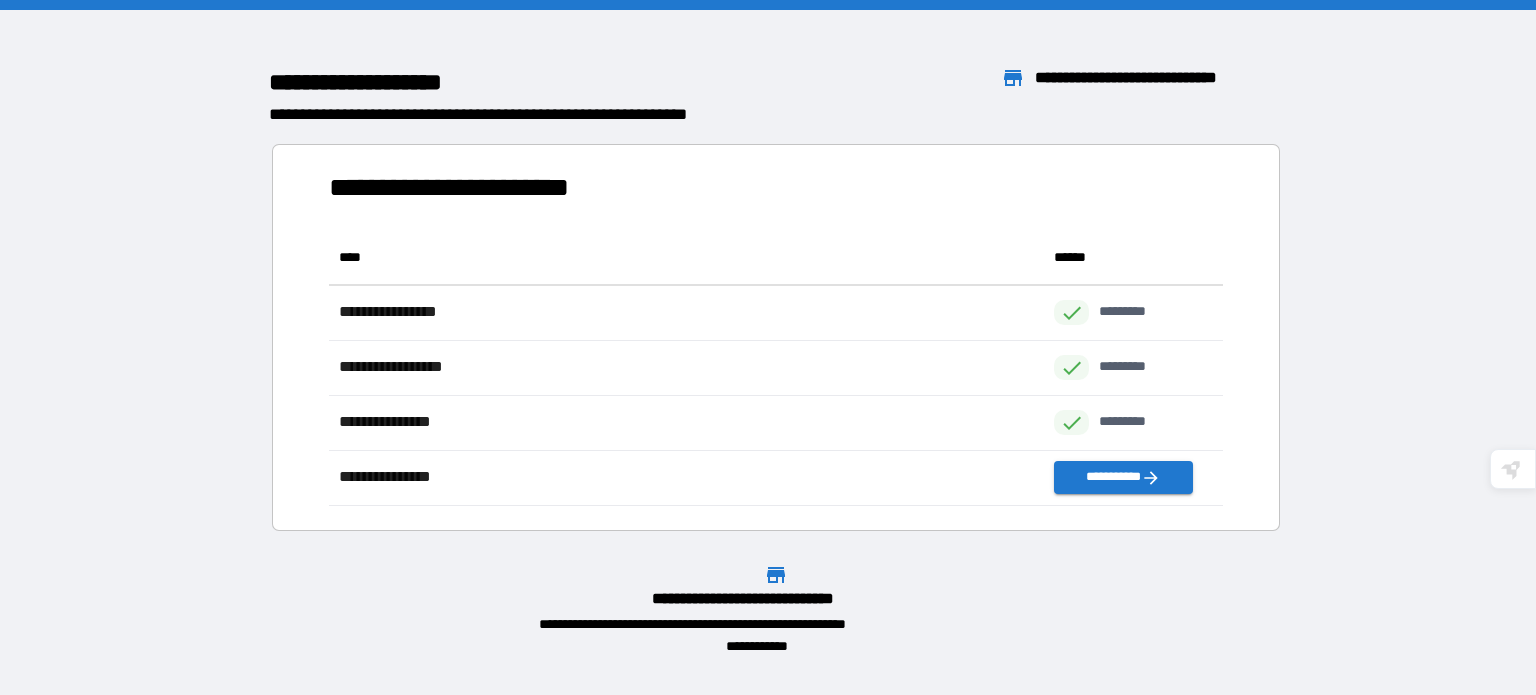 scroll, scrollTop: 16, scrollLeft: 16, axis: both 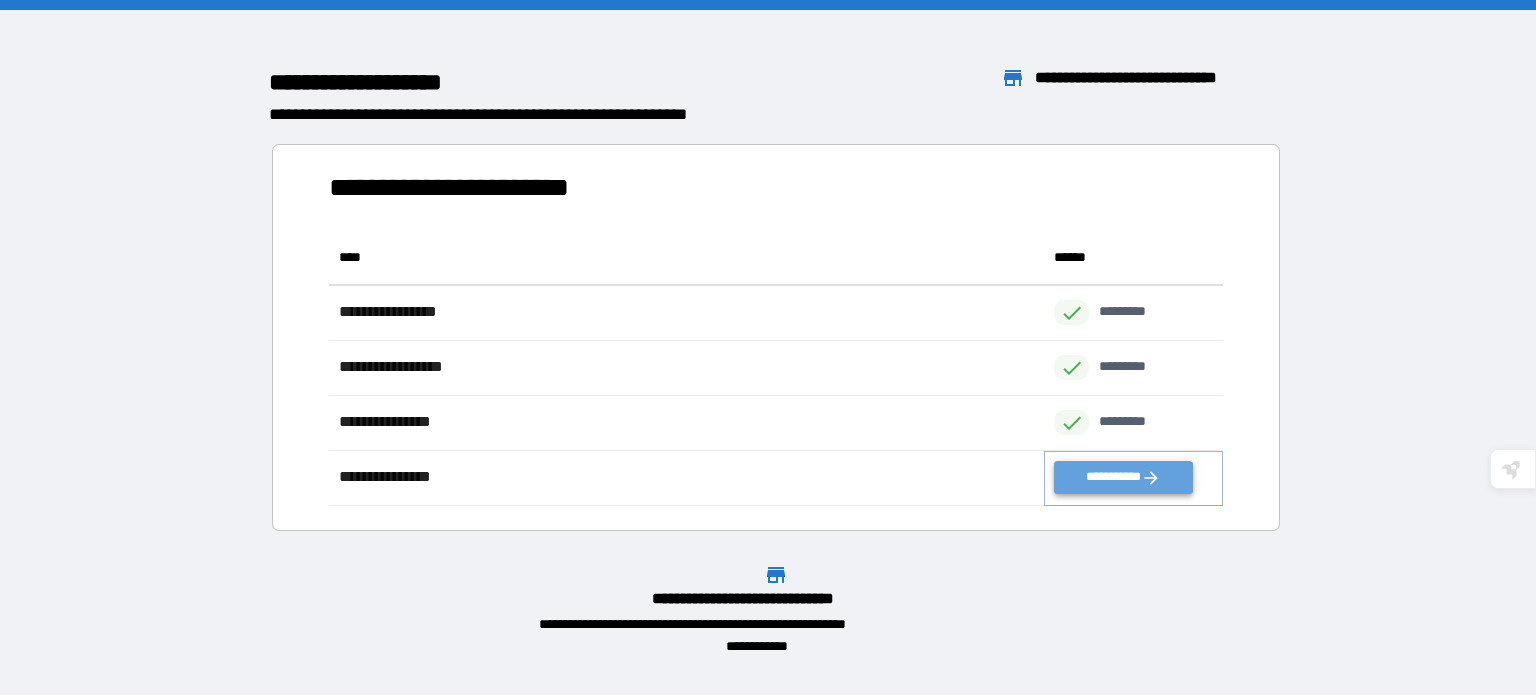 click on "**********" at bounding box center [1123, 478] 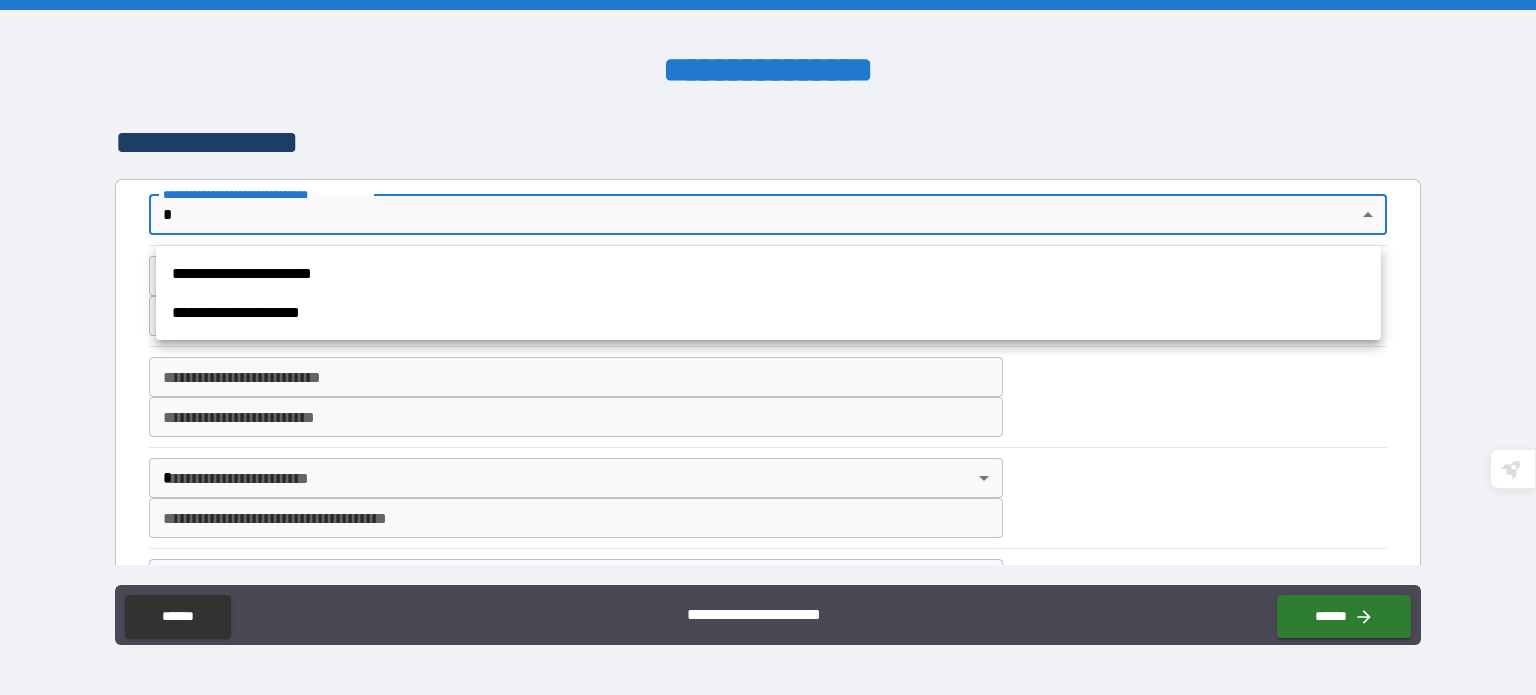 click on "**********" at bounding box center [768, 347] 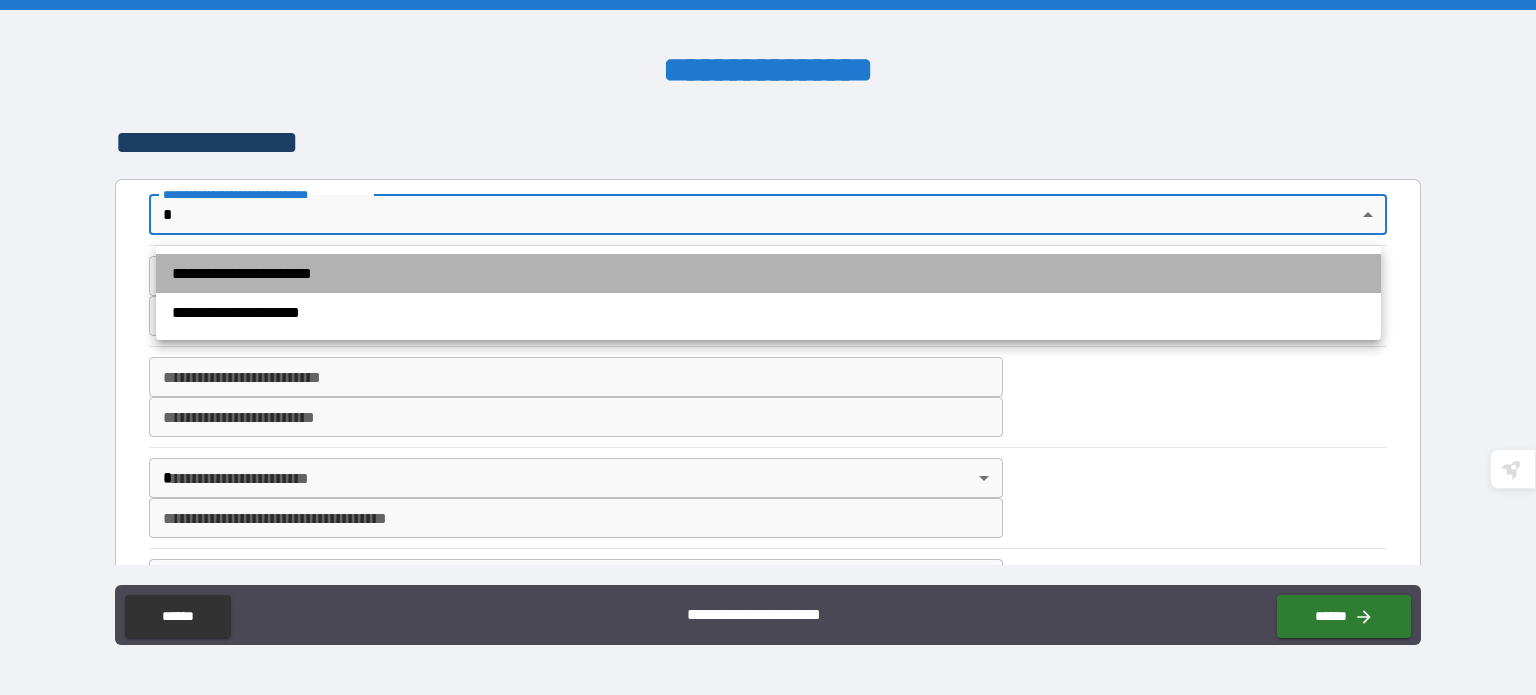 click on "**********" at bounding box center [768, 273] 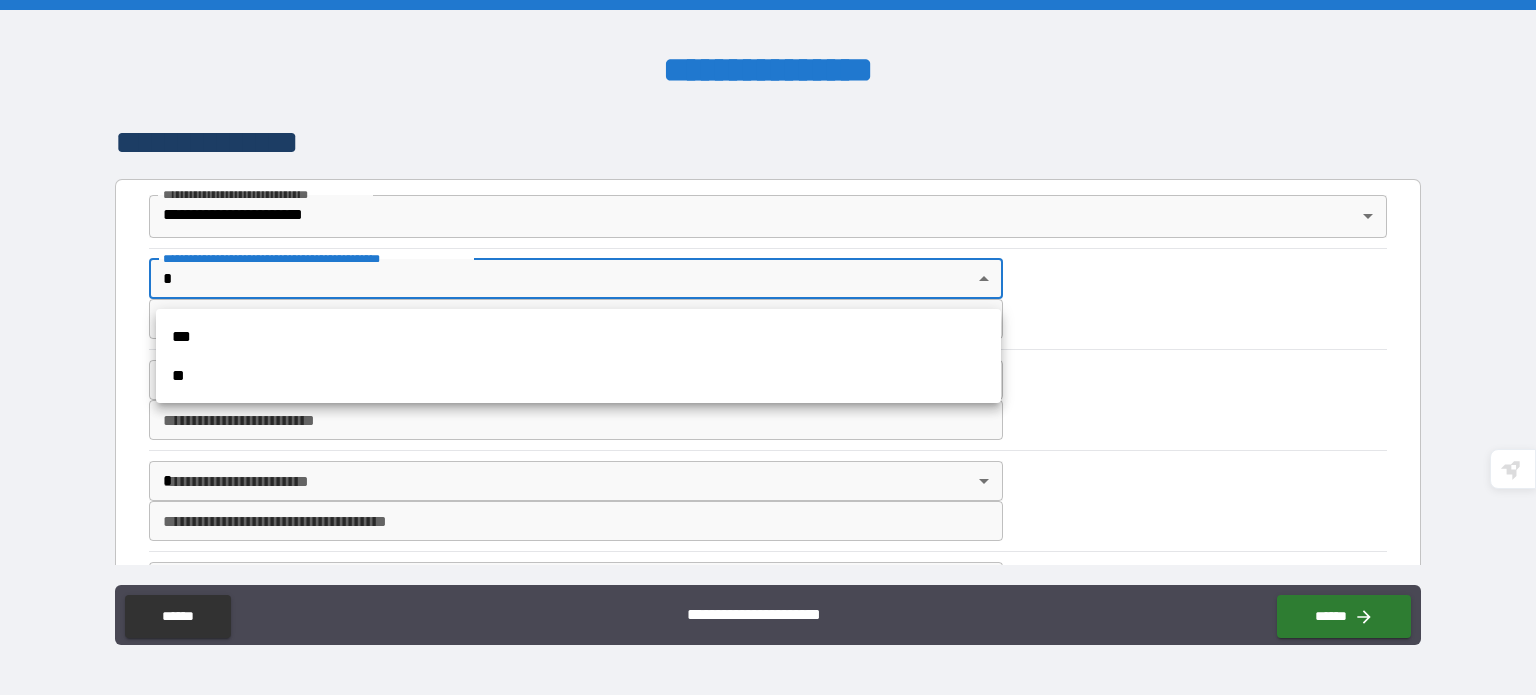 click on "**********" at bounding box center (768, 347) 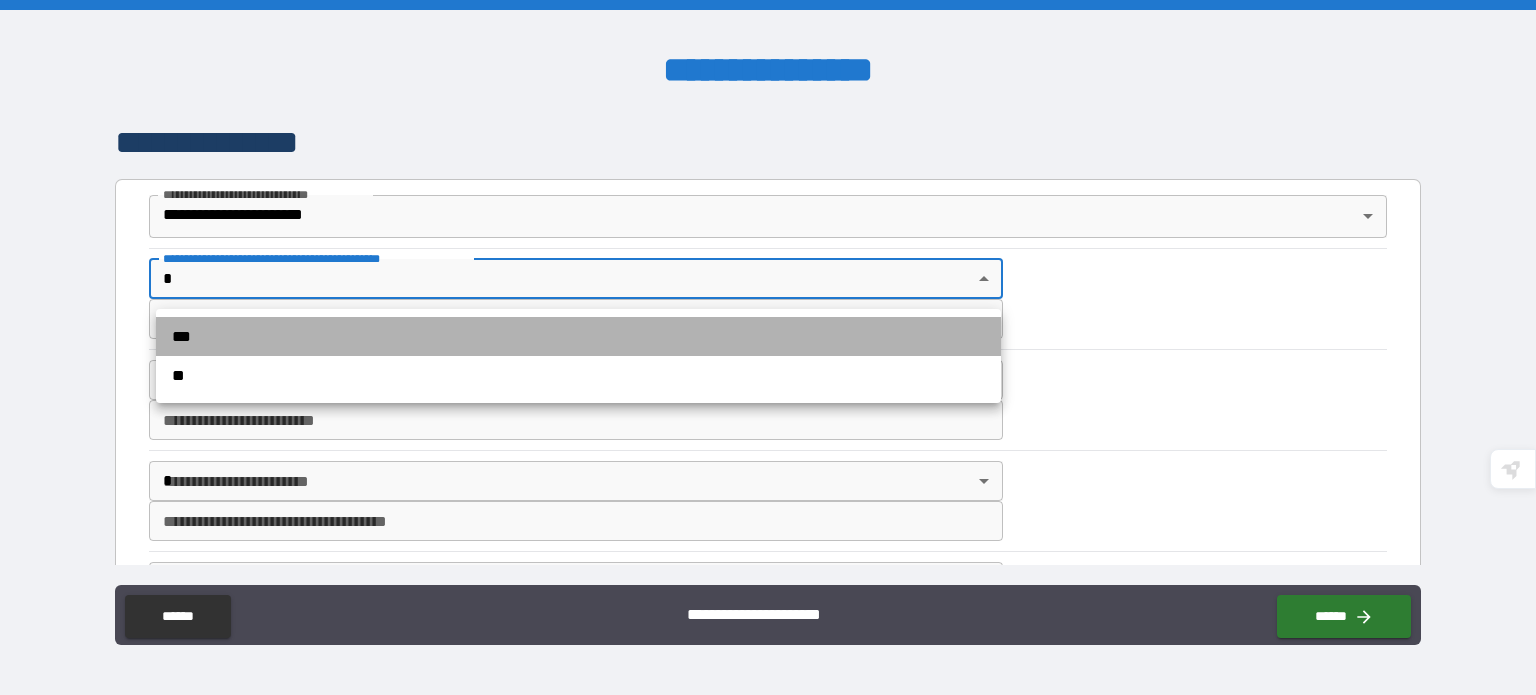 click on "***" at bounding box center [578, 336] 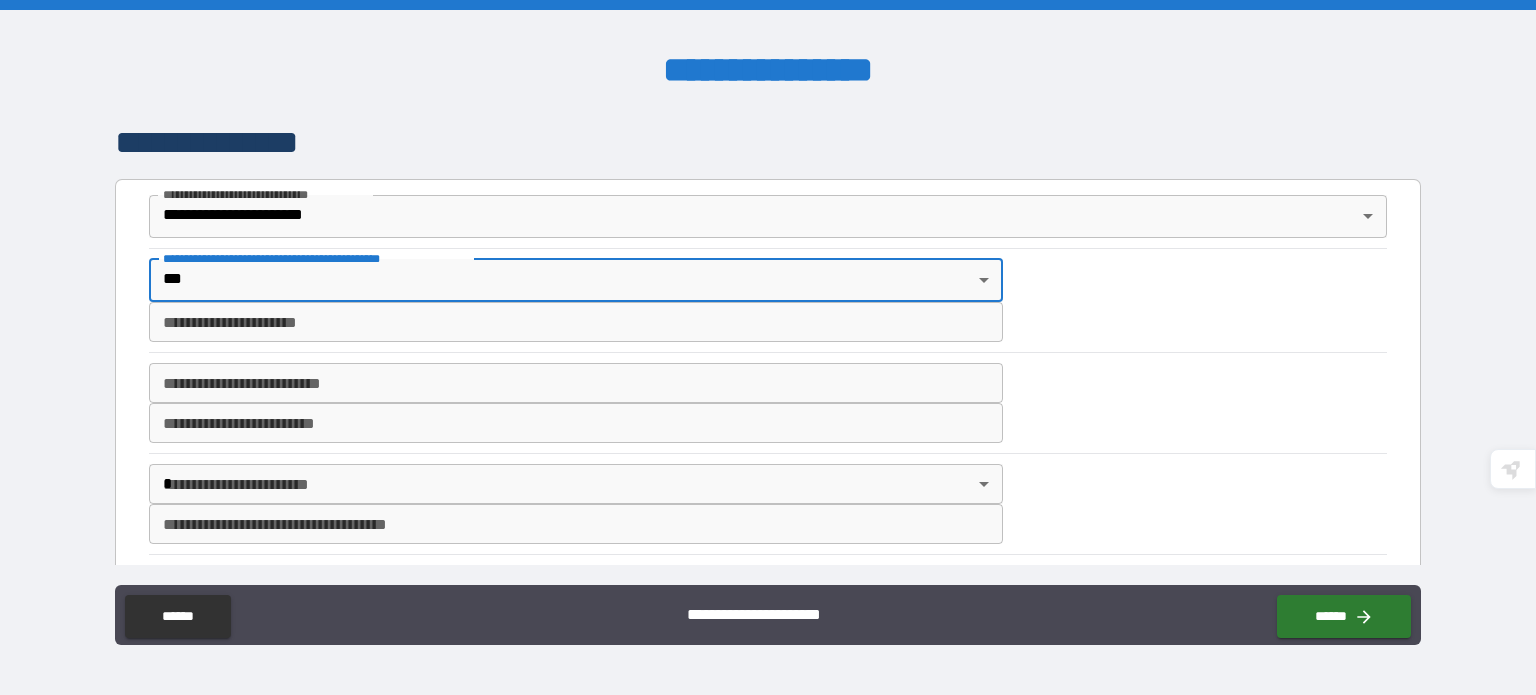 click on "**********" at bounding box center [576, 322] 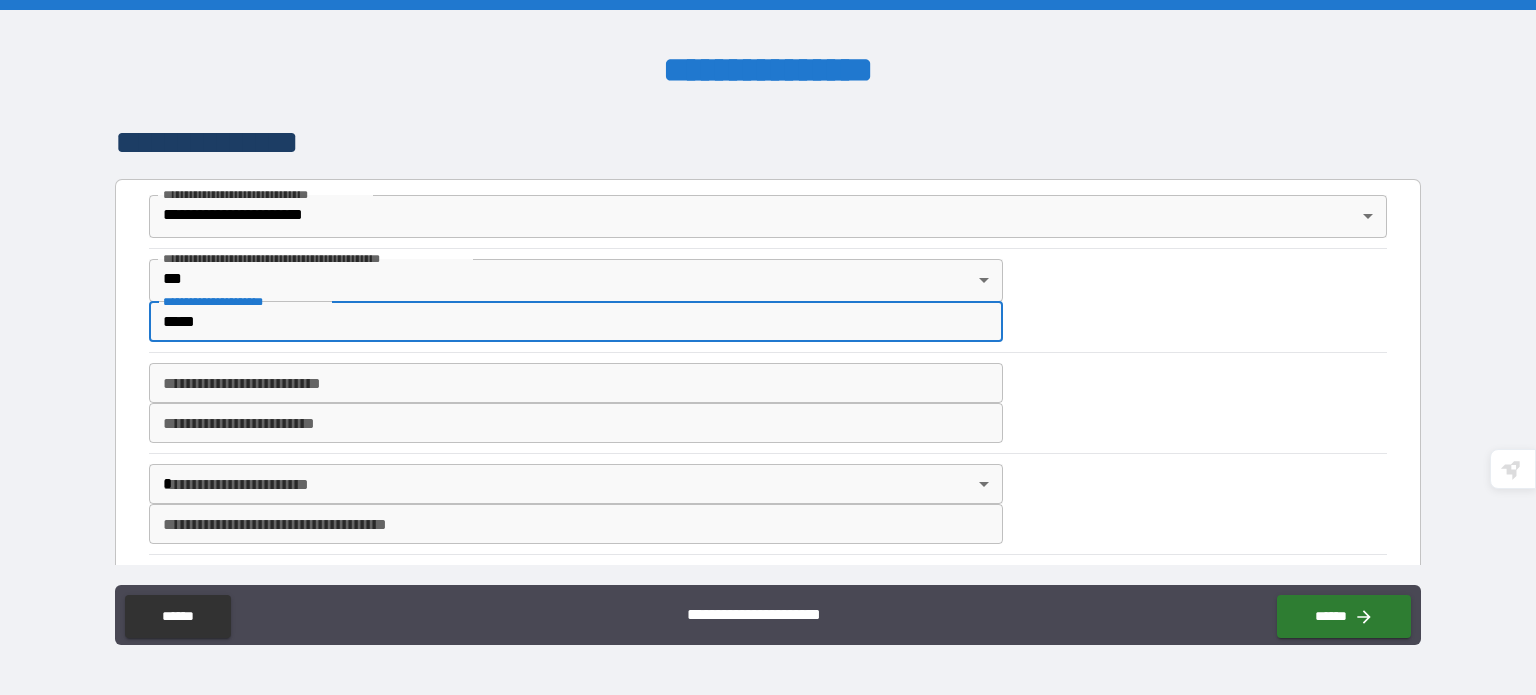type on "*****" 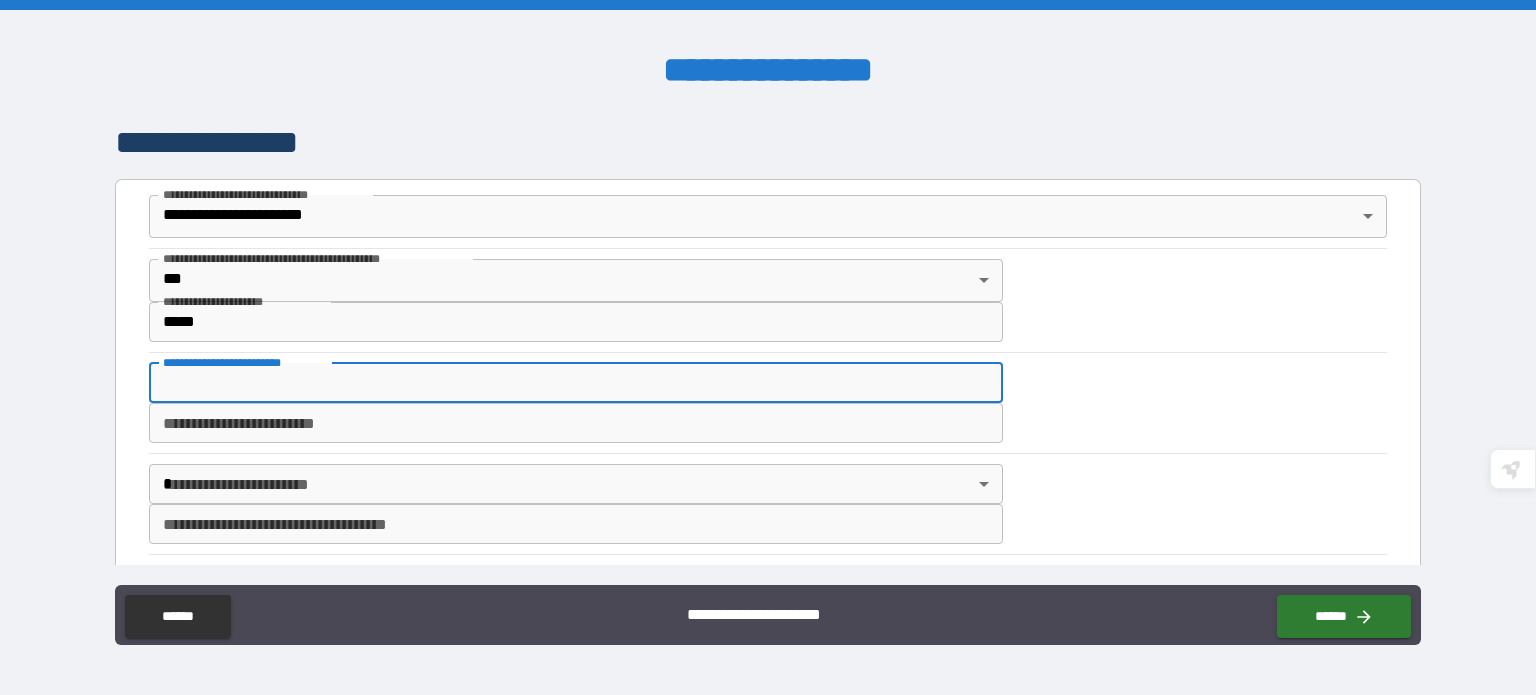 type on "*****" 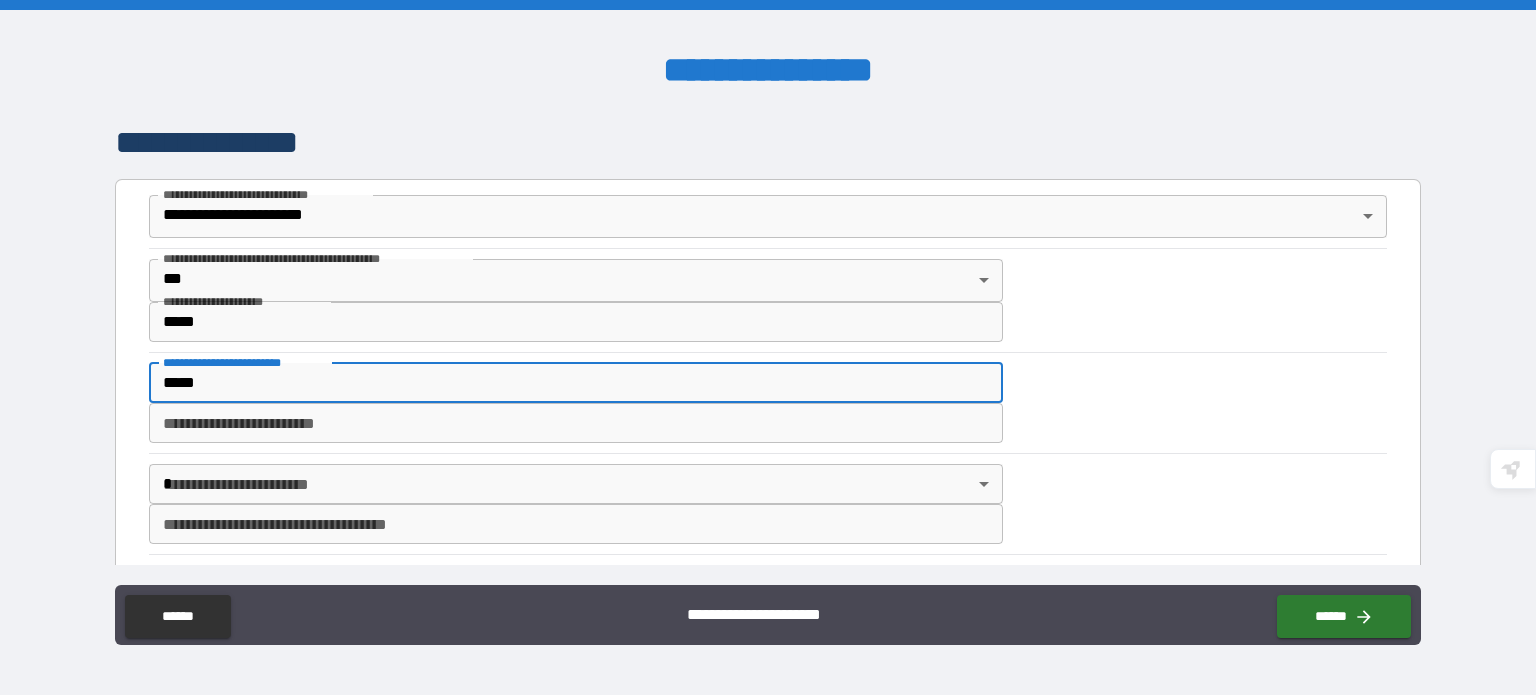type on "**********" 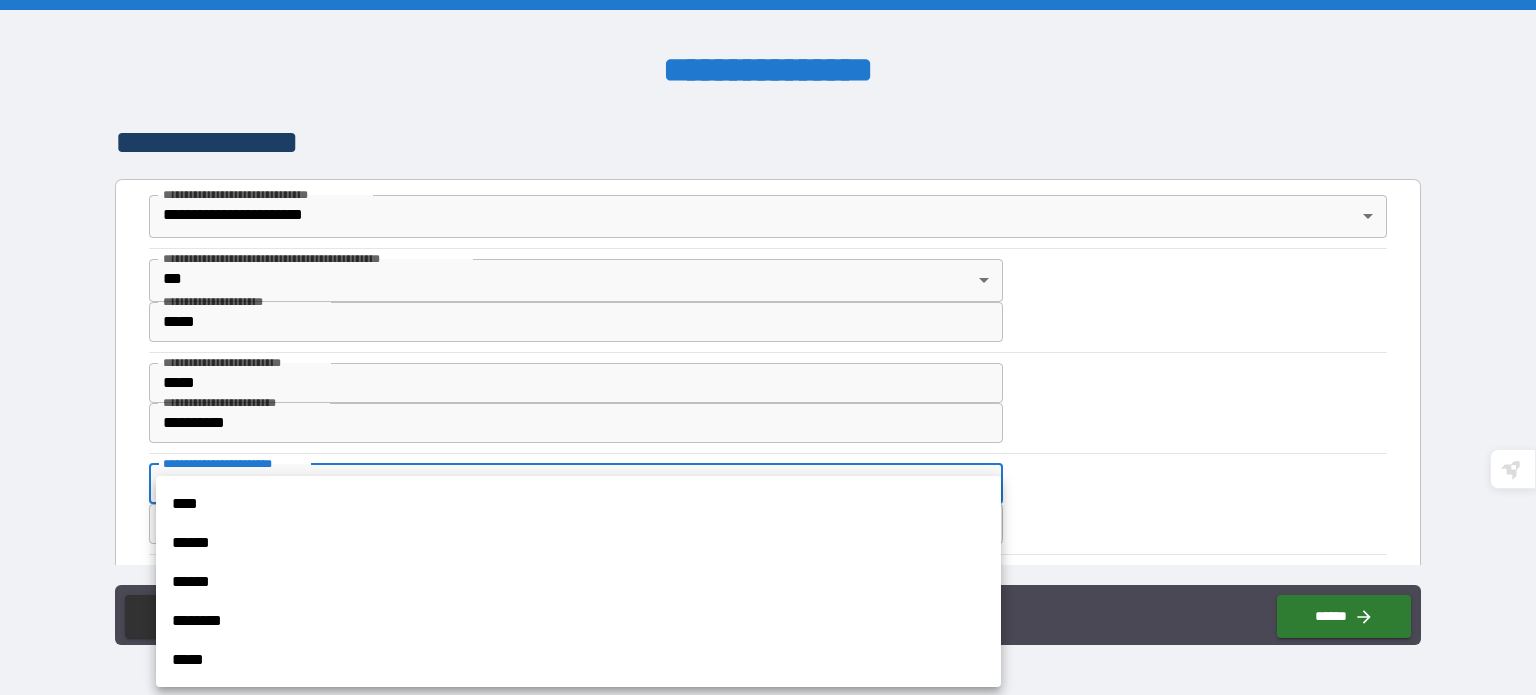 click on "**********" at bounding box center [768, 347] 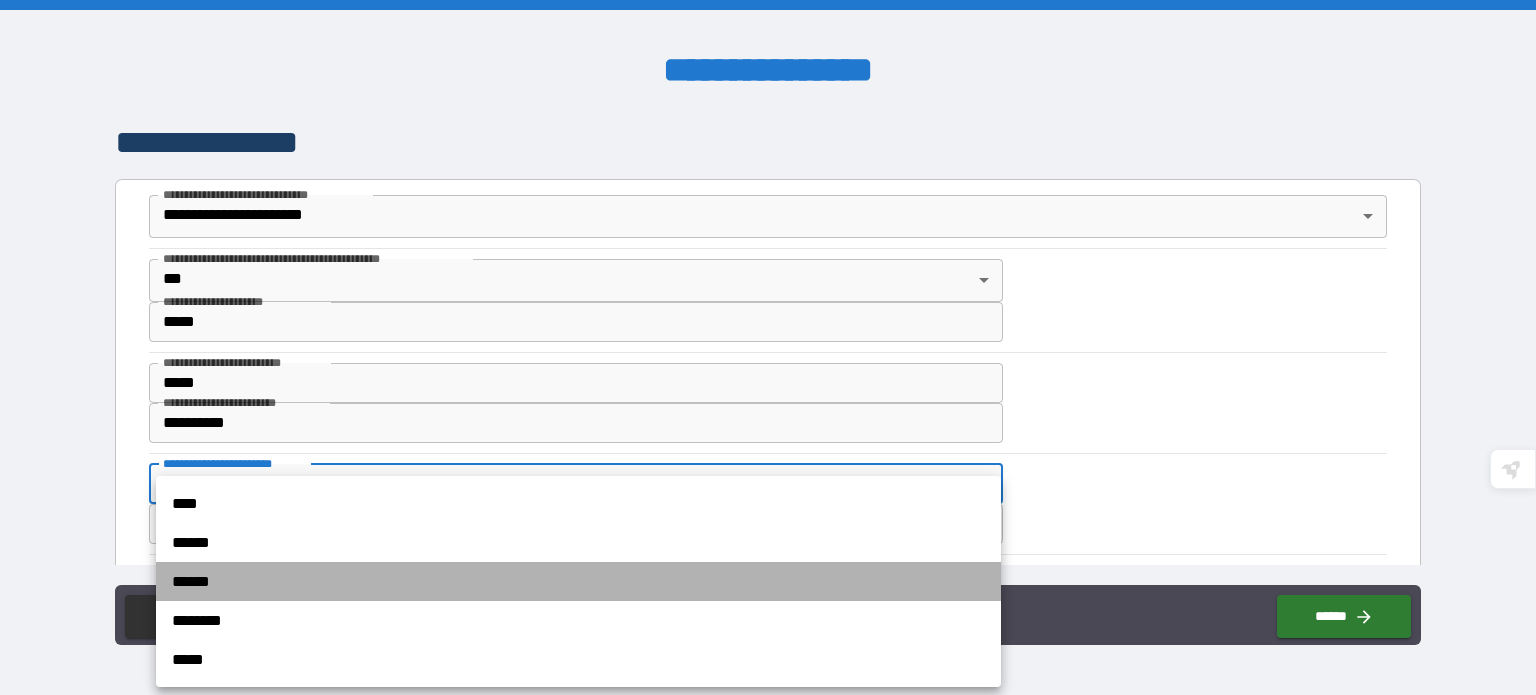 click on "******" at bounding box center [578, 581] 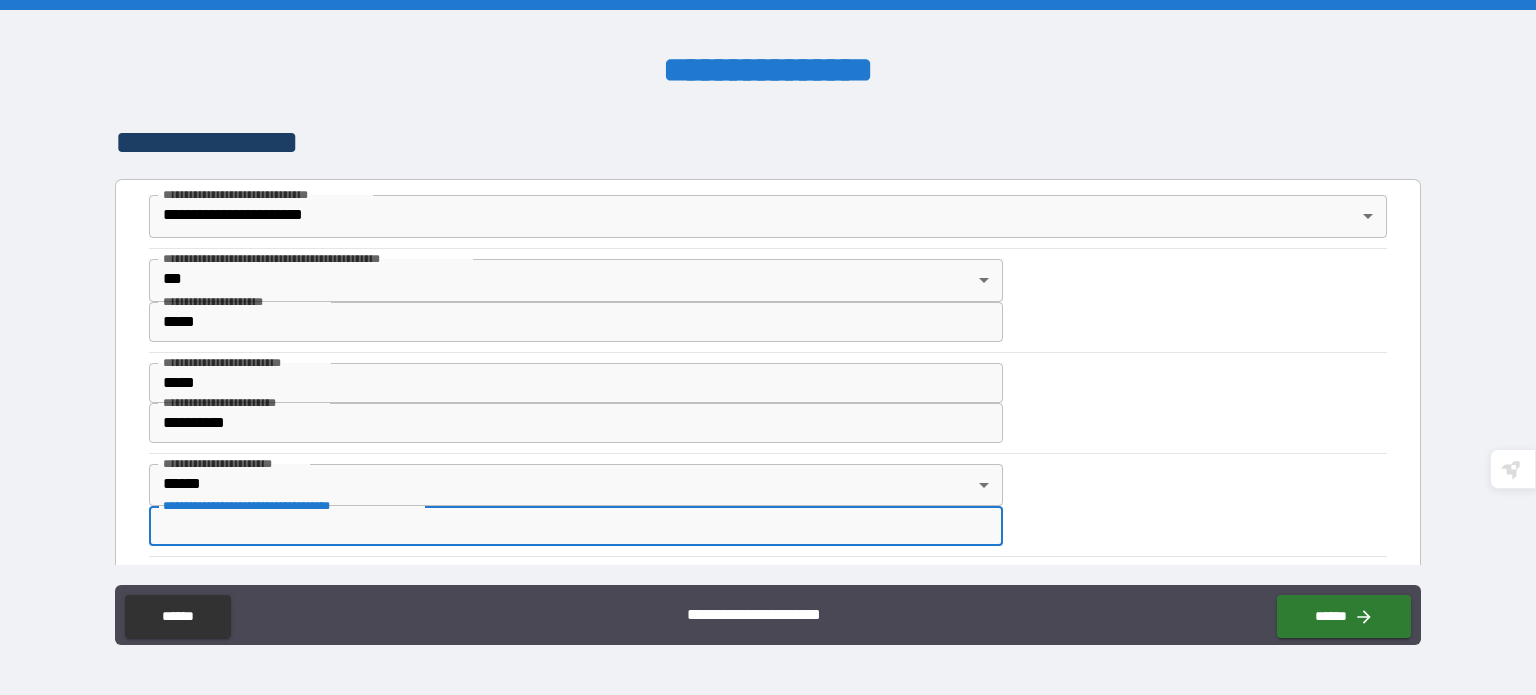 click on "**********" at bounding box center (576, 526) 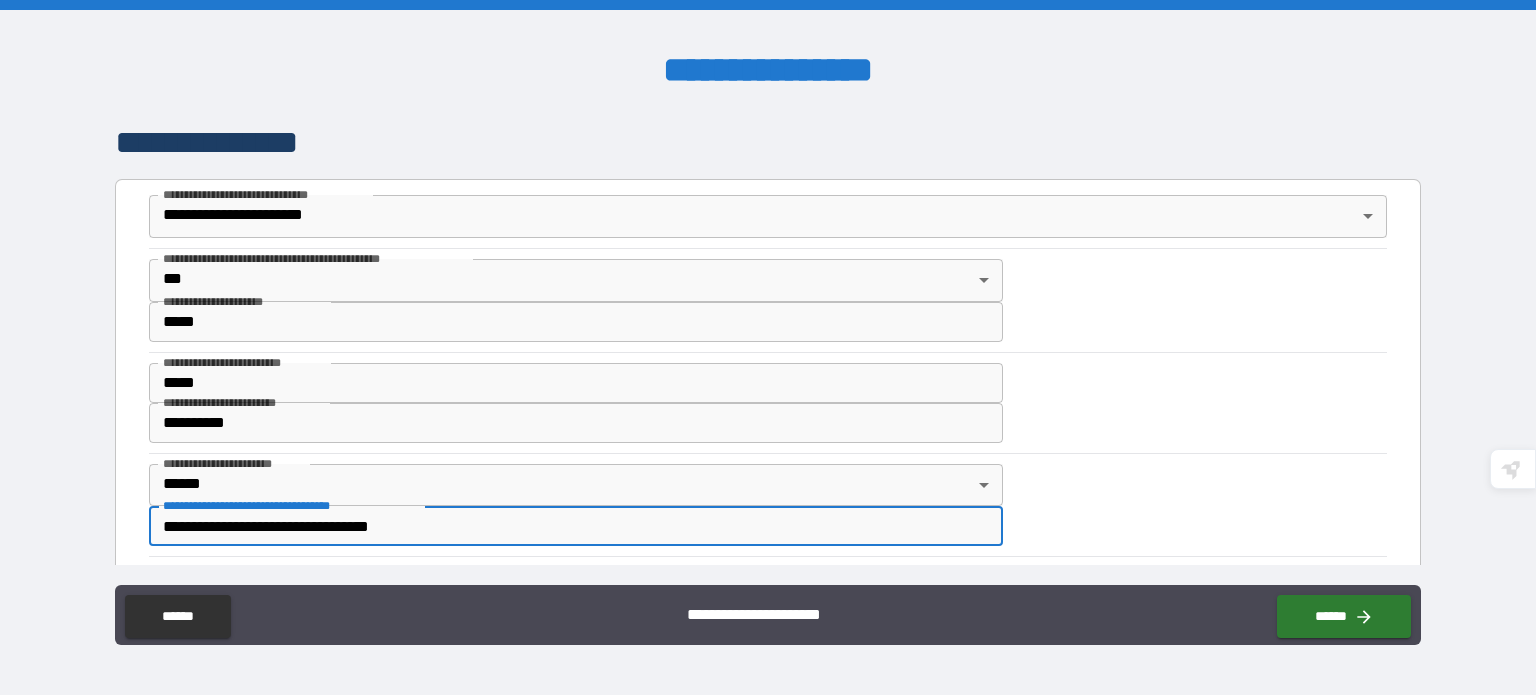 click on "**********" at bounding box center [576, 526] 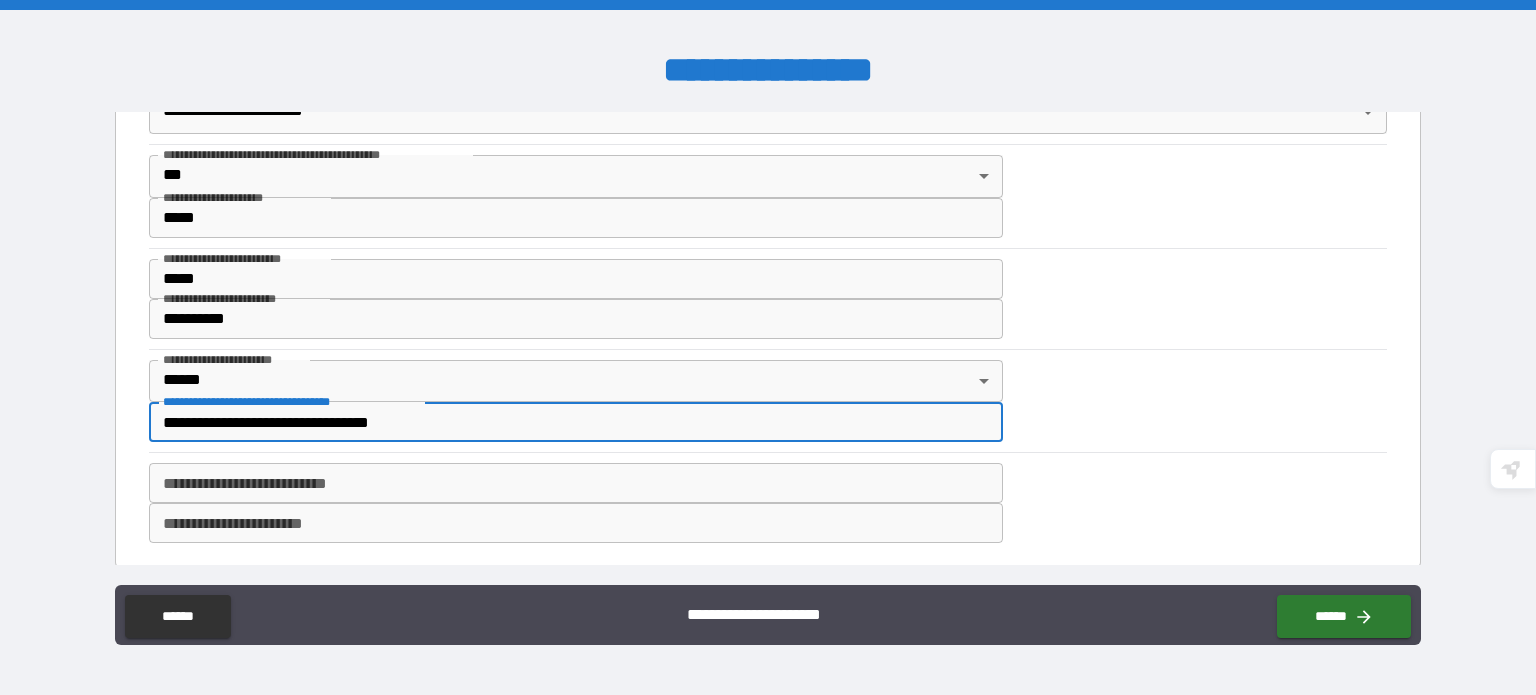 scroll, scrollTop: 129, scrollLeft: 0, axis: vertical 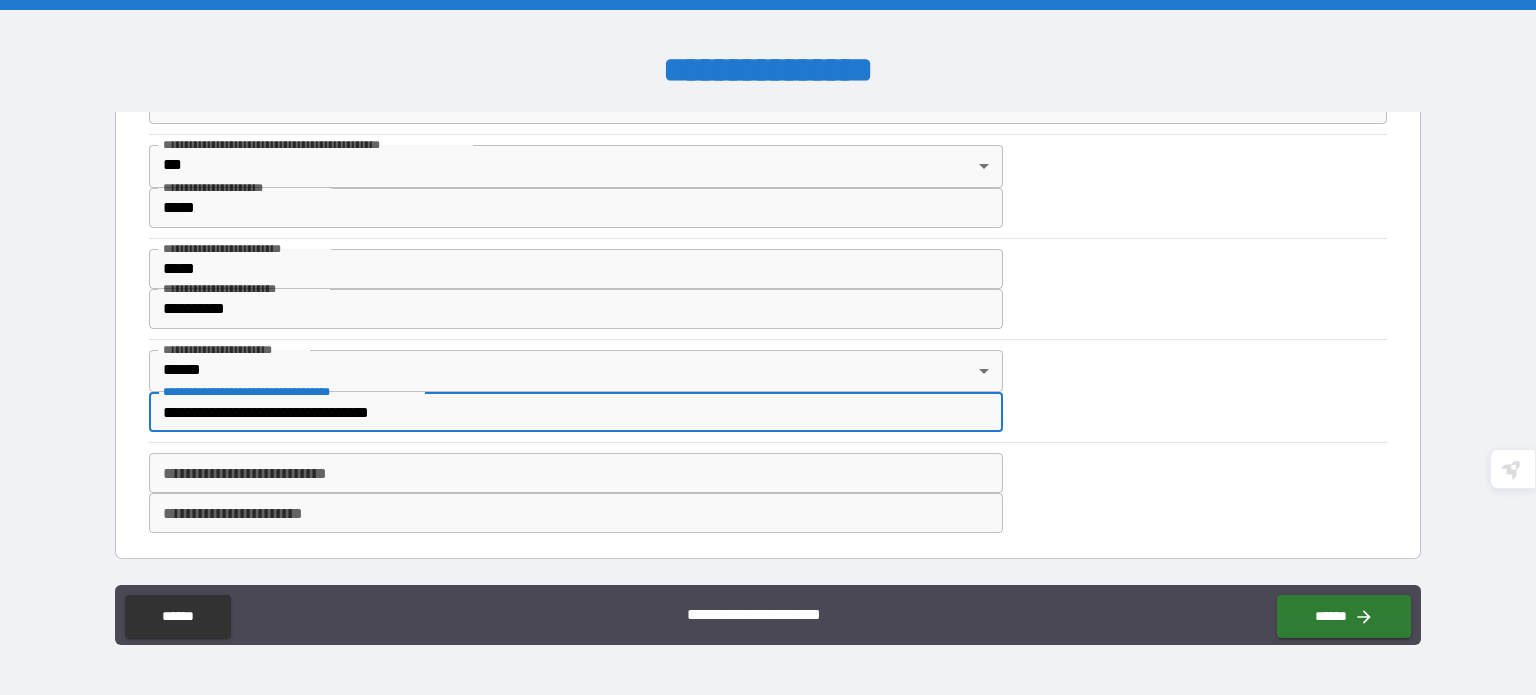 type on "**********" 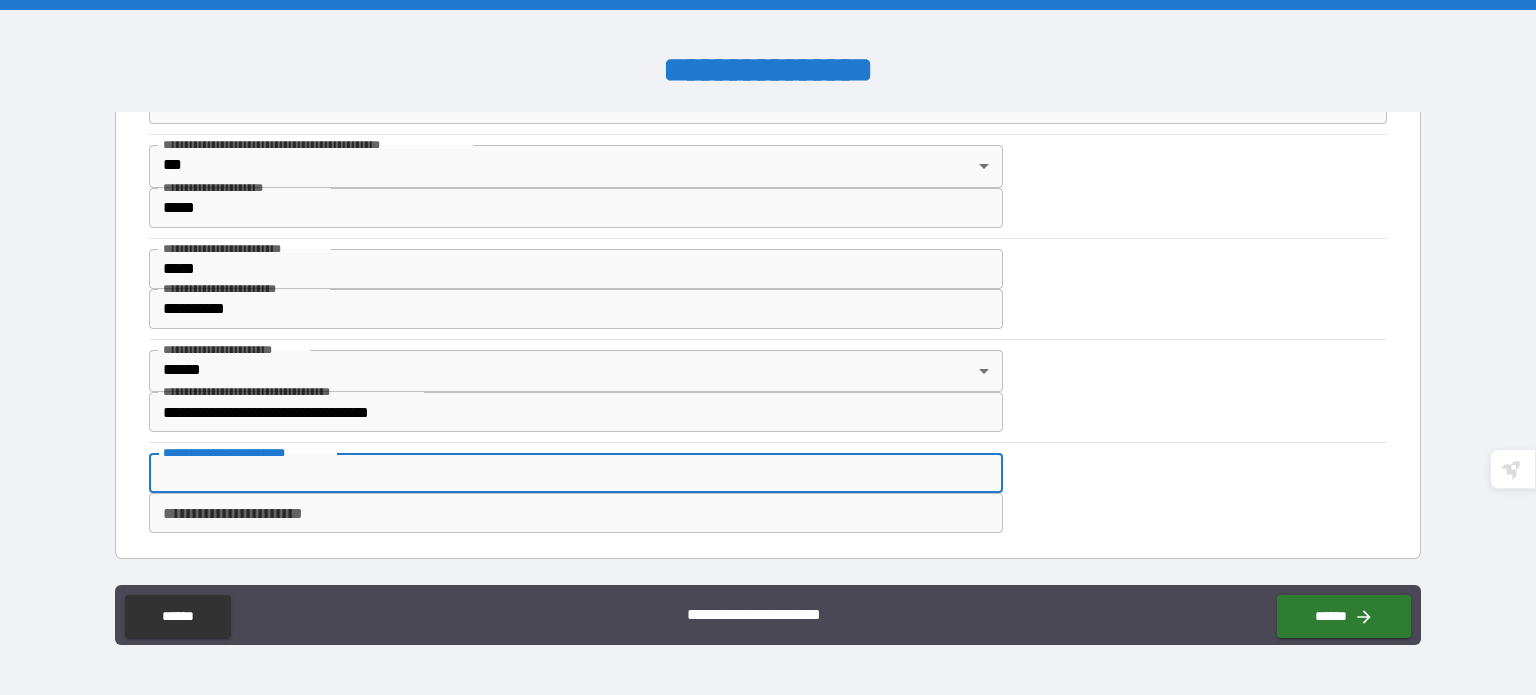 click on "**********" at bounding box center [576, 473] 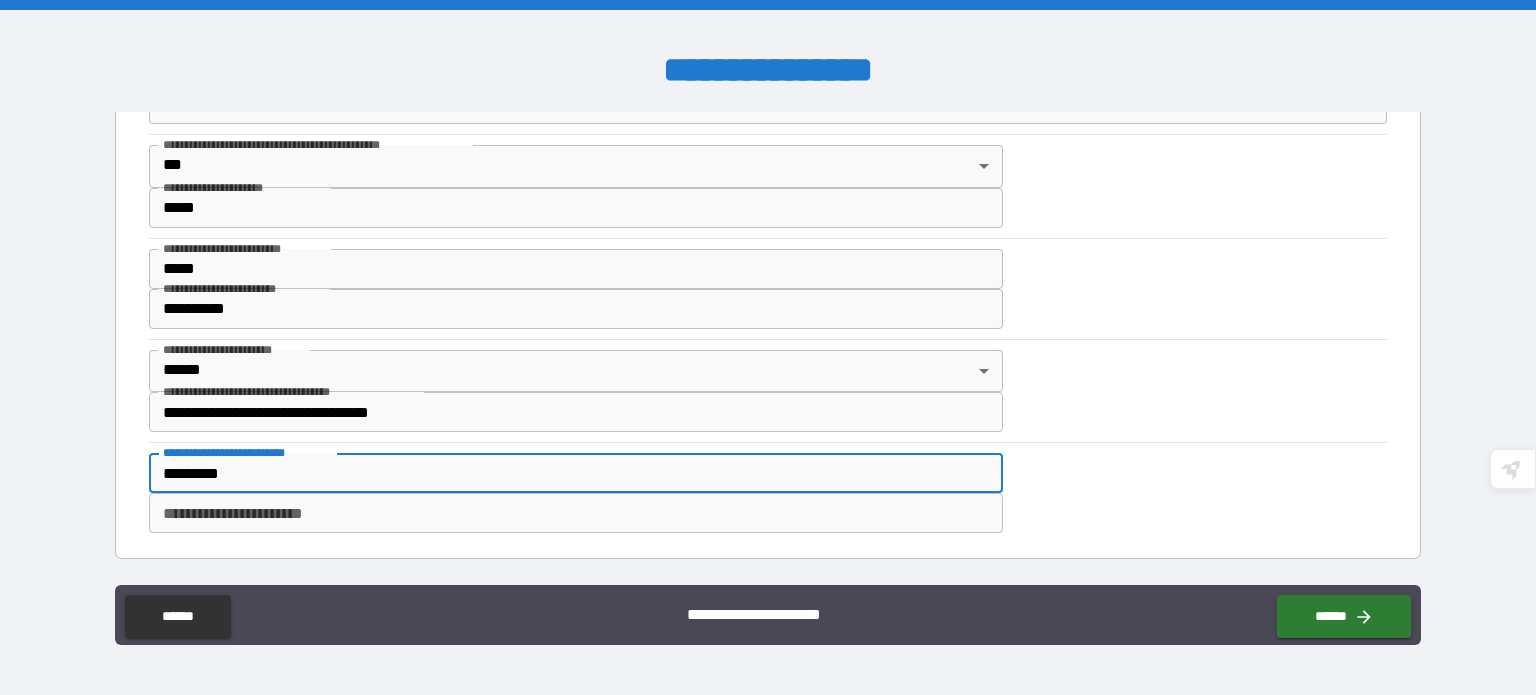 type on "*********" 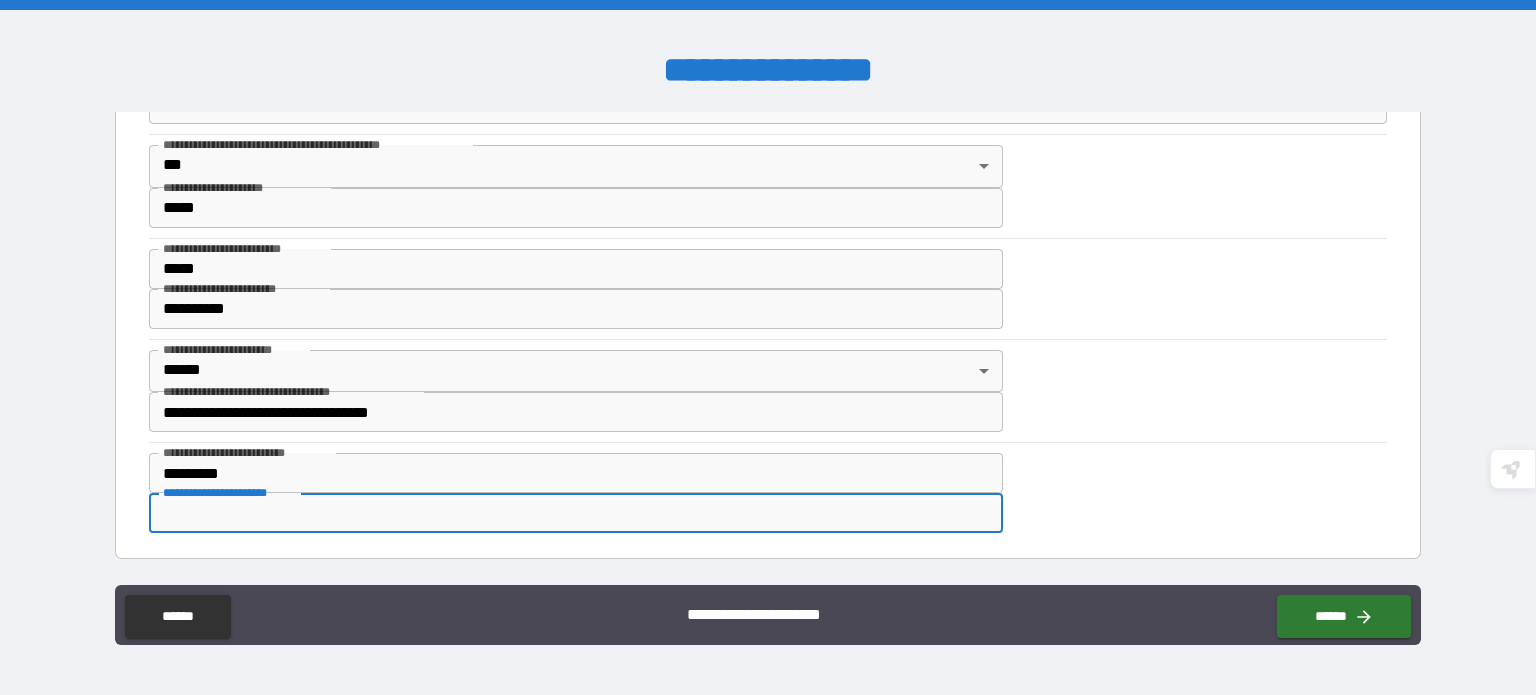 click on "**********" at bounding box center (576, 513) 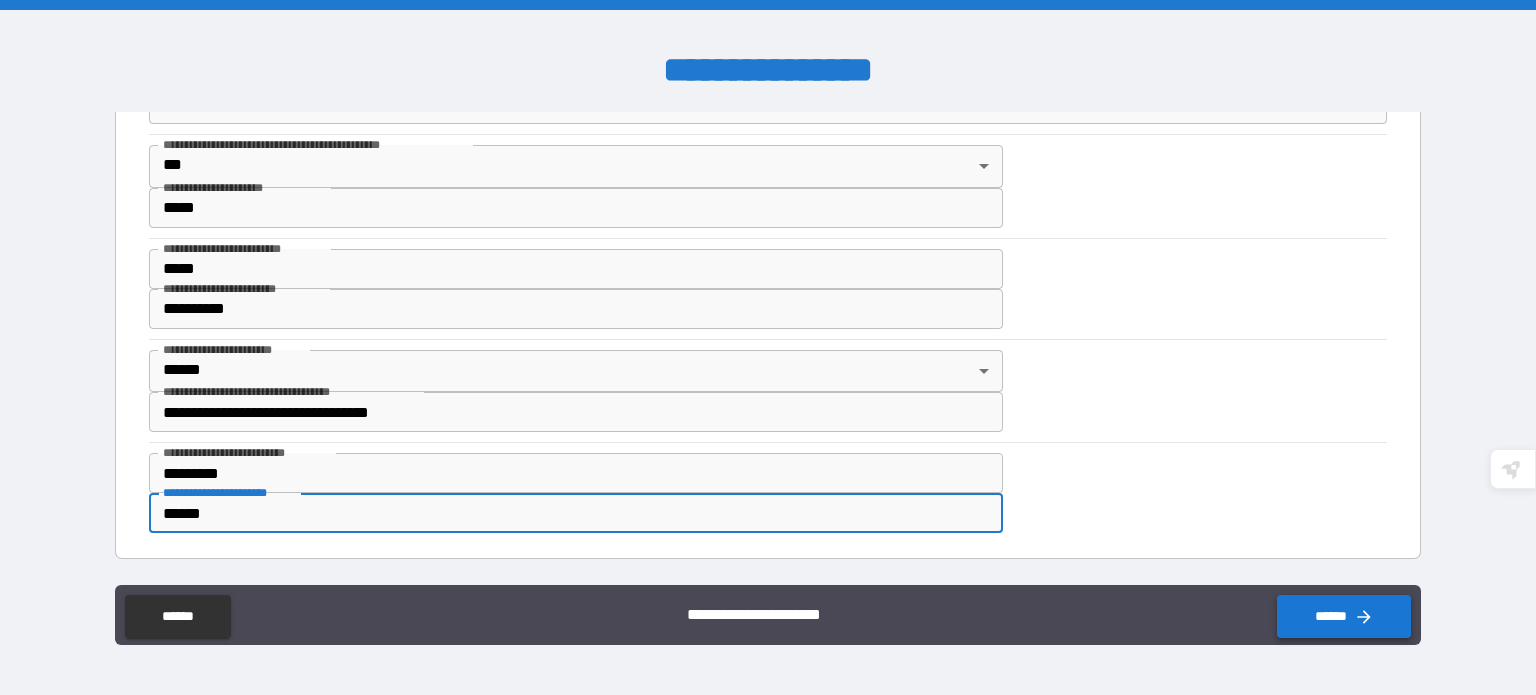 type on "******" 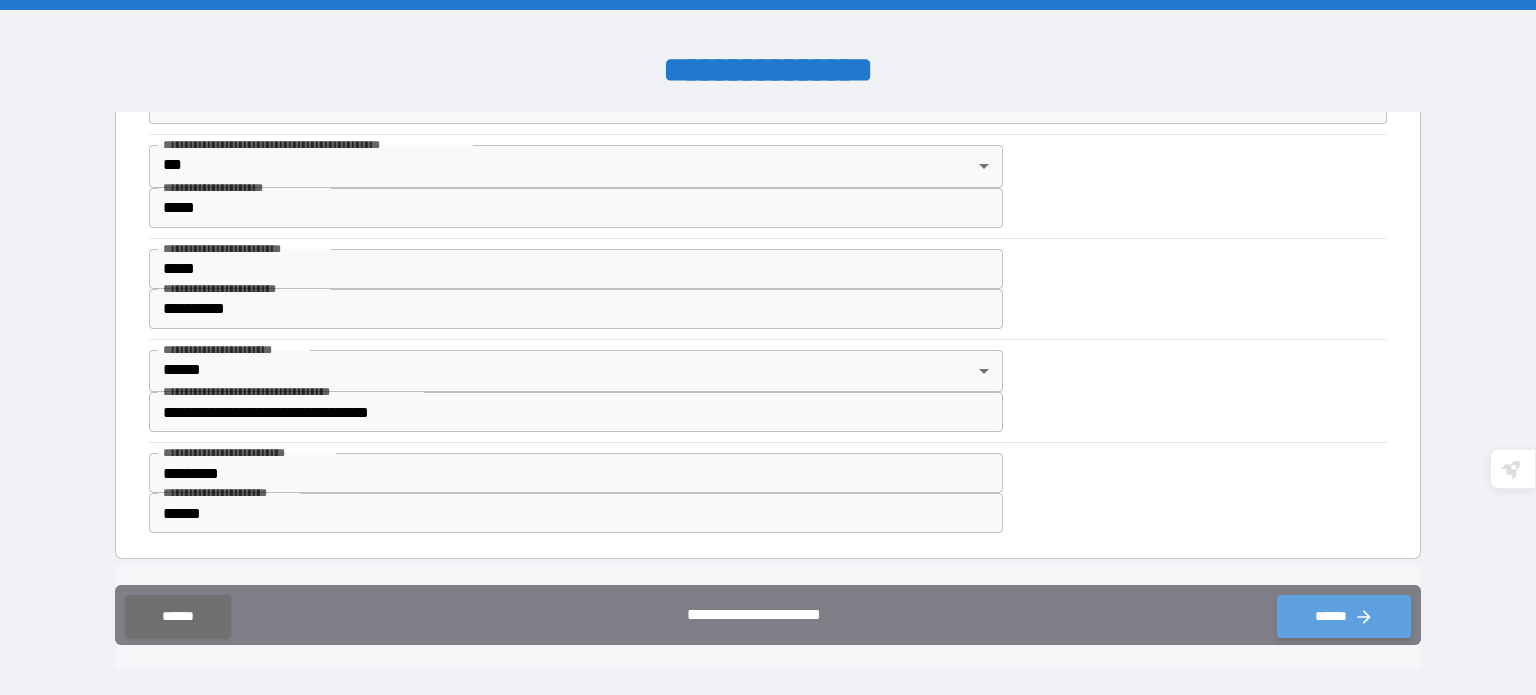 click on "******" at bounding box center [1344, 617] 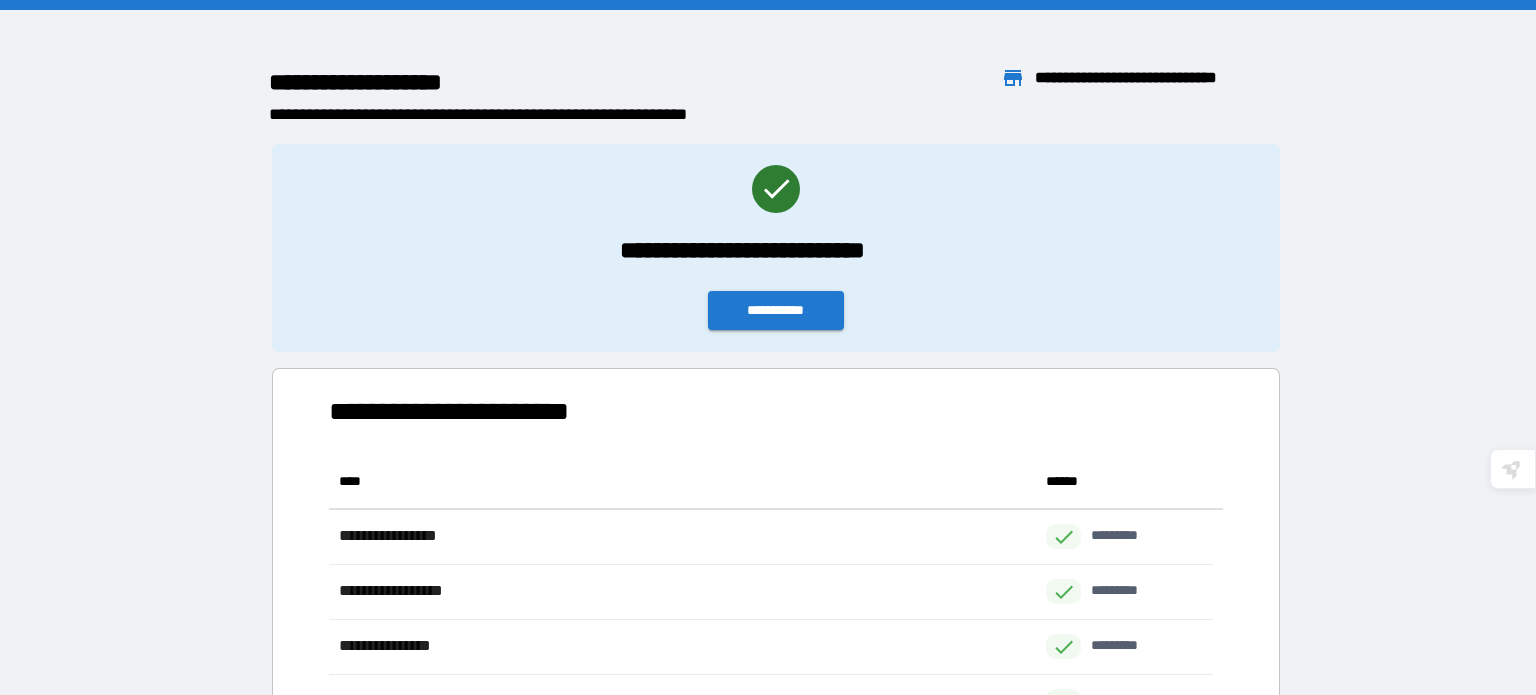 scroll, scrollTop: 16, scrollLeft: 16, axis: both 